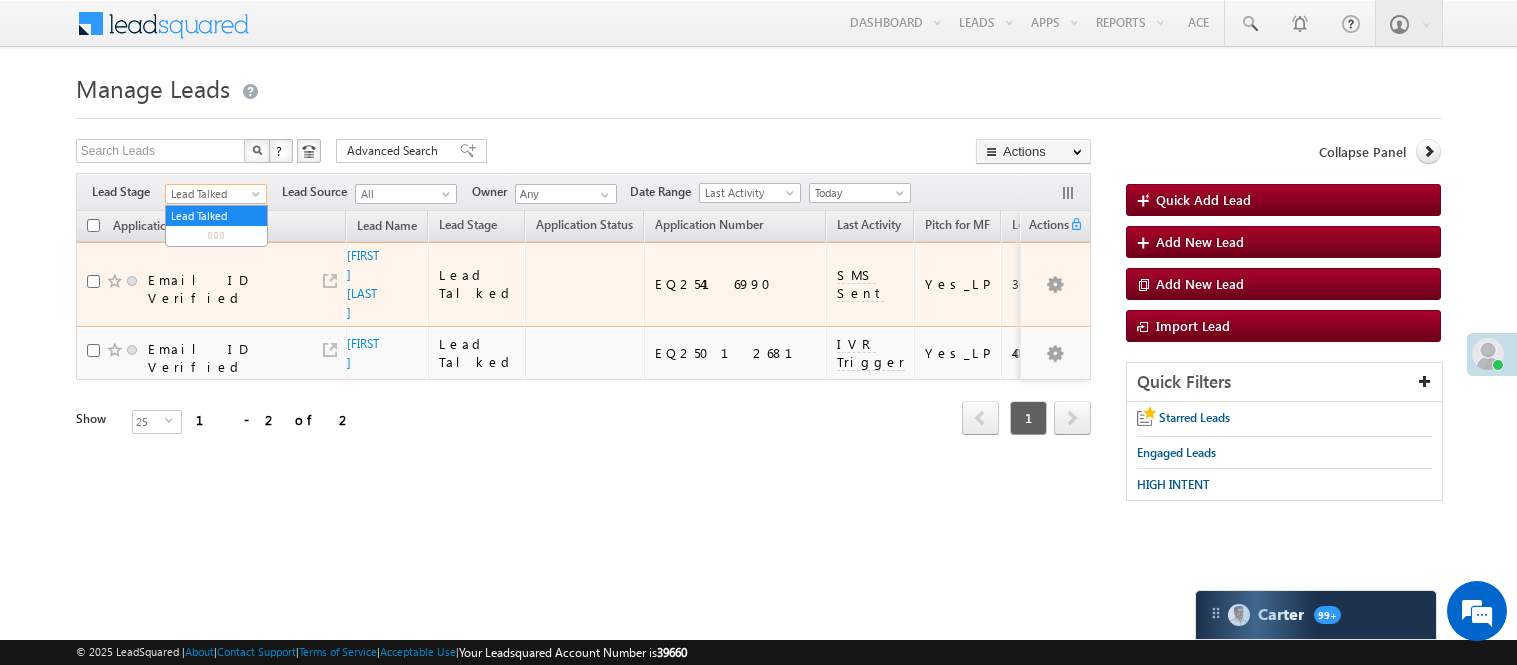 scroll, scrollTop: 0, scrollLeft: 0, axis: both 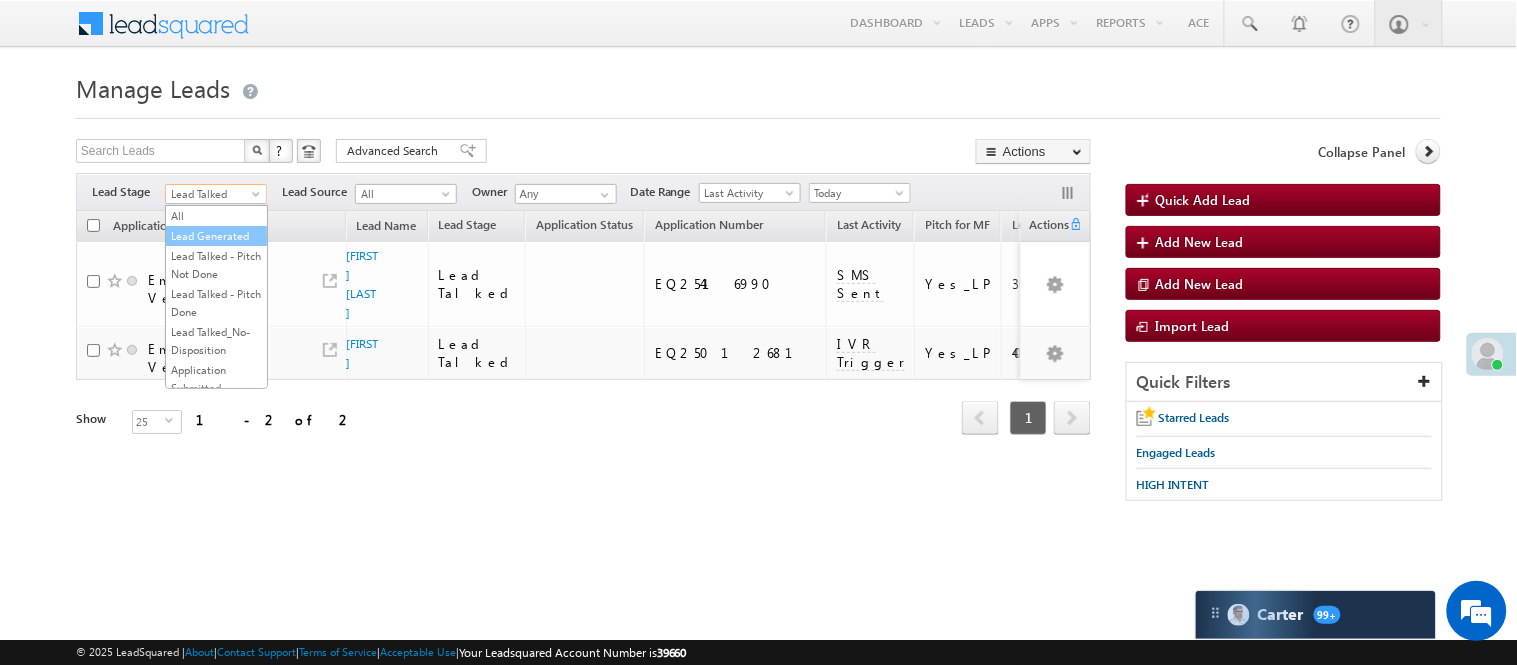 click on "Lead Generated" at bounding box center (216, 236) 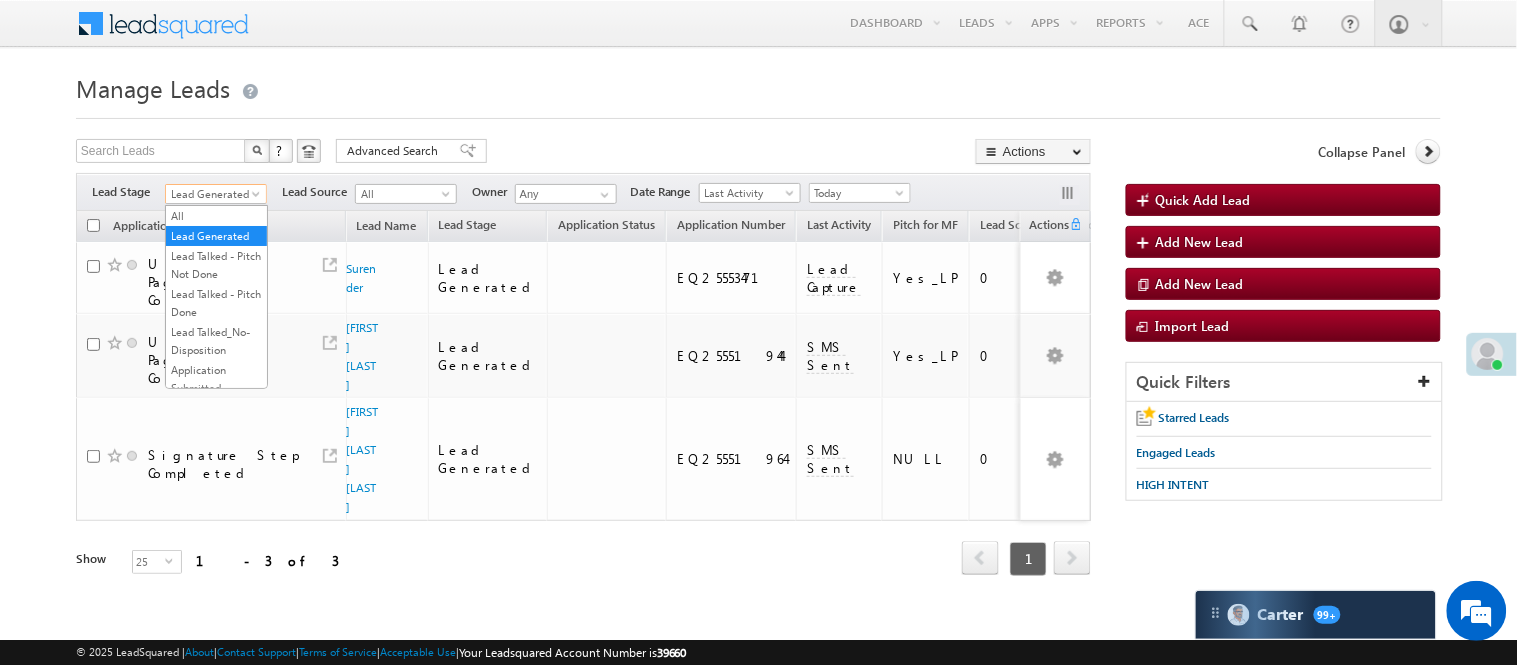 click on "Lead Generated" at bounding box center (213, 194) 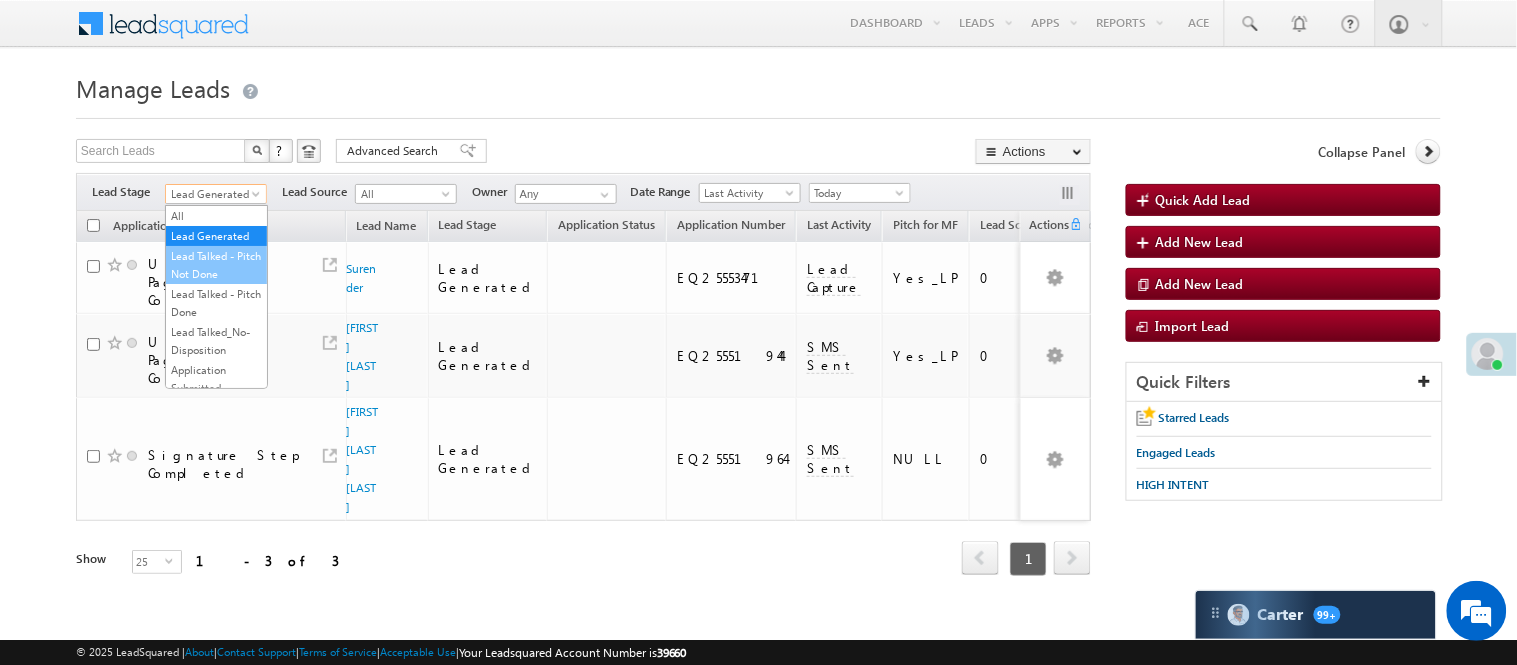 scroll, scrollTop: 496, scrollLeft: 0, axis: vertical 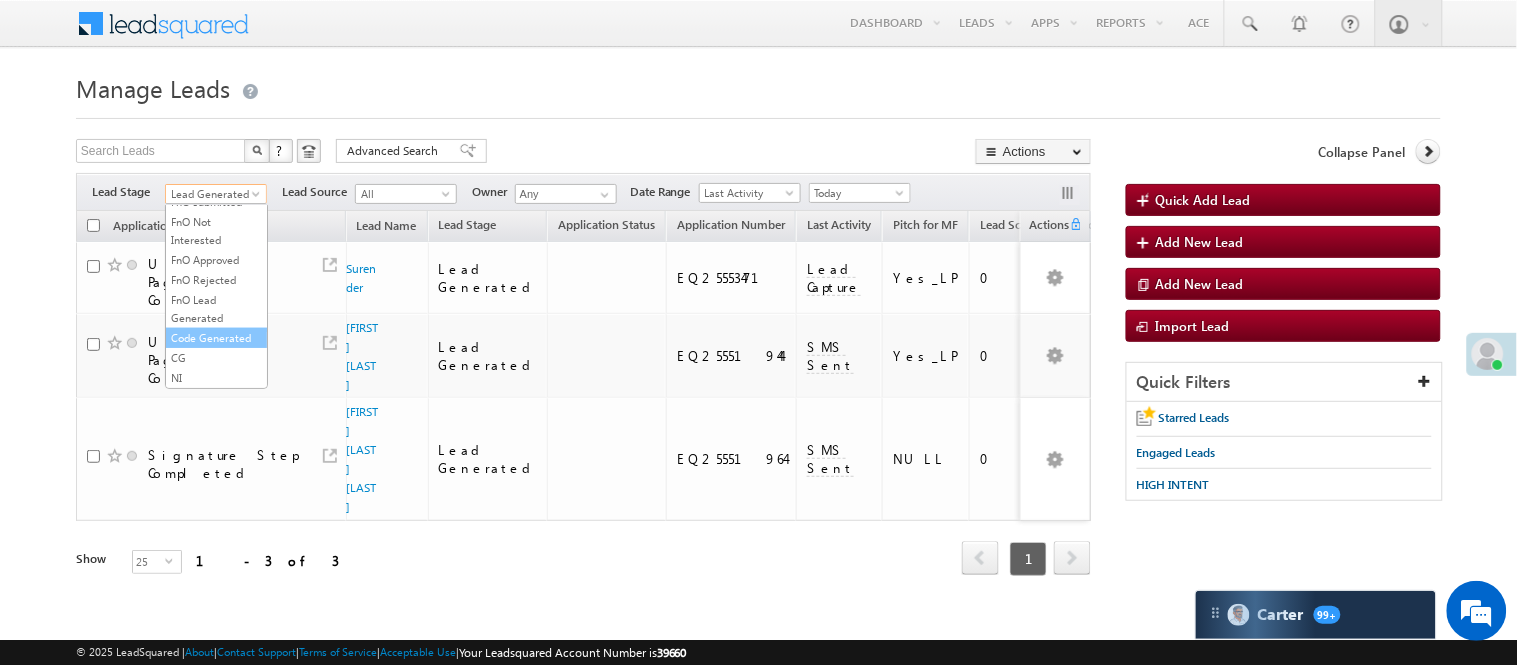 click on "Code Generated" at bounding box center [216, 338] 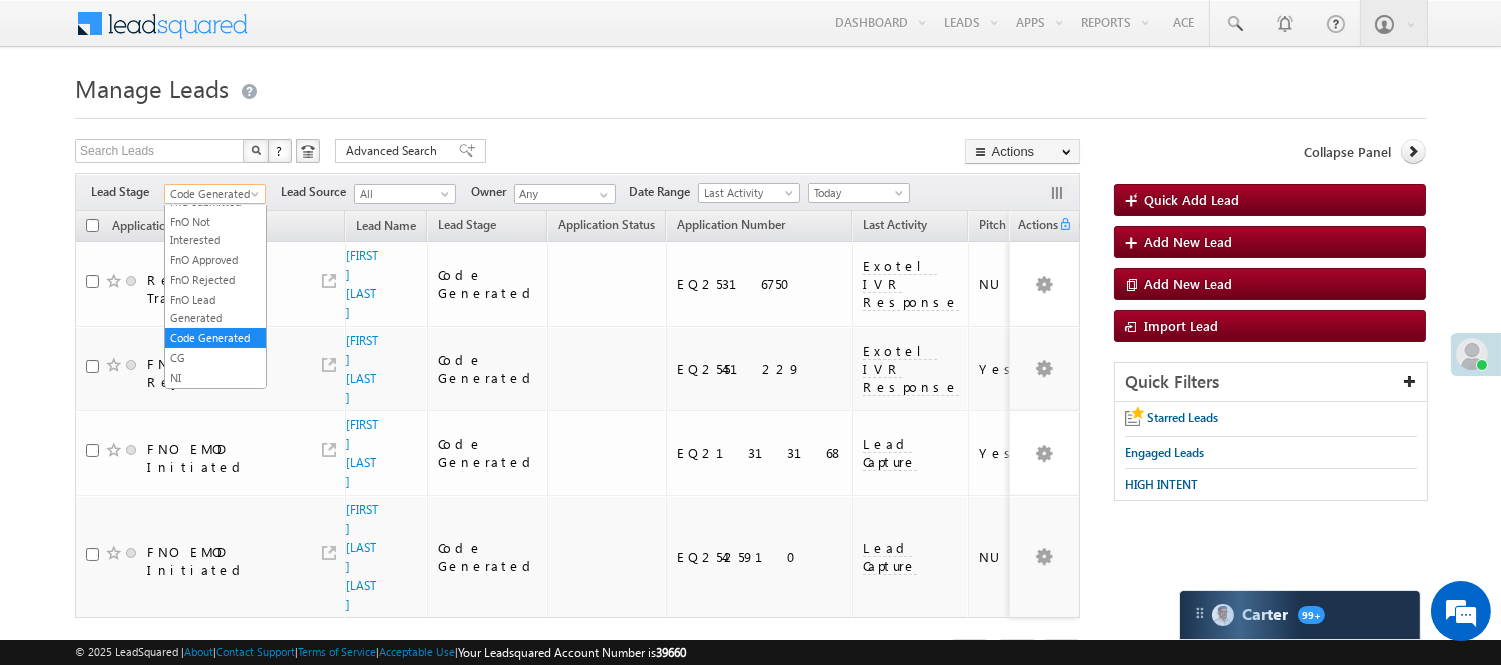 click on "Code Generated" at bounding box center (215, 194) 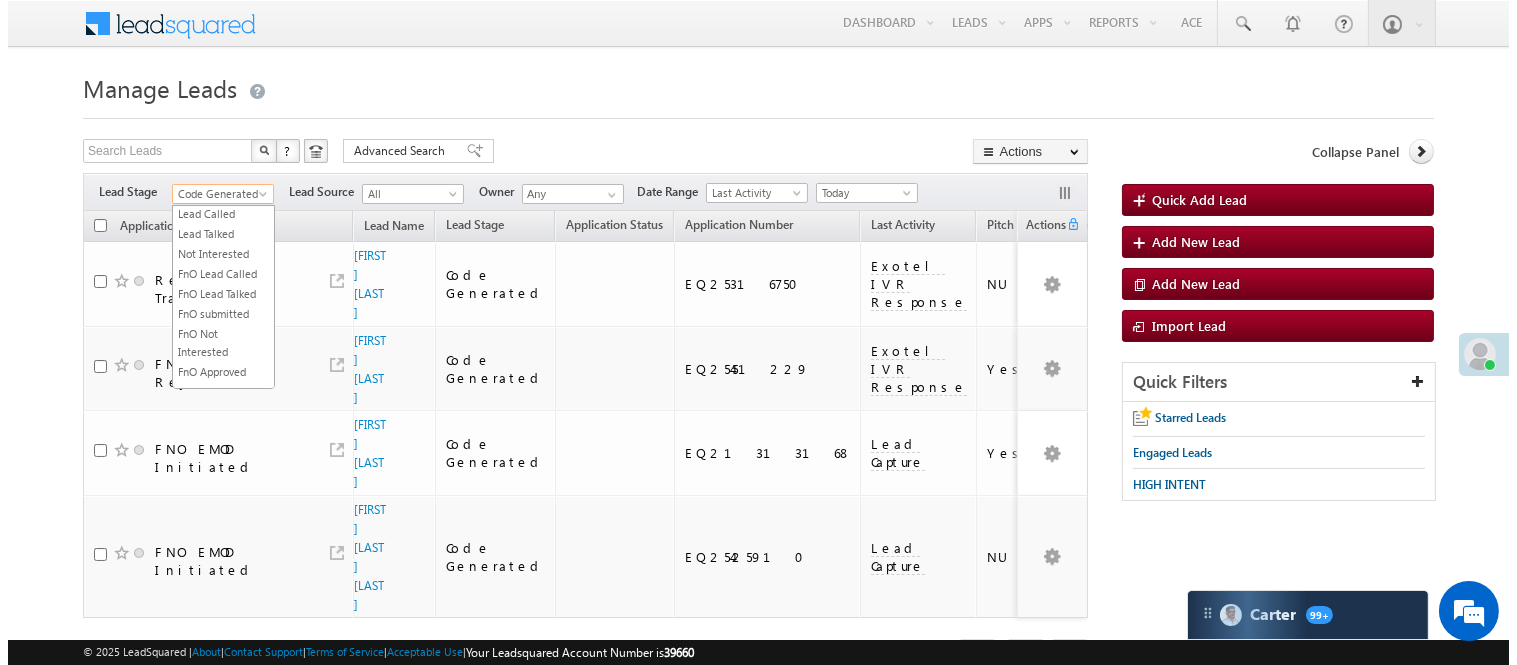scroll, scrollTop: 0, scrollLeft: 0, axis: both 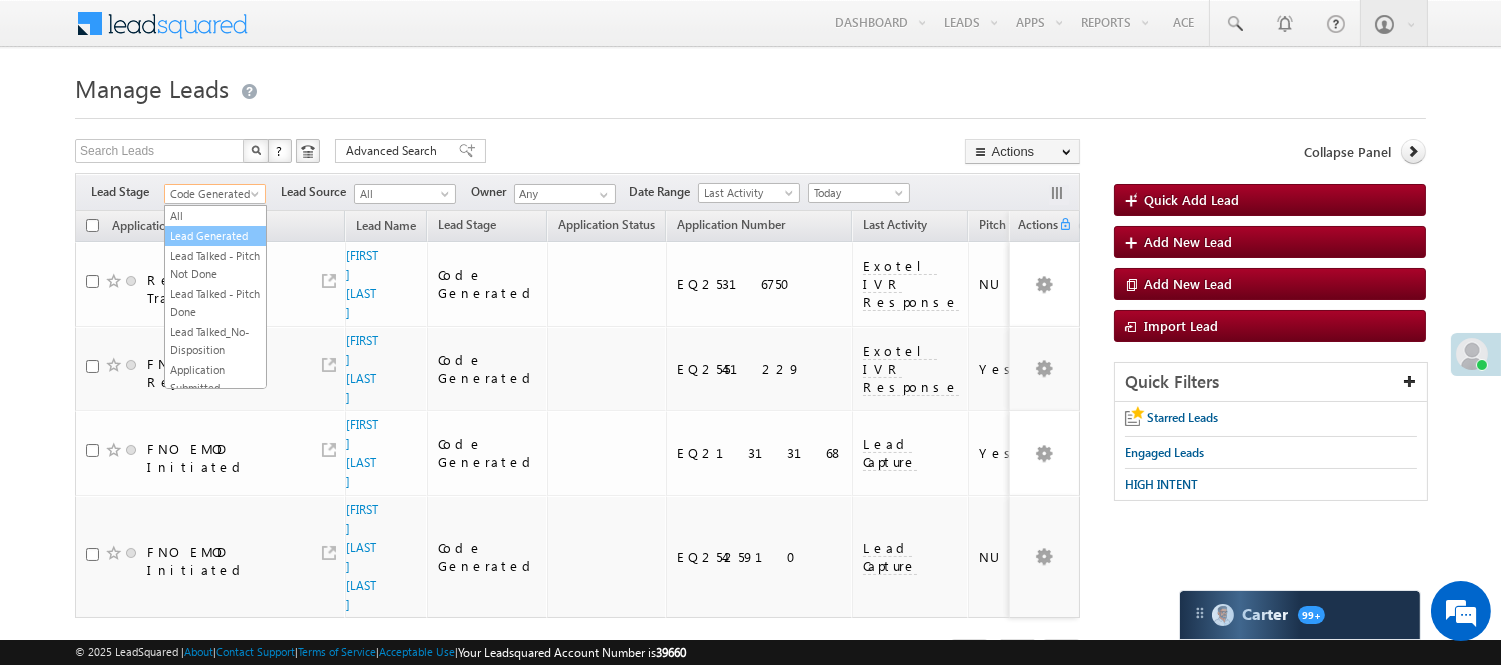 click on "Lead Generated" at bounding box center (215, 236) 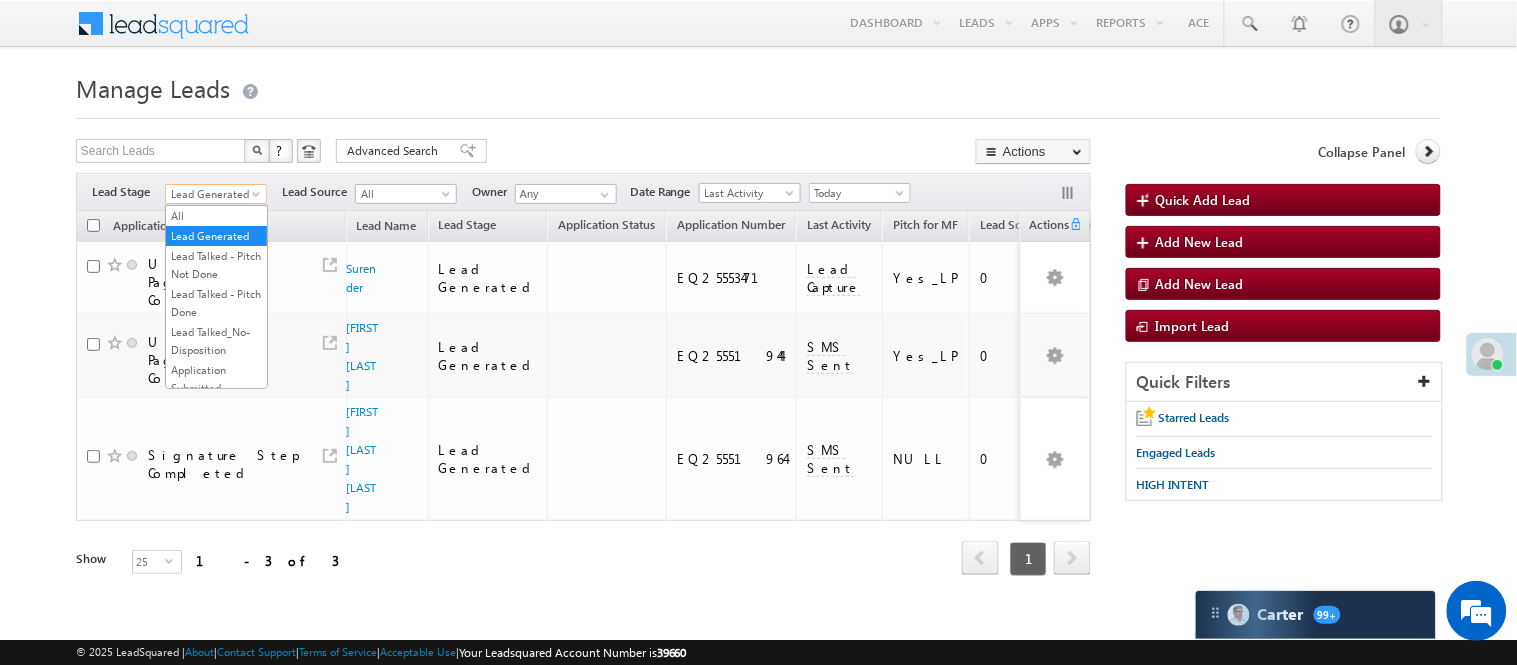 click on "Lead Generated" at bounding box center [213, 194] 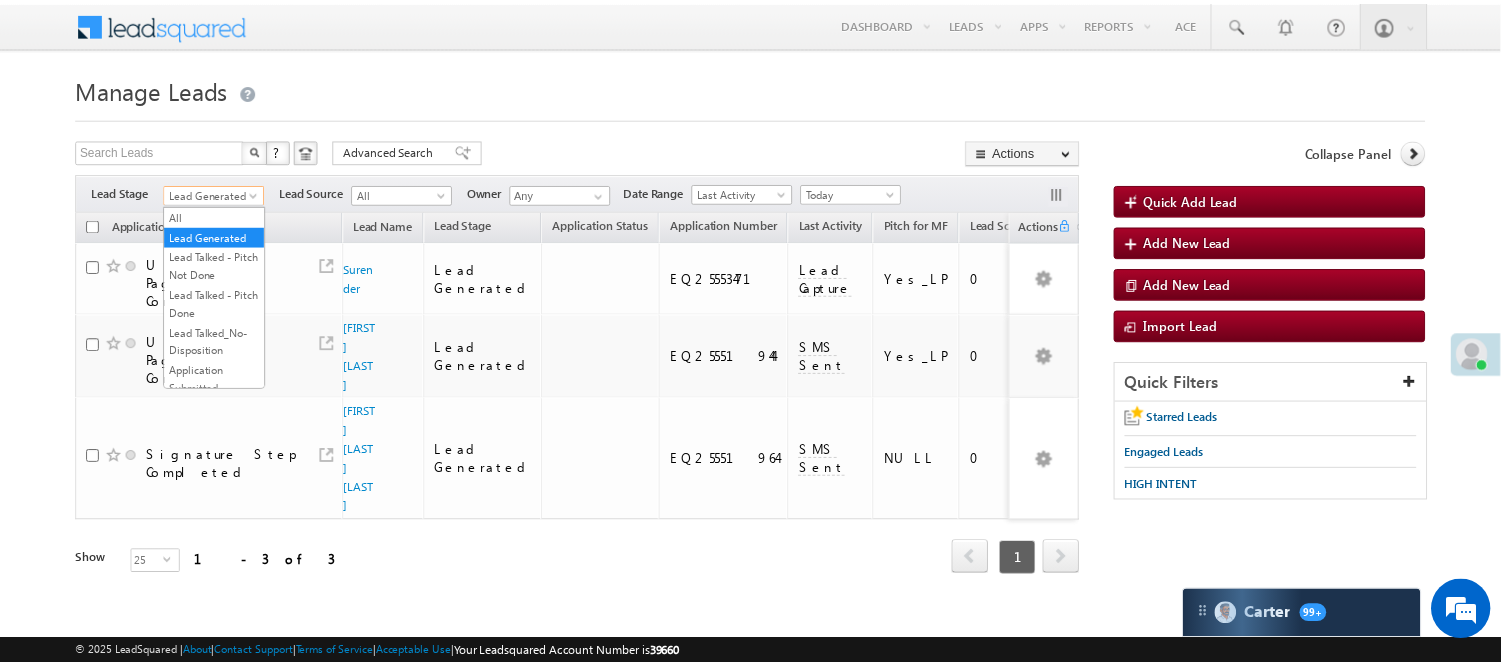 scroll, scrollTop: 496, scrollLeft: 0, axis: vertical 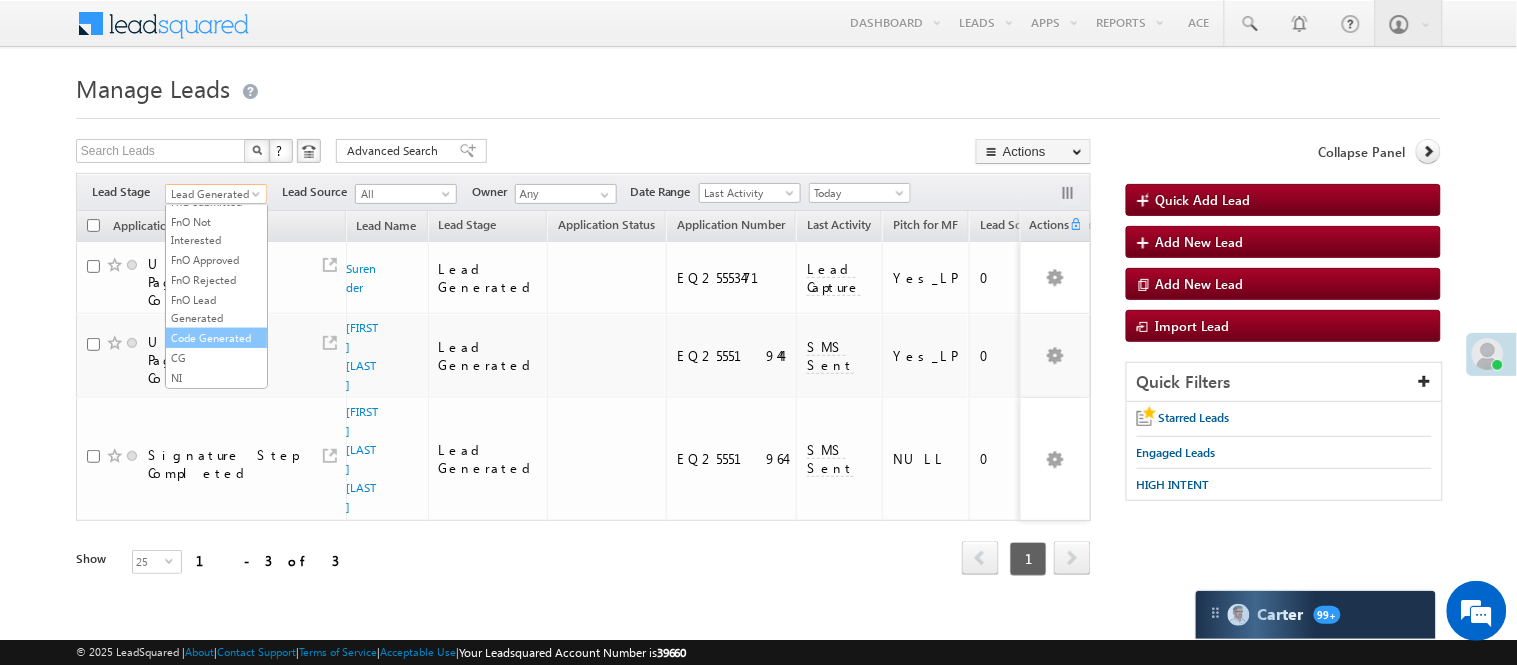 click on "Code Generated" at bounding box center (216, 338) 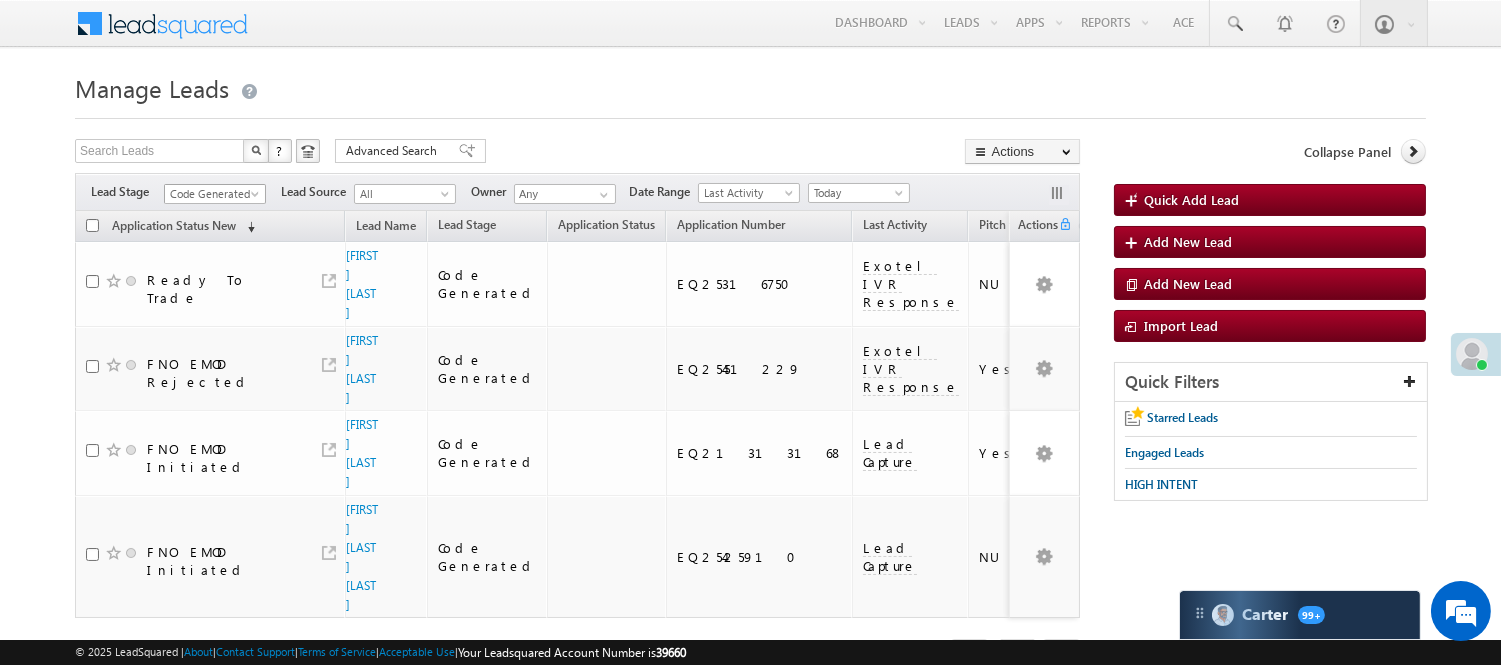 click on "Code Generated" at bounding box center (212, 194) 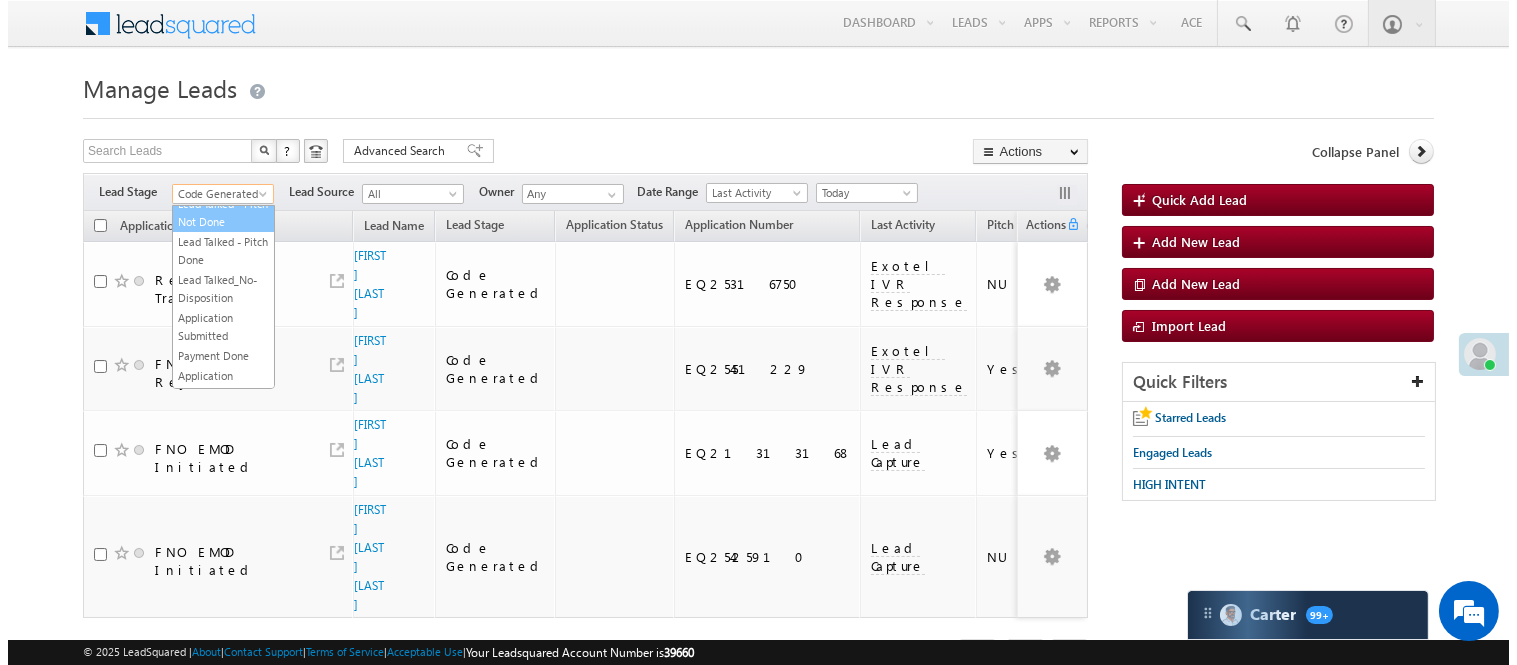 scroll, scrollTop: 0, scrollLeft: 0, axis: both 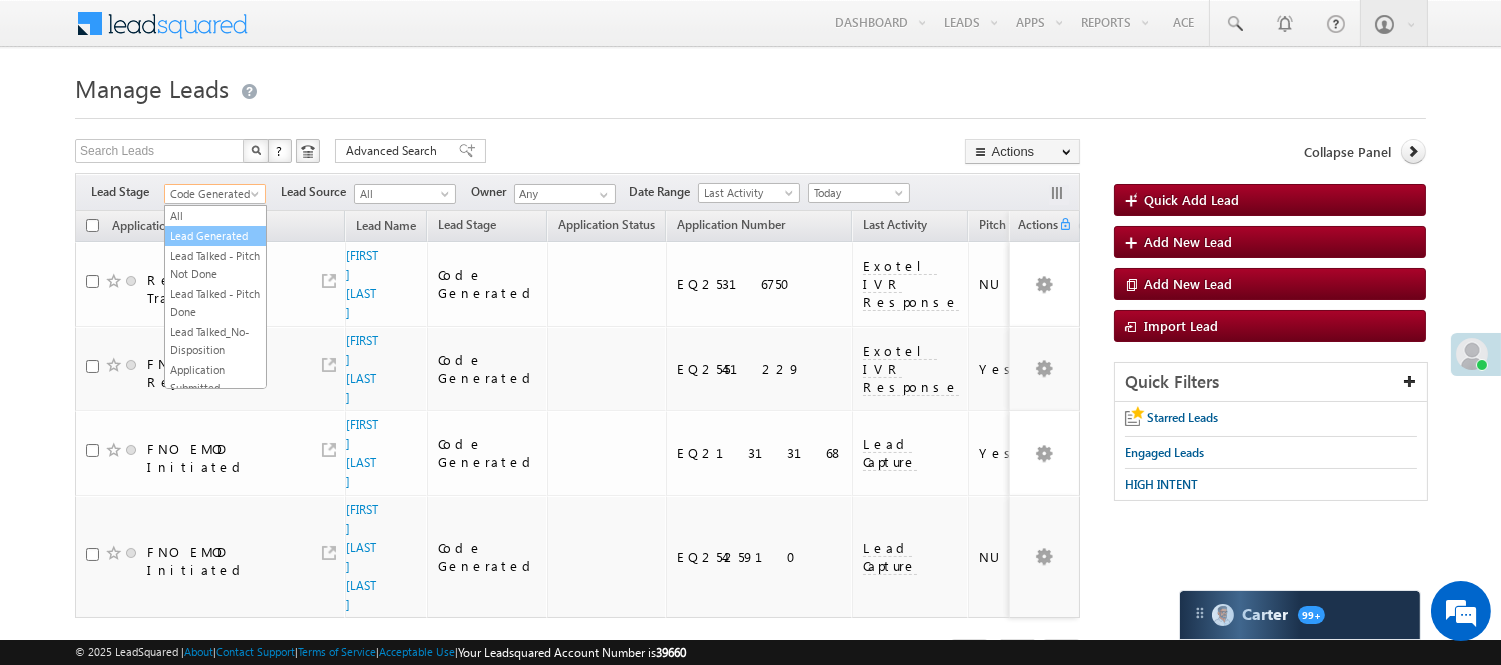 click on "Lead Generated" at bounding box center (215, 236) 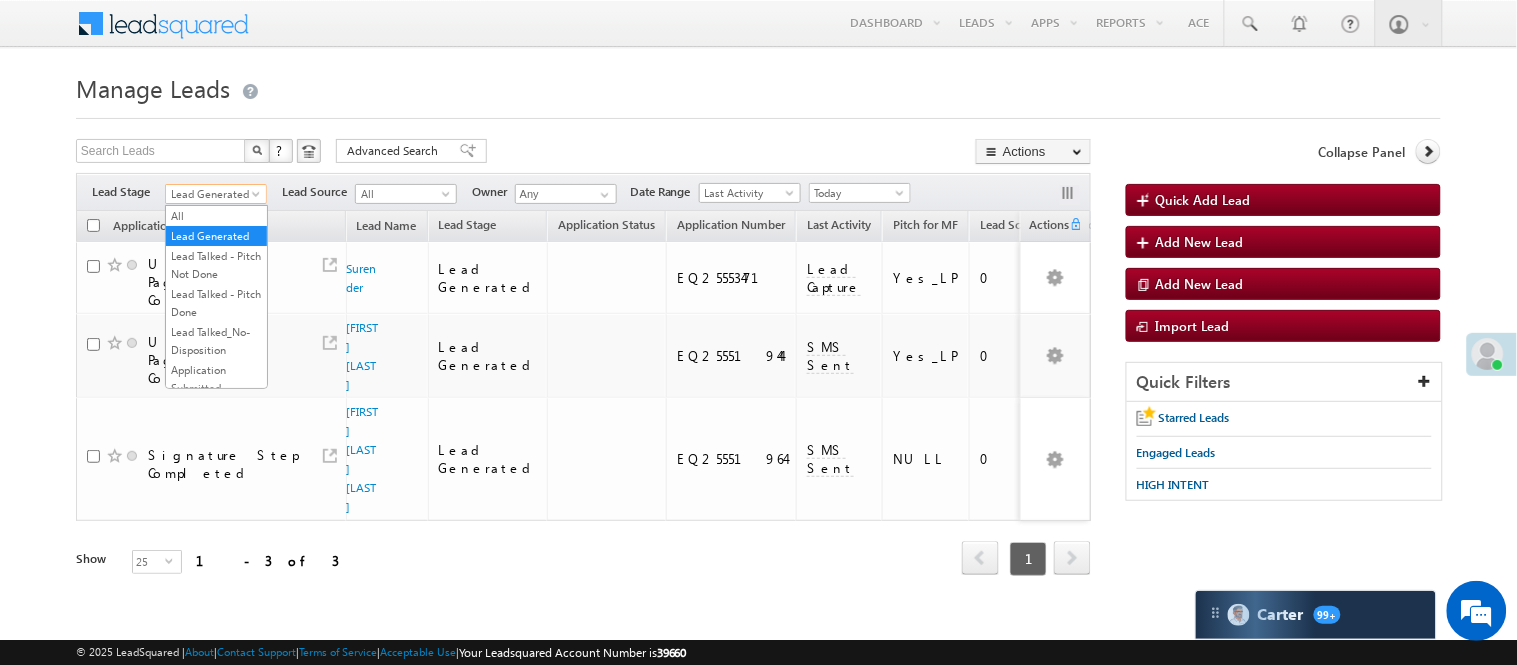 click on "Lead Generated" at bounding box center (213, 194) 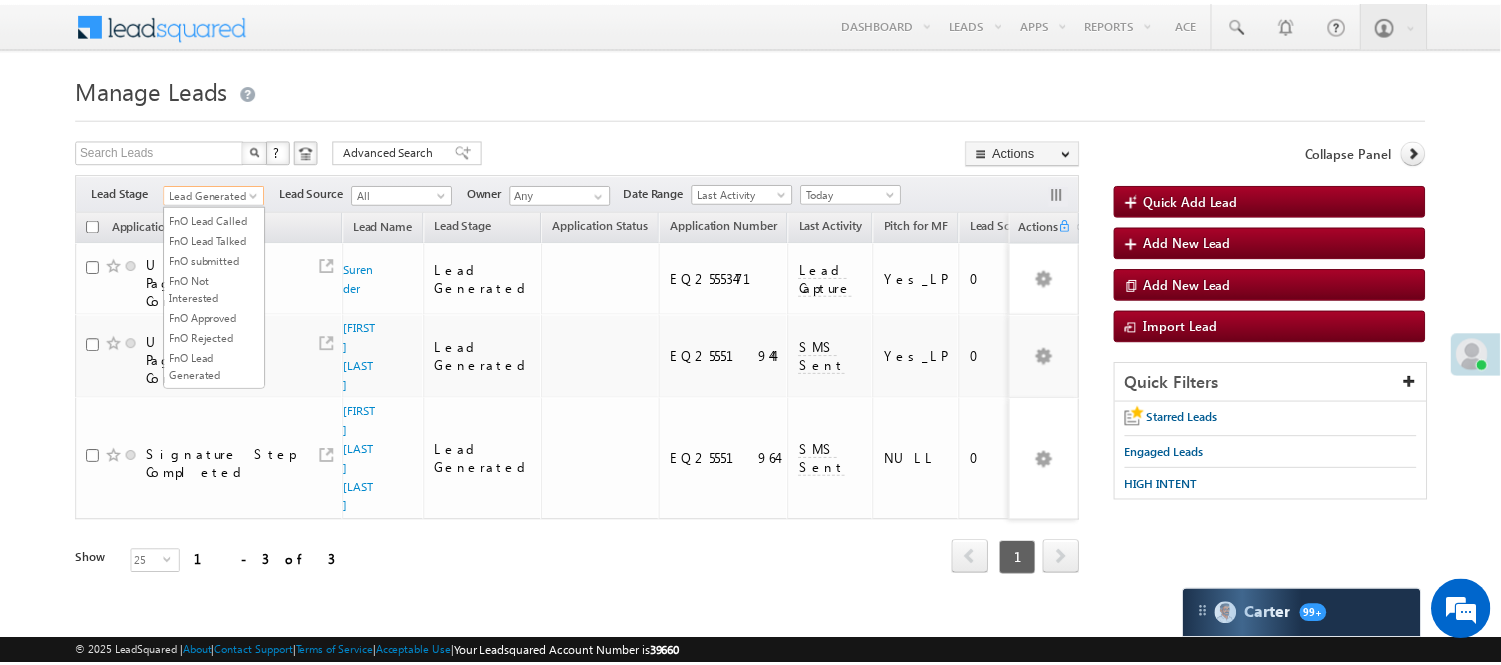 scroll, scrollTop: 496, scrollLeft: 0, axis: vertical 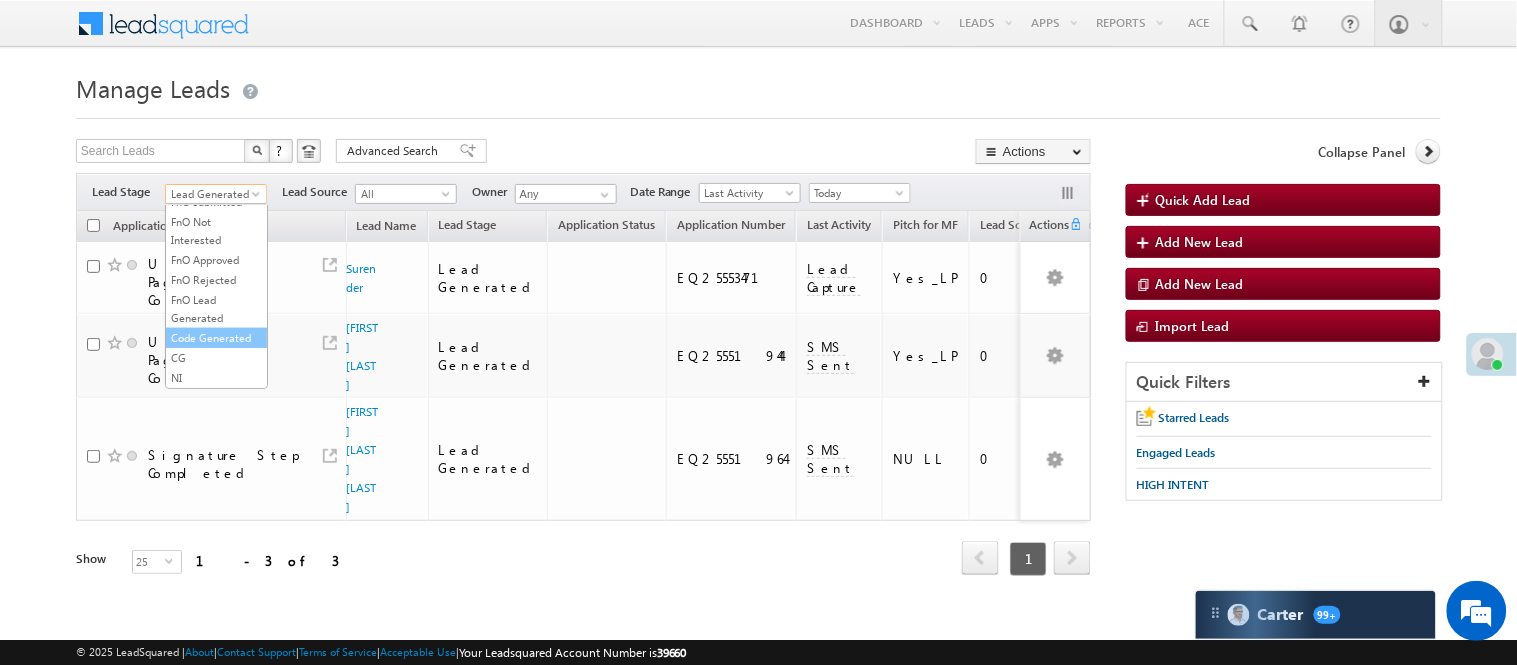 click on "Code Generated" at bounding box center [216, 338] 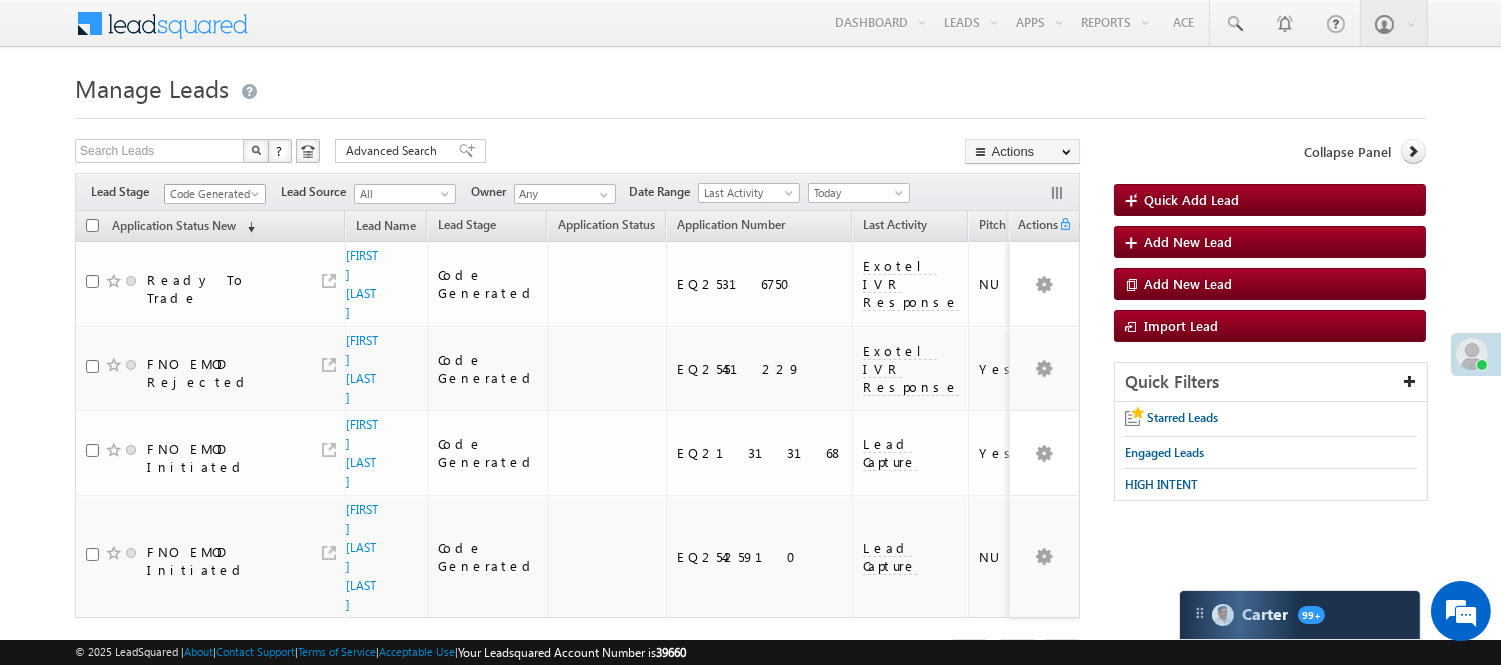 click on "Filters
Lead Stage
All Lead Generated Lead Talked - Pitch Not Done Lead Talked - Pitch Done Lead Talked_No-Disposition Application Submitted Payment Done Application Resubmitted Under Objection Lead Called Lead Talked Not Interested FnO Lead Called FnO Lead Talked FnO submitted FnO Not Interested FnO Approved FnO Rejected FnO Lead Generated Code Generated CG NI Code Generated
Lead Source
All All
Owner Any Any" at bounding box center (577, 192) 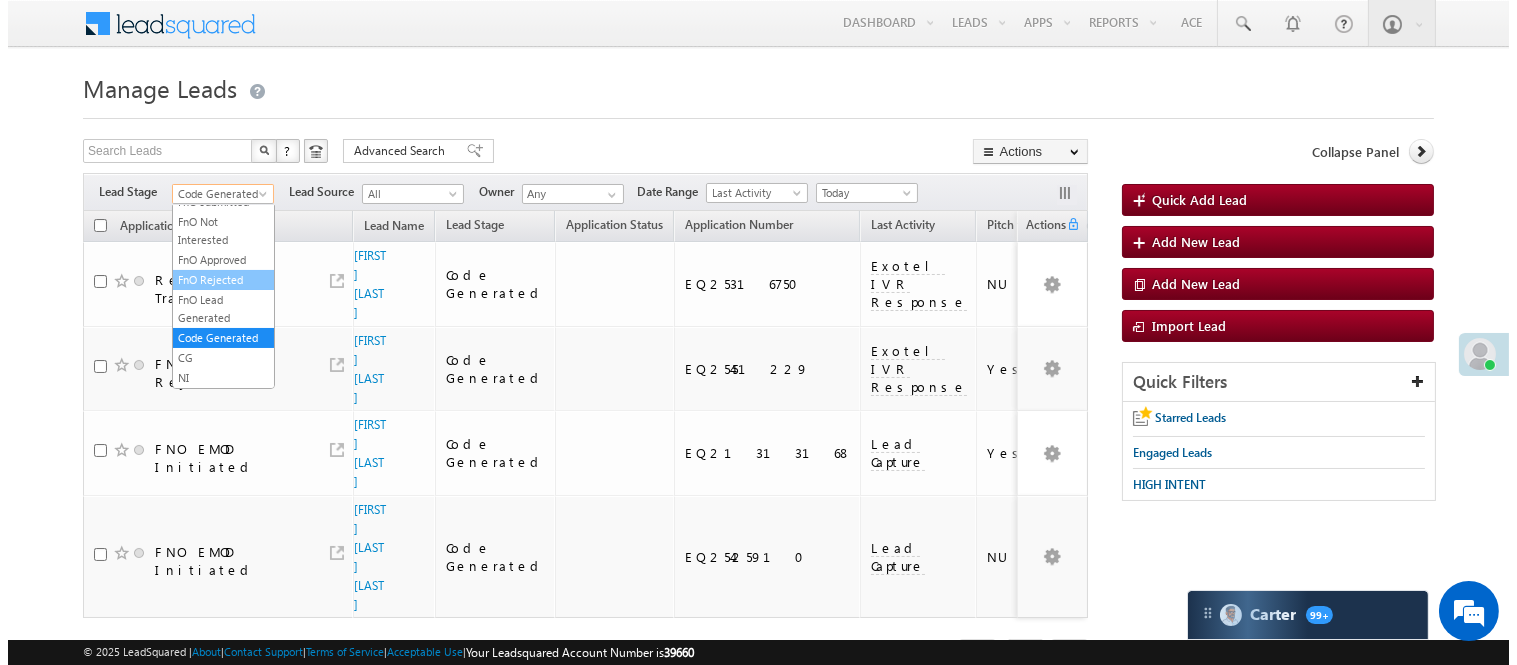 scroll, scrollTop: 0, scrollLeft: 0, axis: both 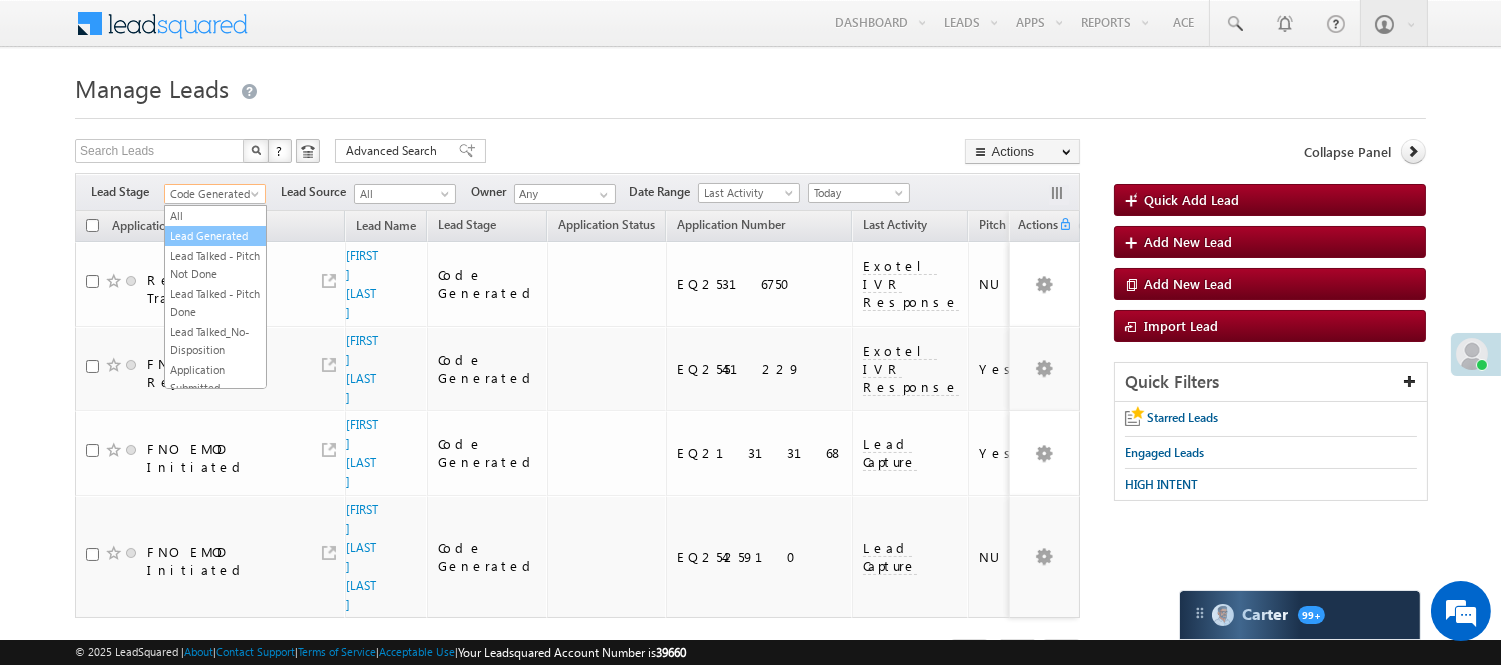 click on "Lead Generated" at bounding box center (215, 236) 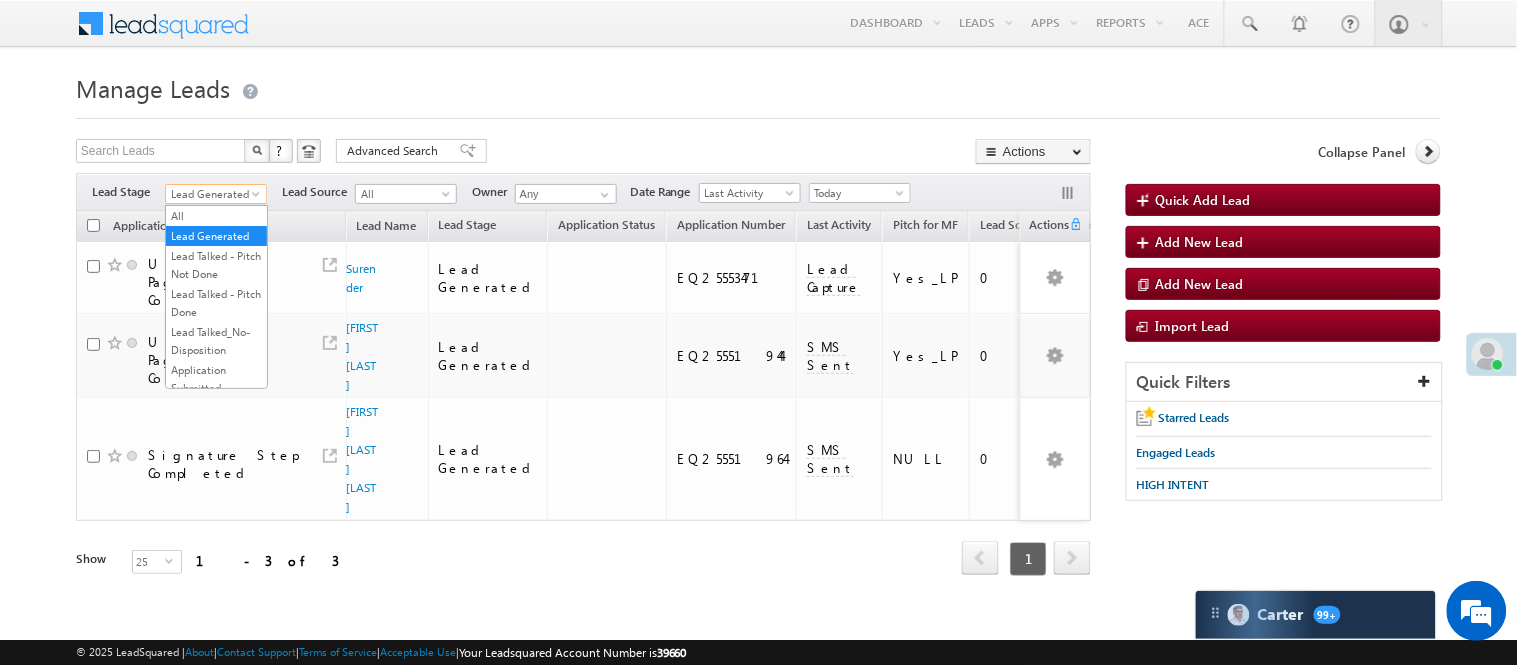 click on "Lead Generated" at bounding box center (213, 194) 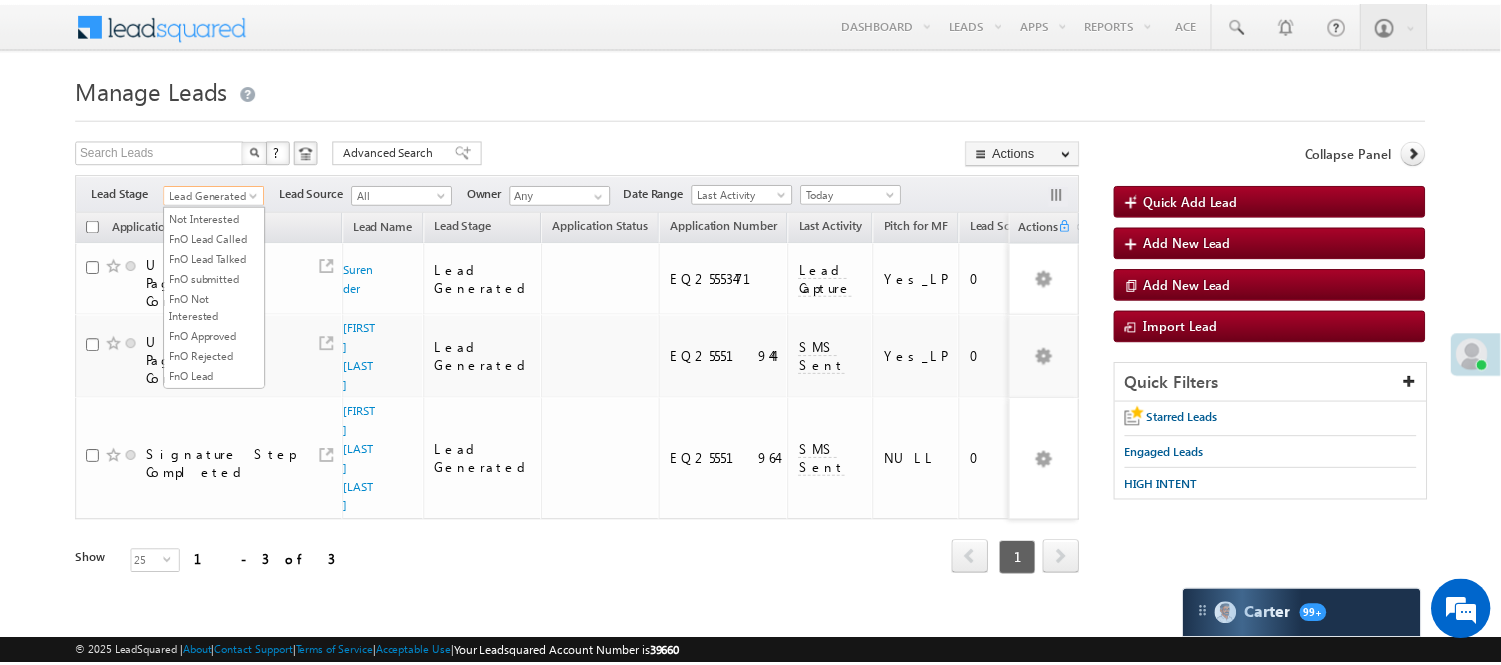 scroll, scrollTop: 496, scrollLeft: 0, axis: vertical 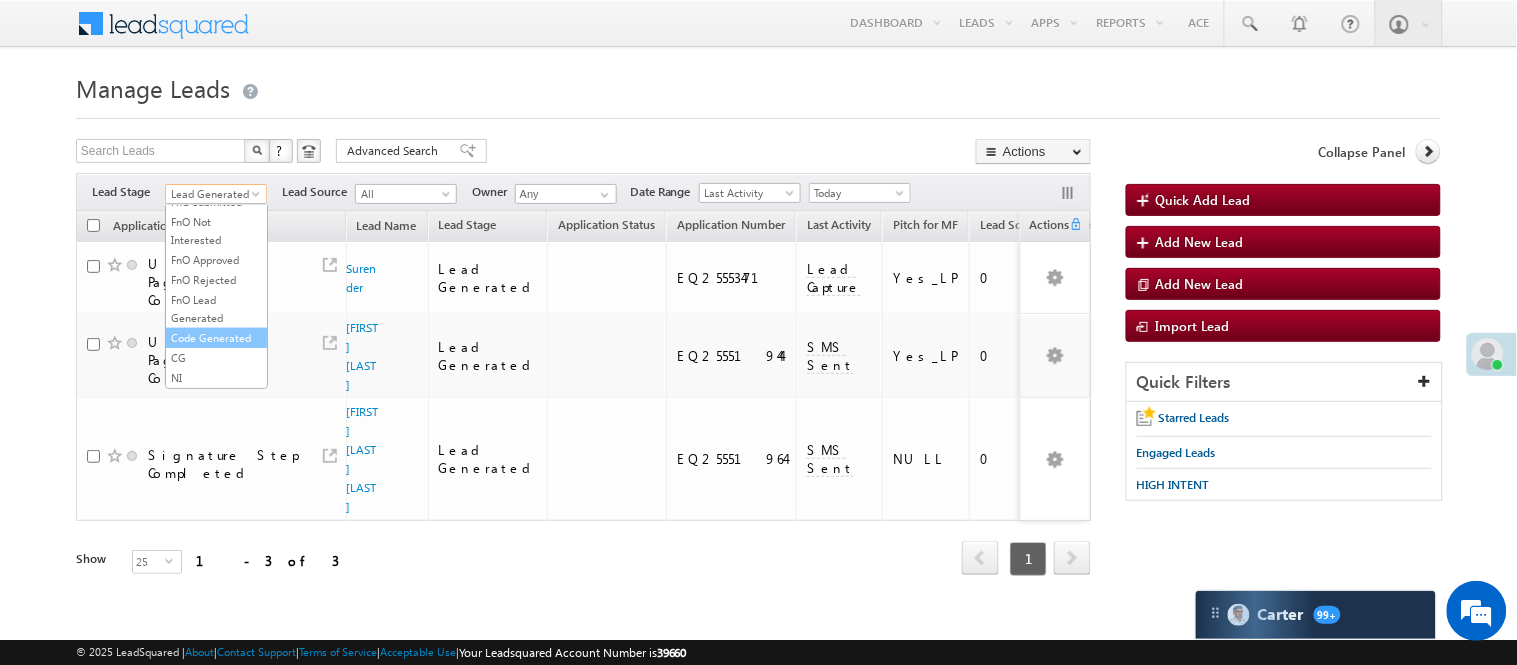 click on "Code Generated" at bounding box center (216, 338) 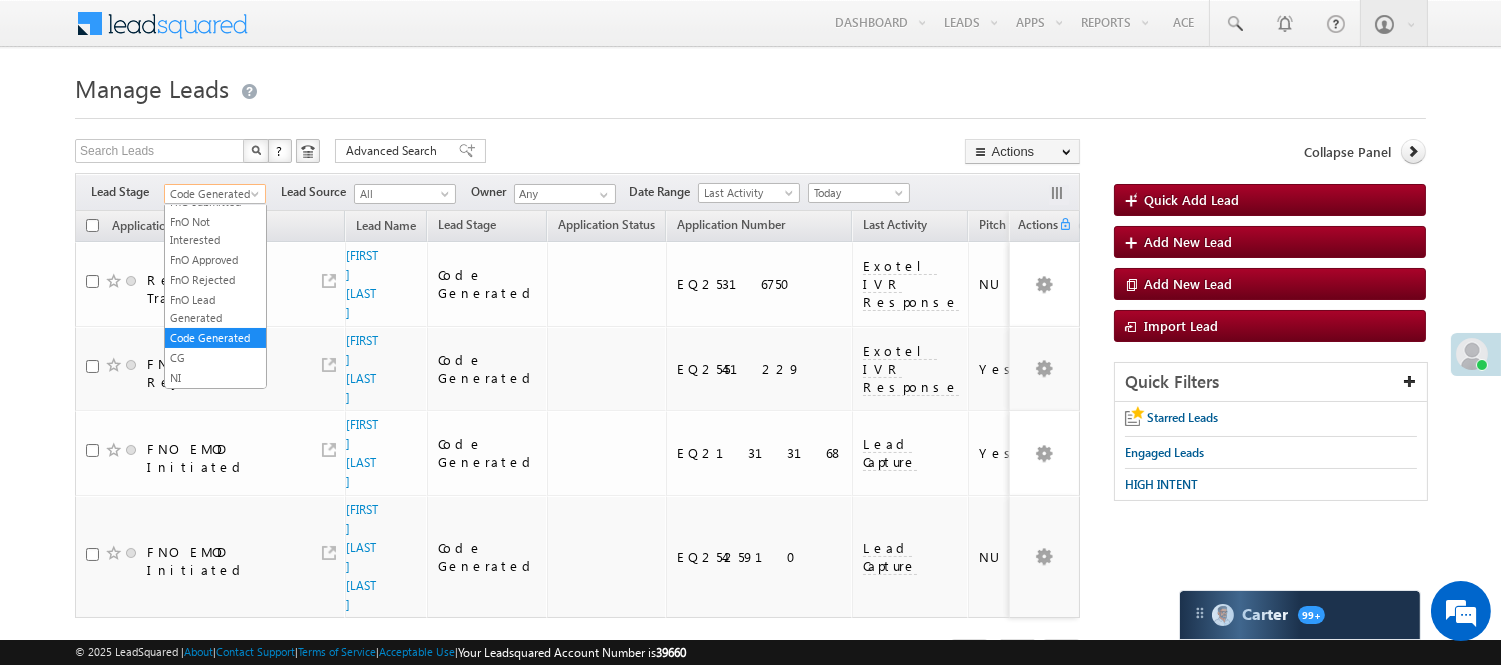 click on "Code Generated" at bounding box center [212, 194] 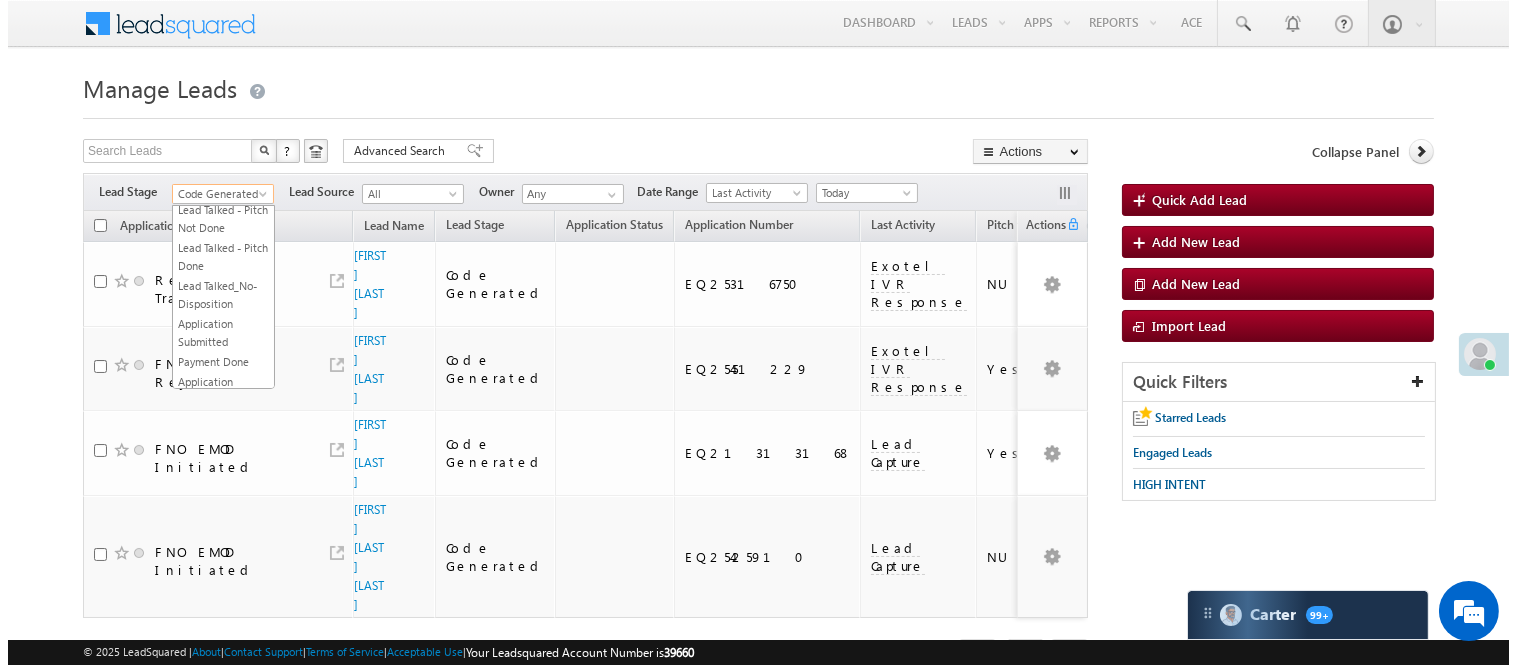 scroll, scrollTop: 0, scrollLeft: 0, axis: both 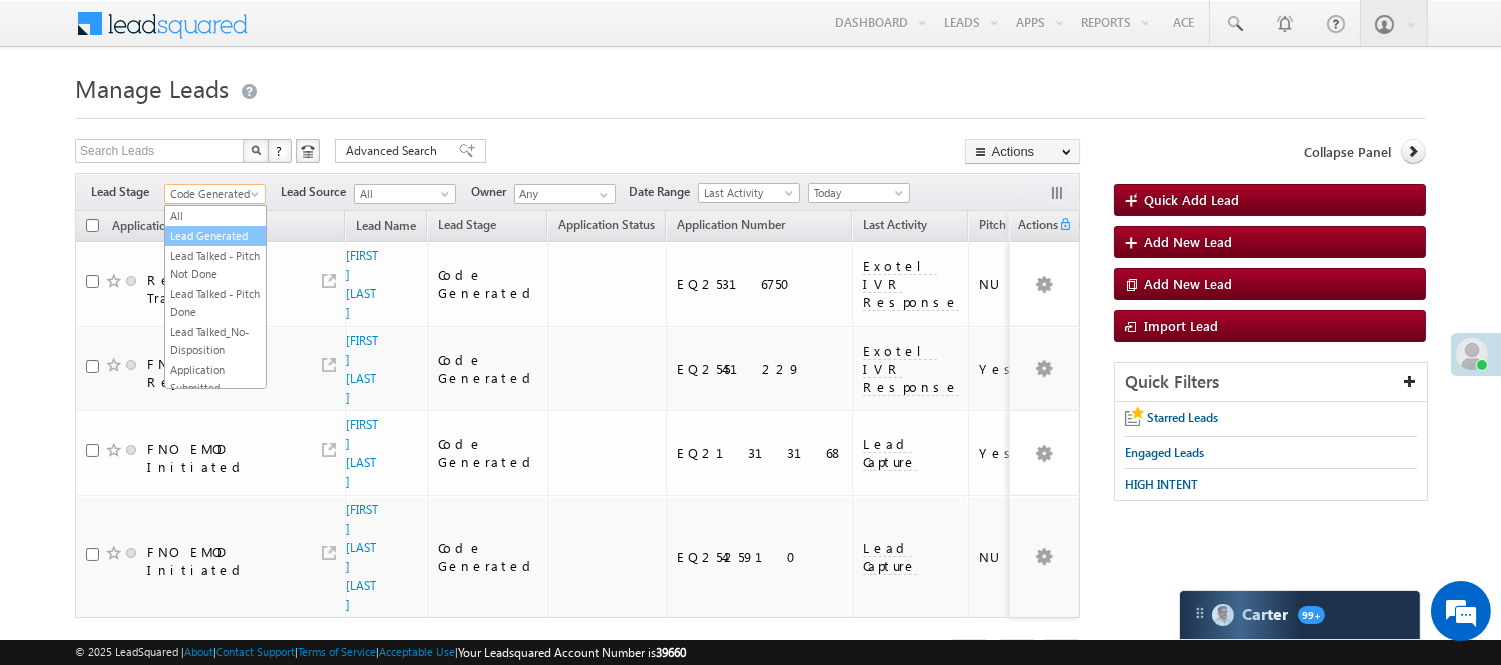 click on "Lead Generated" at bounding box center [215, 236] 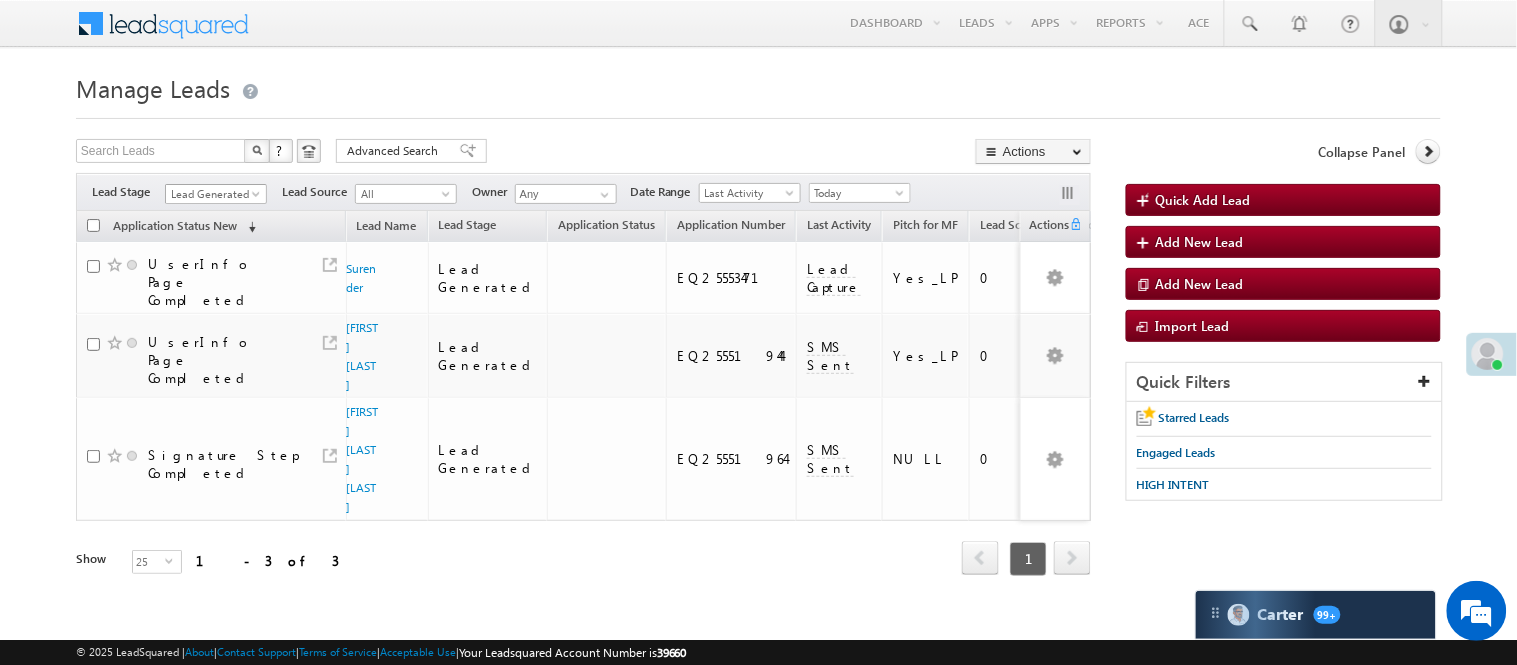 click on "Lead Generated" at bounding box center (213, 194) 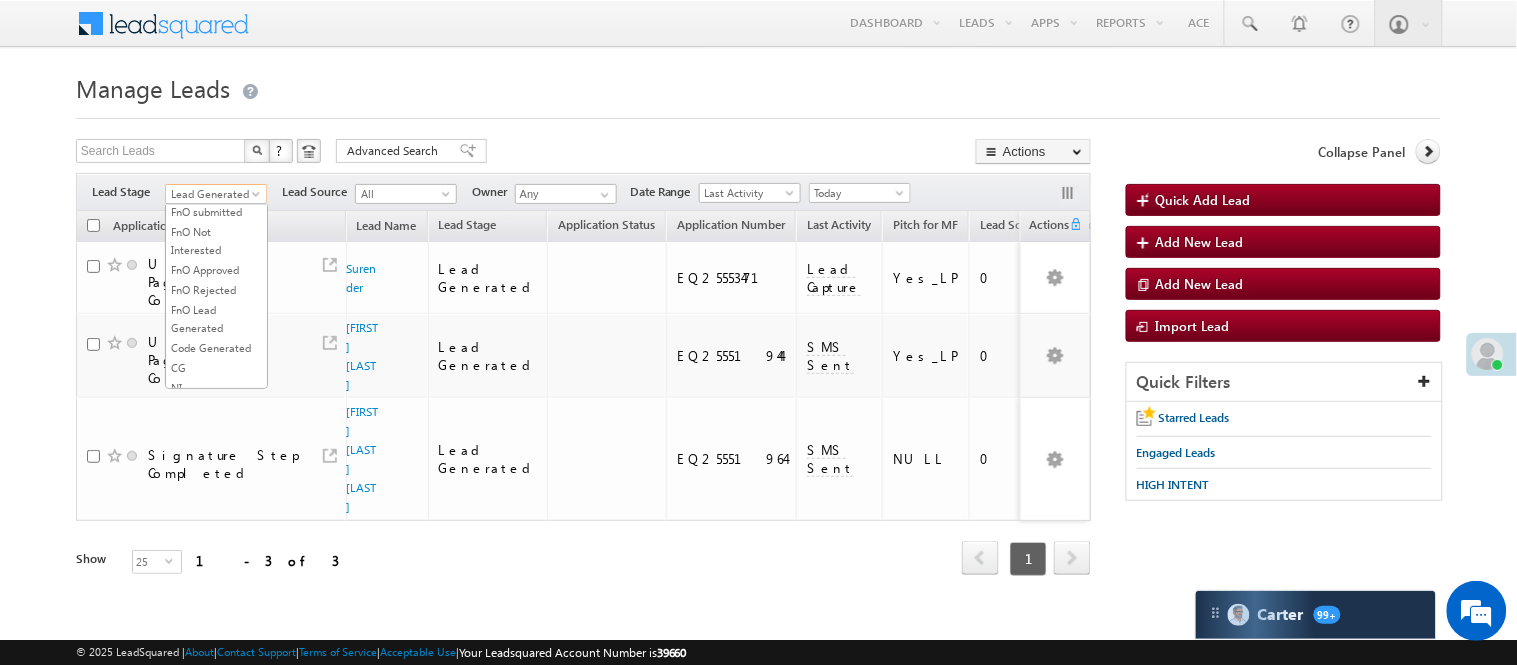 scroll, scrollTop: 163, scrollLeft: 0, axis: vertical 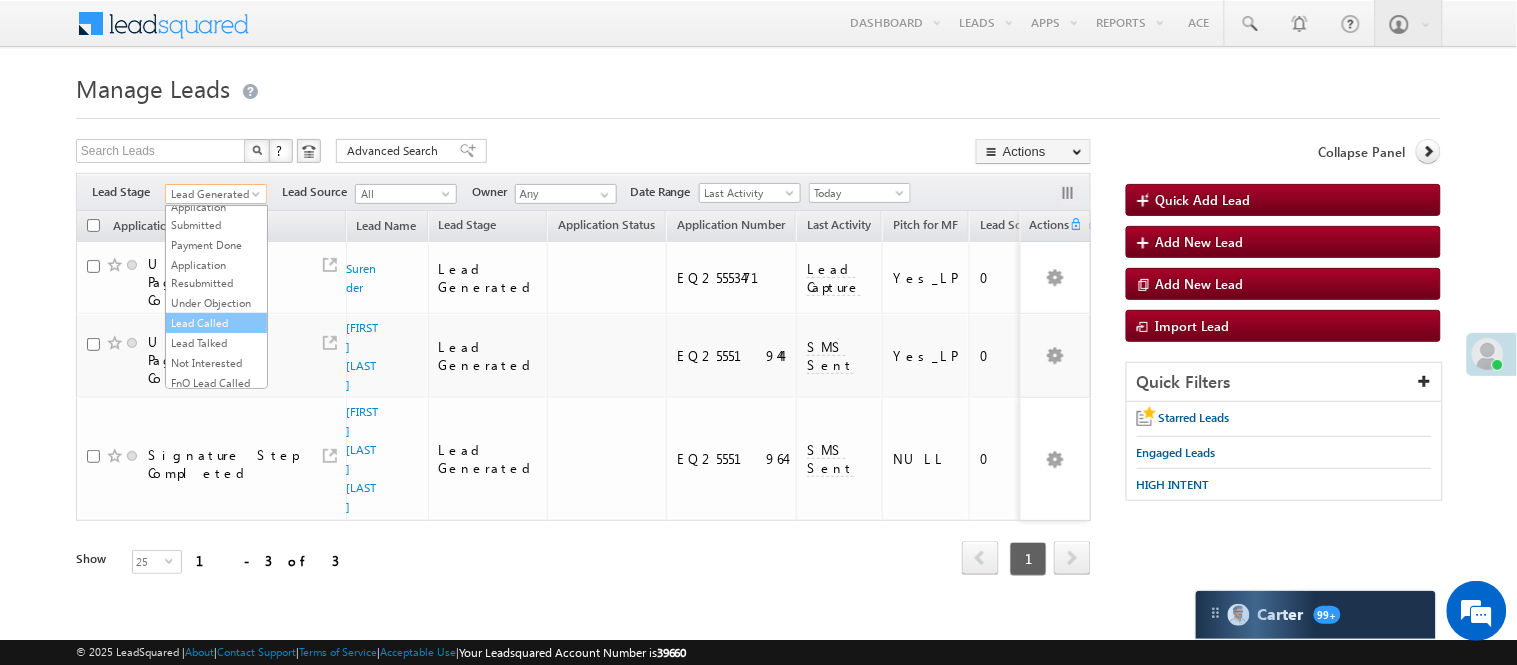 click on "Lead Called" at bounding box center (216, 323) 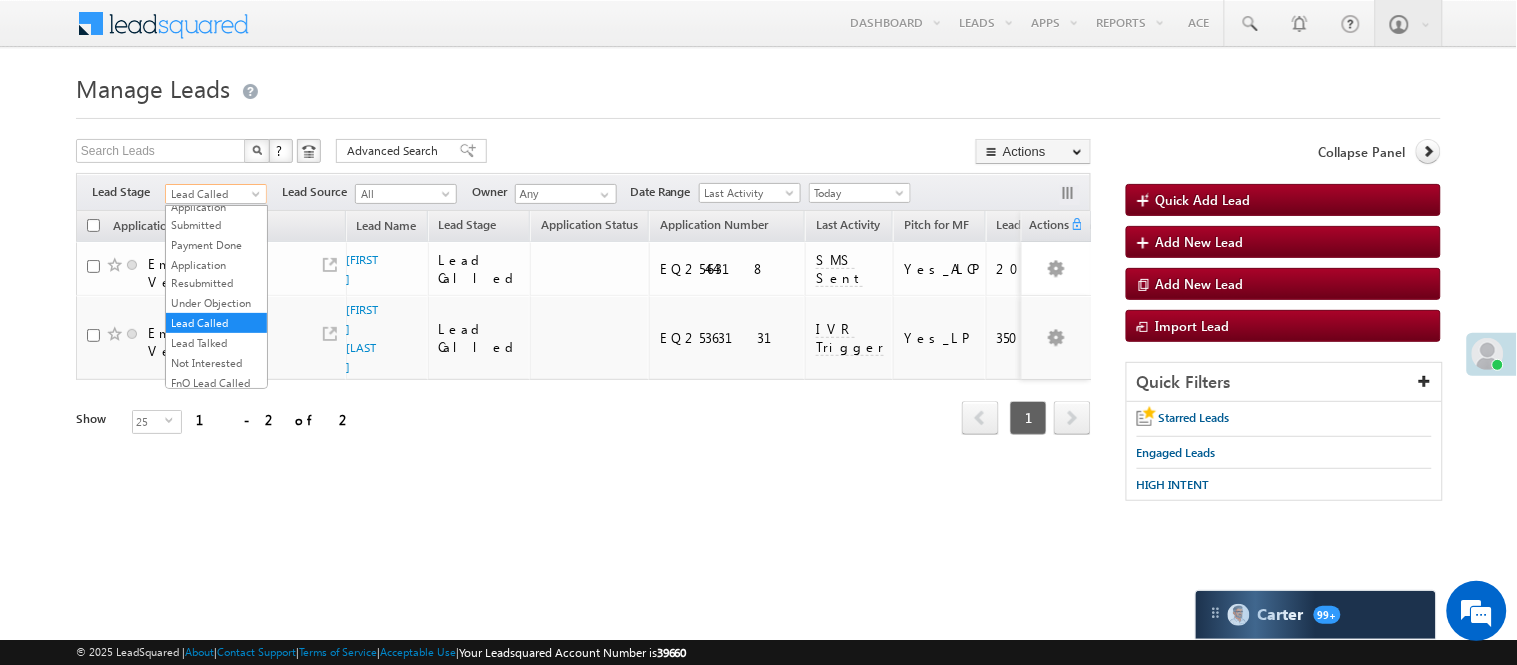 click on "Lead Called" at bounding box center (213, 194) 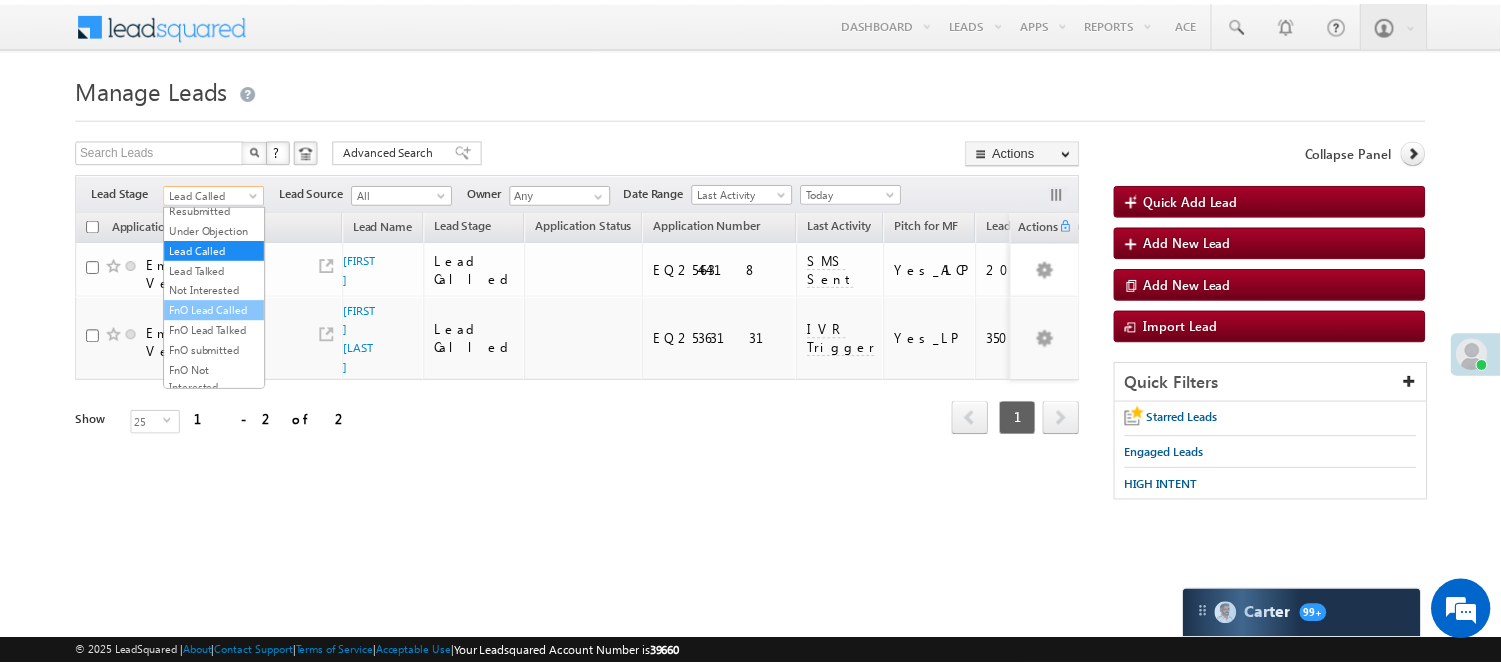 scroll, scrollTop: 274, scrollLeft: 0, axis: vertical 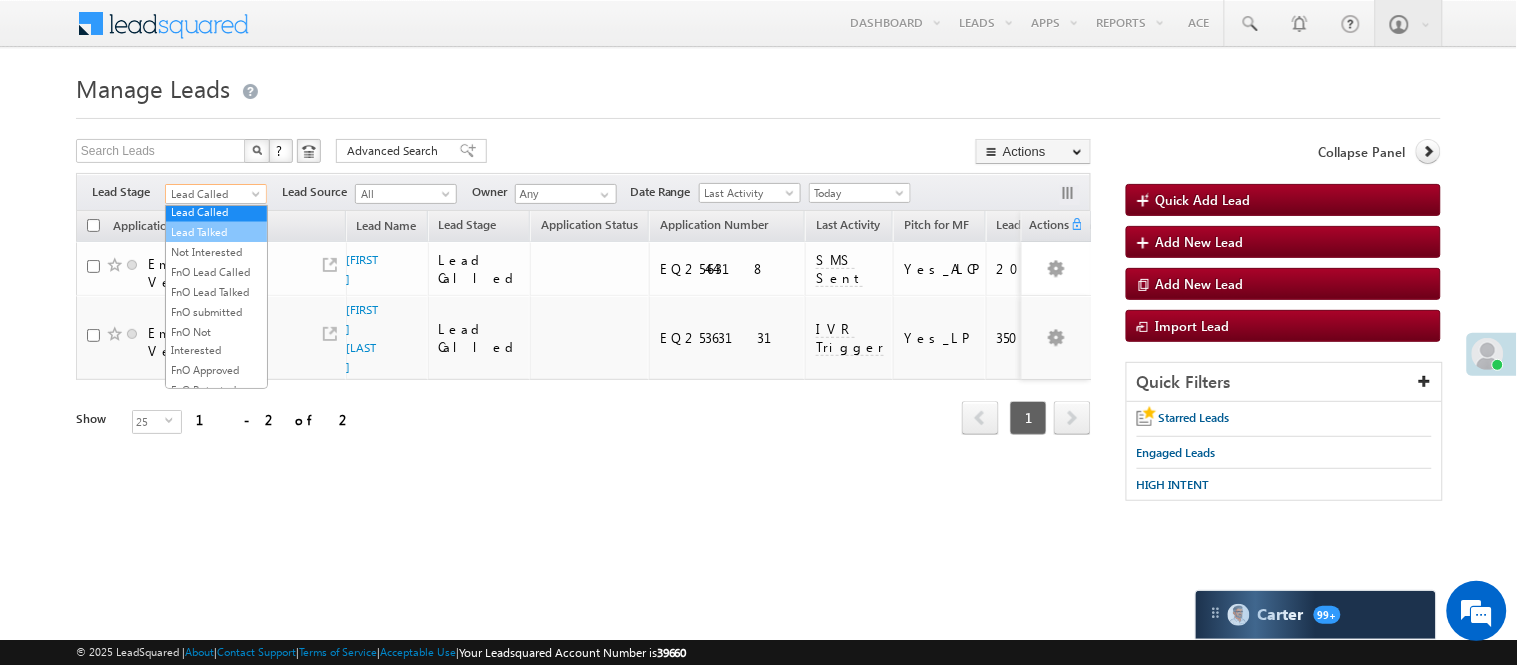 drag, startPoint x: 204, startPoint y: 264, endPoint x: 213, endPoint y: 280, distance: 18.35756 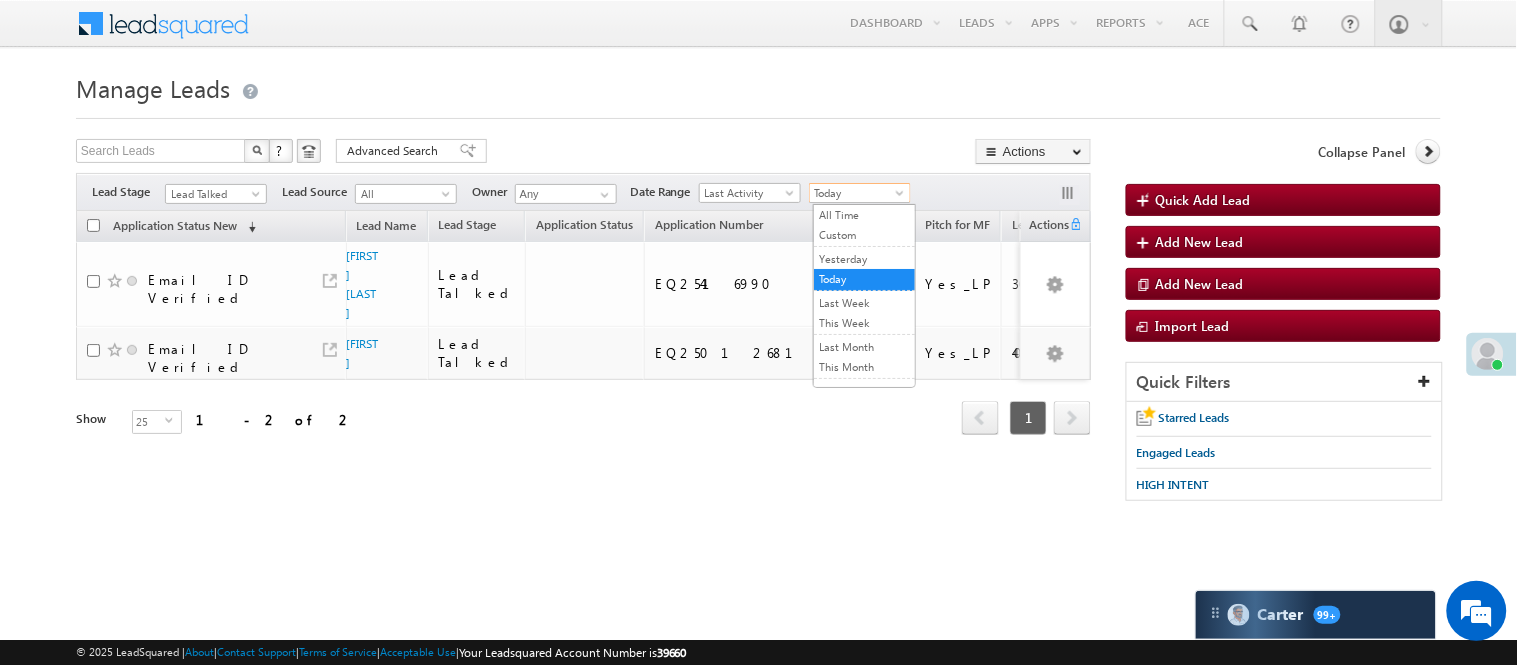 click on "Today" at bounding box center [857, 193] 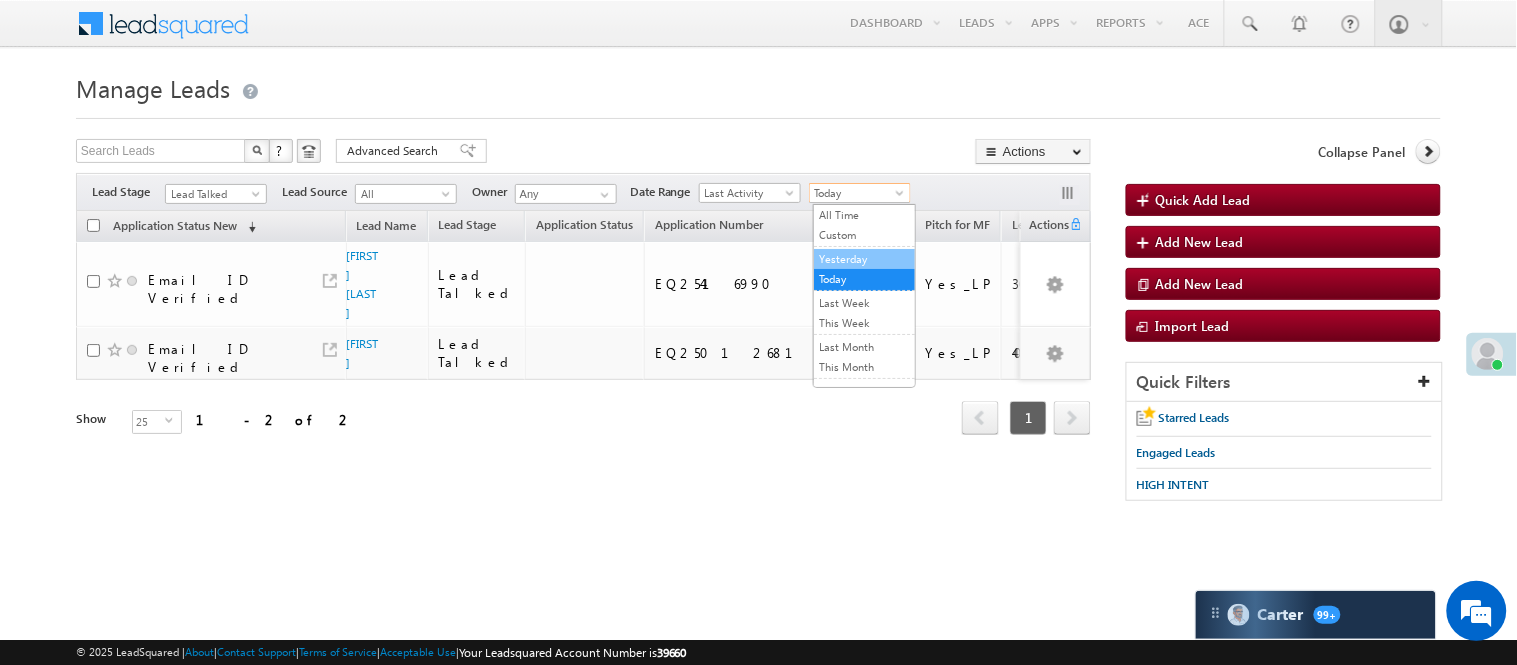 click on "Yesterday" at bounding box center (864, 259) 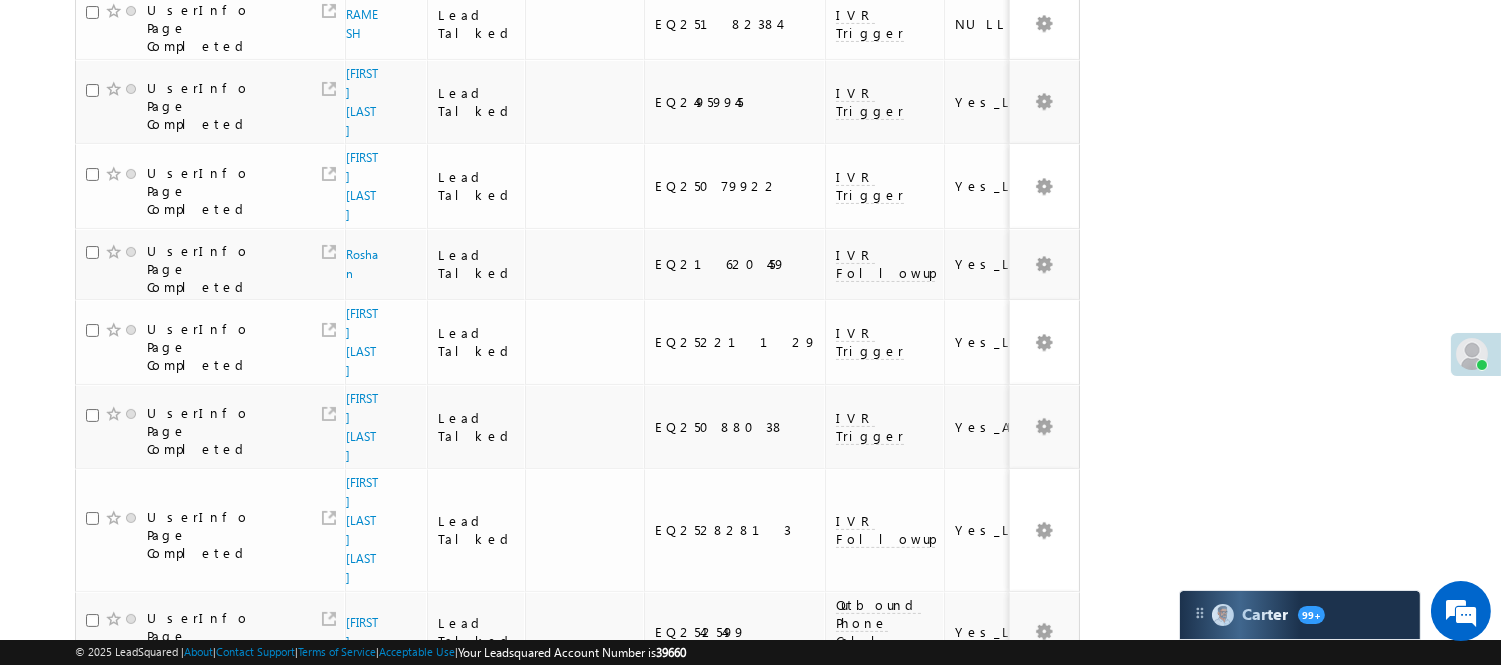 scroll, scrollTop: 1140, scrollLeft: 0, axis: vertical 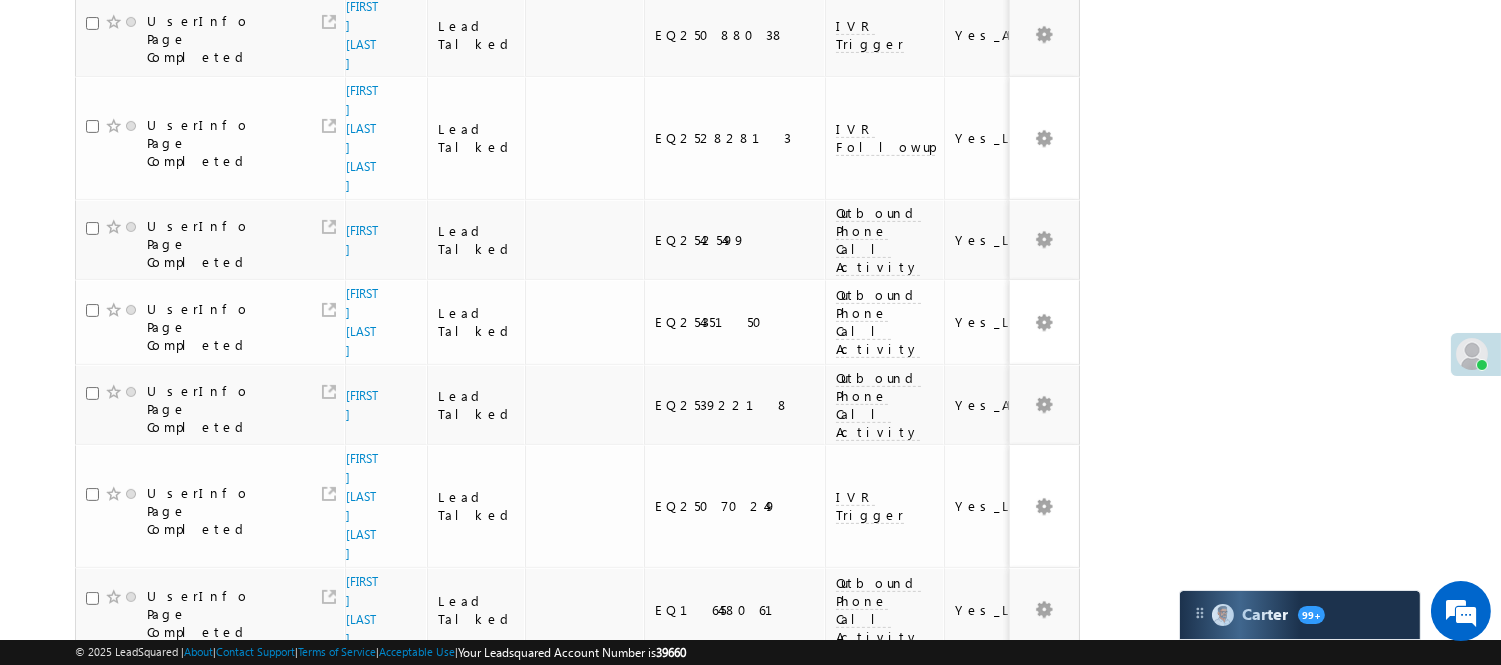 click on "3" at bounding box center [938, 1269] 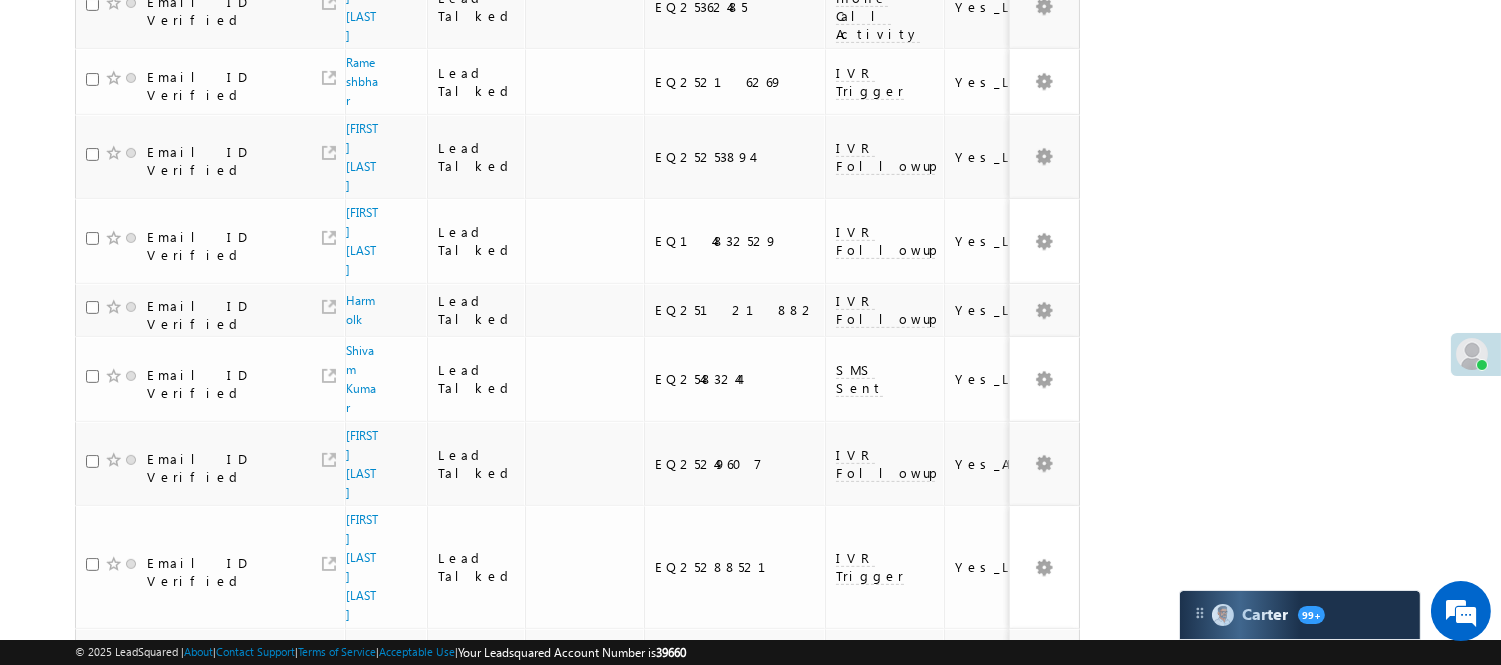 scroll, scrollTop: 1385, scrollLeft: 0, axis: vertical 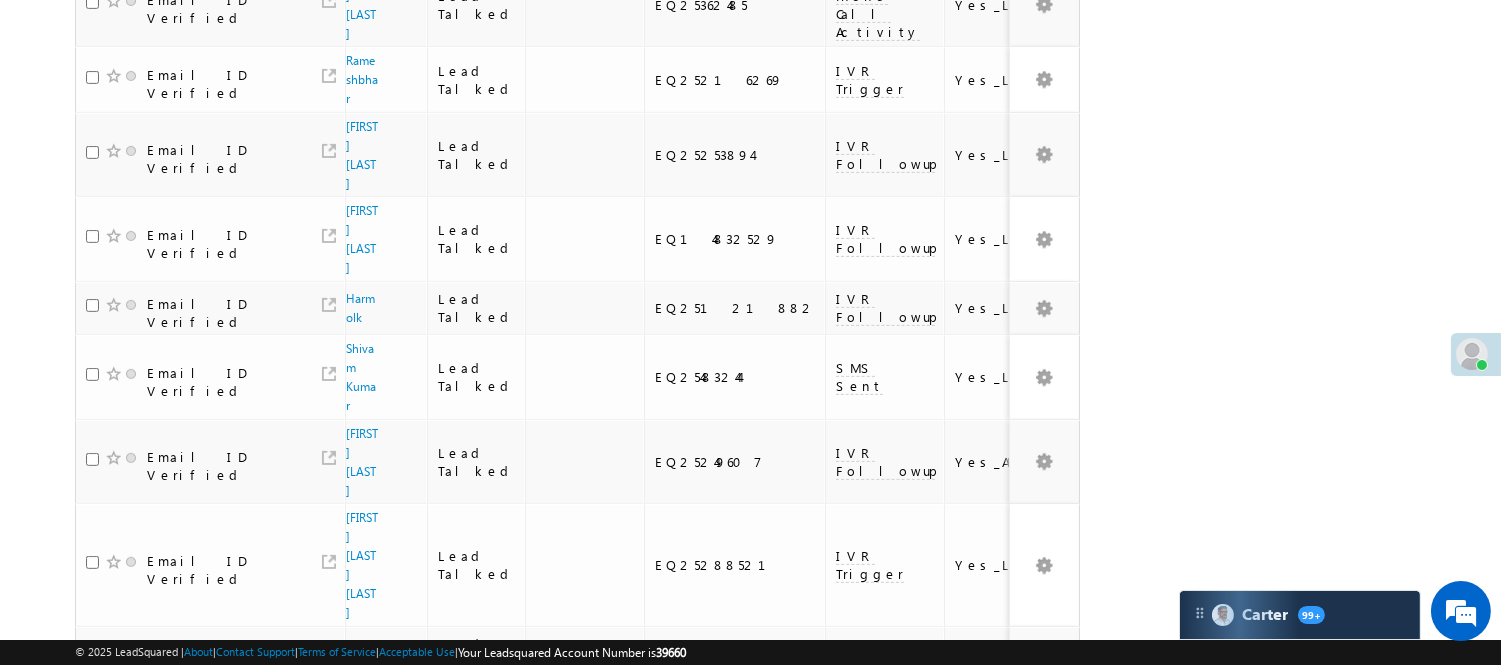 click on "5" at bounding box center [1018, 941] 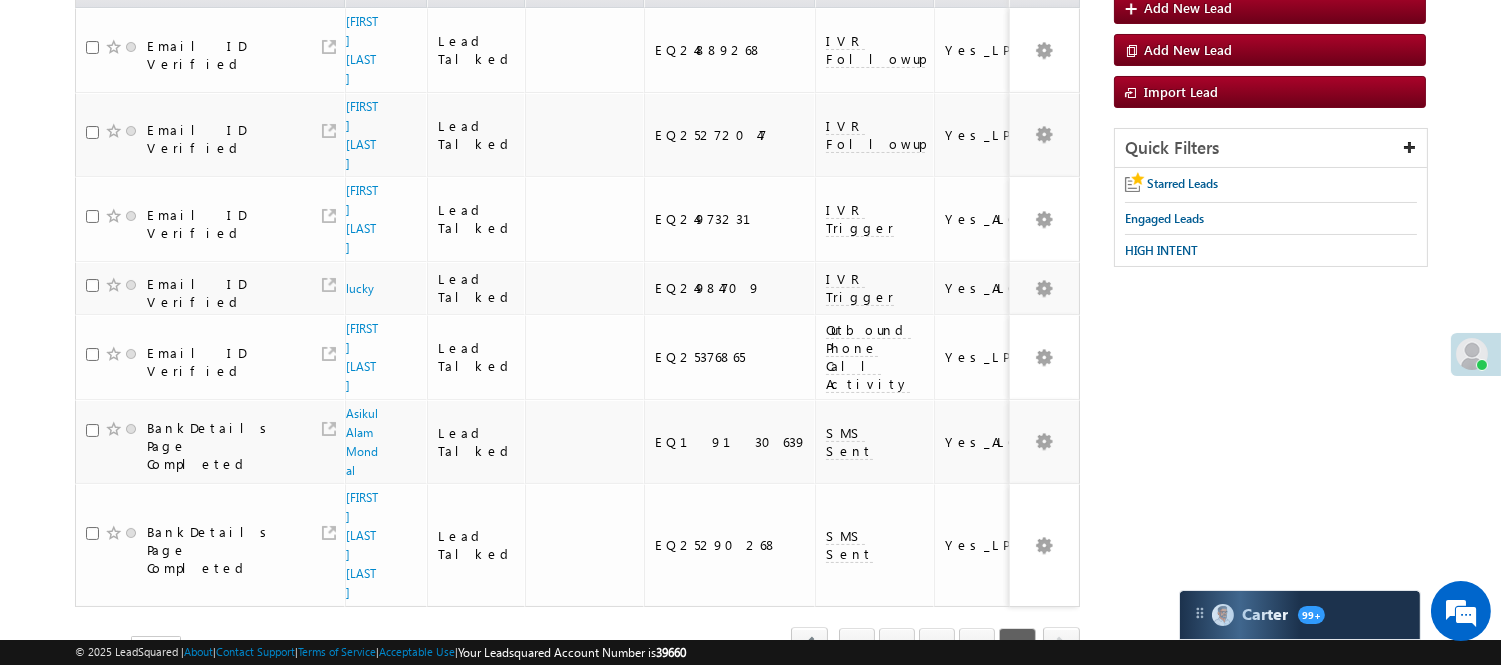 scroll, scrollTop: 0, scrollLeft: 0, axis: both 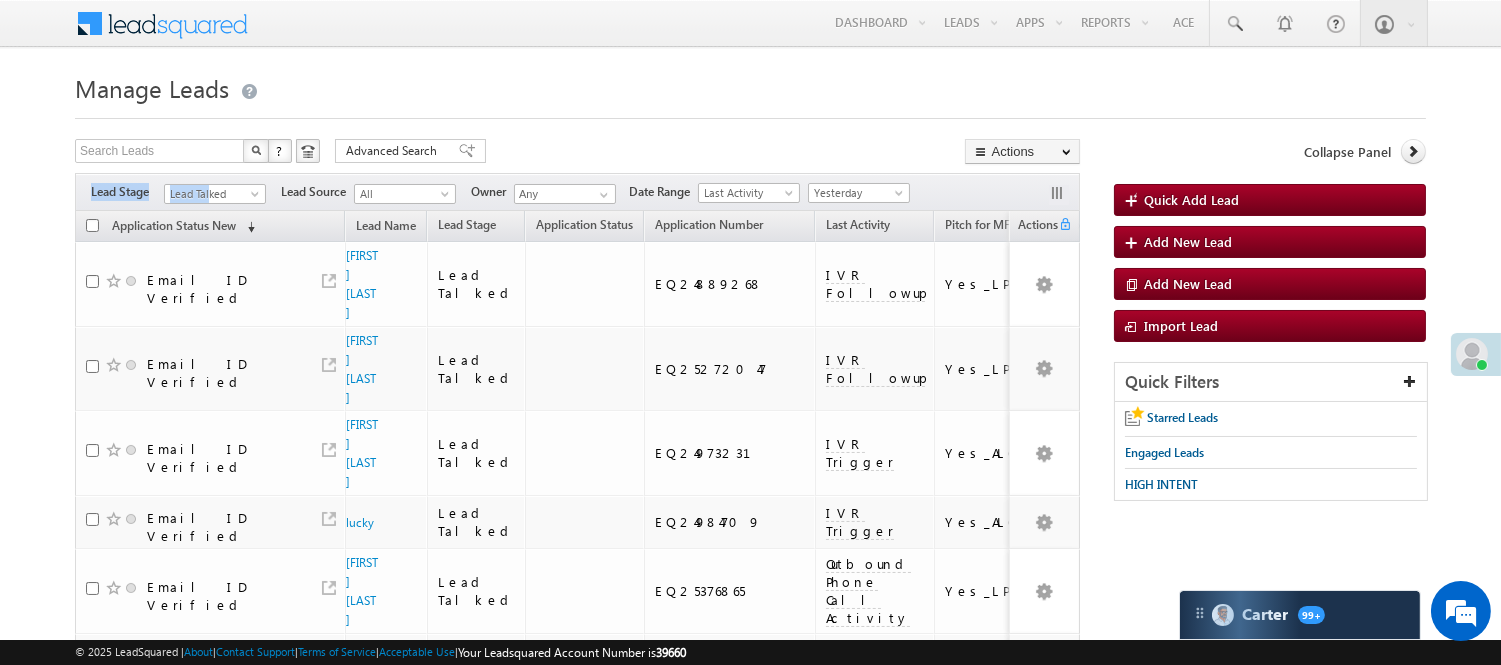 click on "Filters
Lead Stage
All Lead Generated Lead Talked - Pitch Not Done Lead Talked - Pitch Done Lead Talked_No-Disposition Application Submitted Payment Done Application Resubmitted Under Objection Lead Called Lead Talked Not Interested FnO Lead Called FnO Lead Talked FnO submitted FnO Not Interested FnO Approved FnO Rejected FnO Lead Generated Code Generated CG NI Lead Talked
Lead Source
All All
Owner Any Any Go" at bounding box center [577, 192] 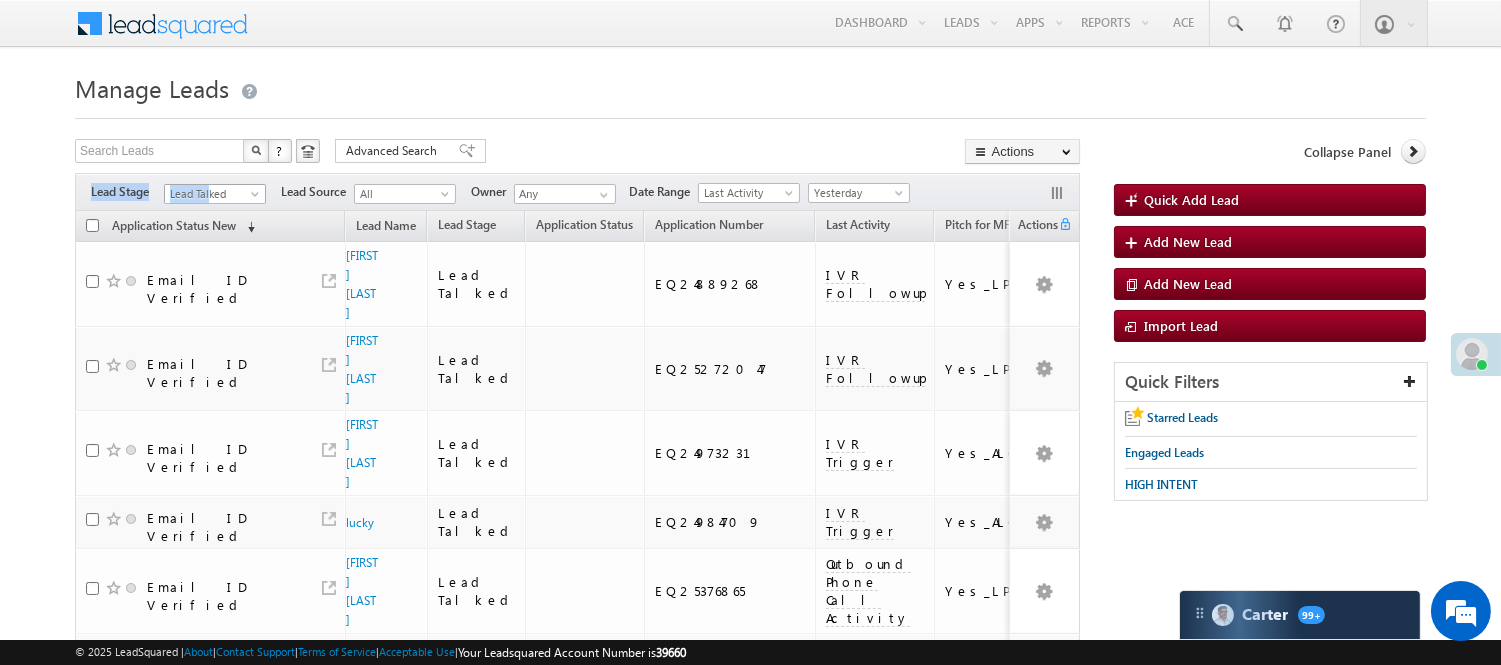 click on "Lead Talked" at bounding box center [212, 194] 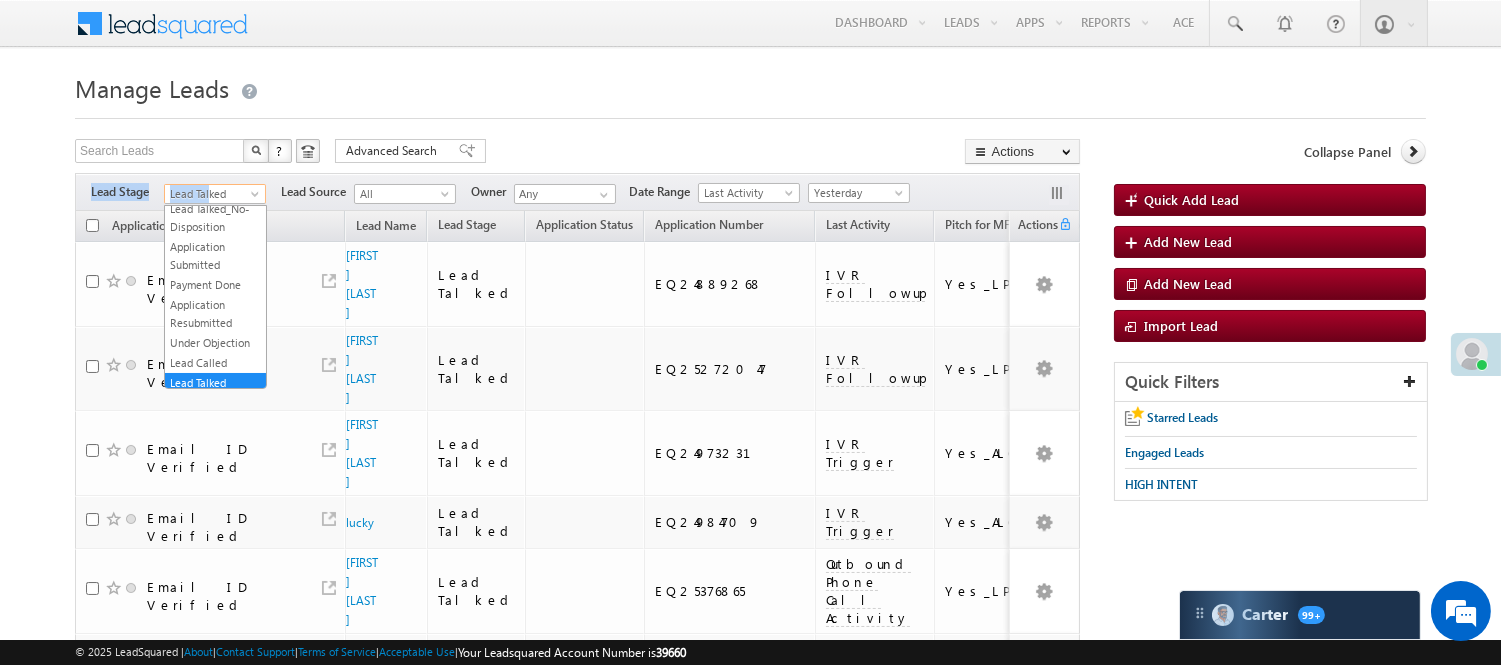 scroll, scrollTop: 0, scrollLeft: 0, axis: both 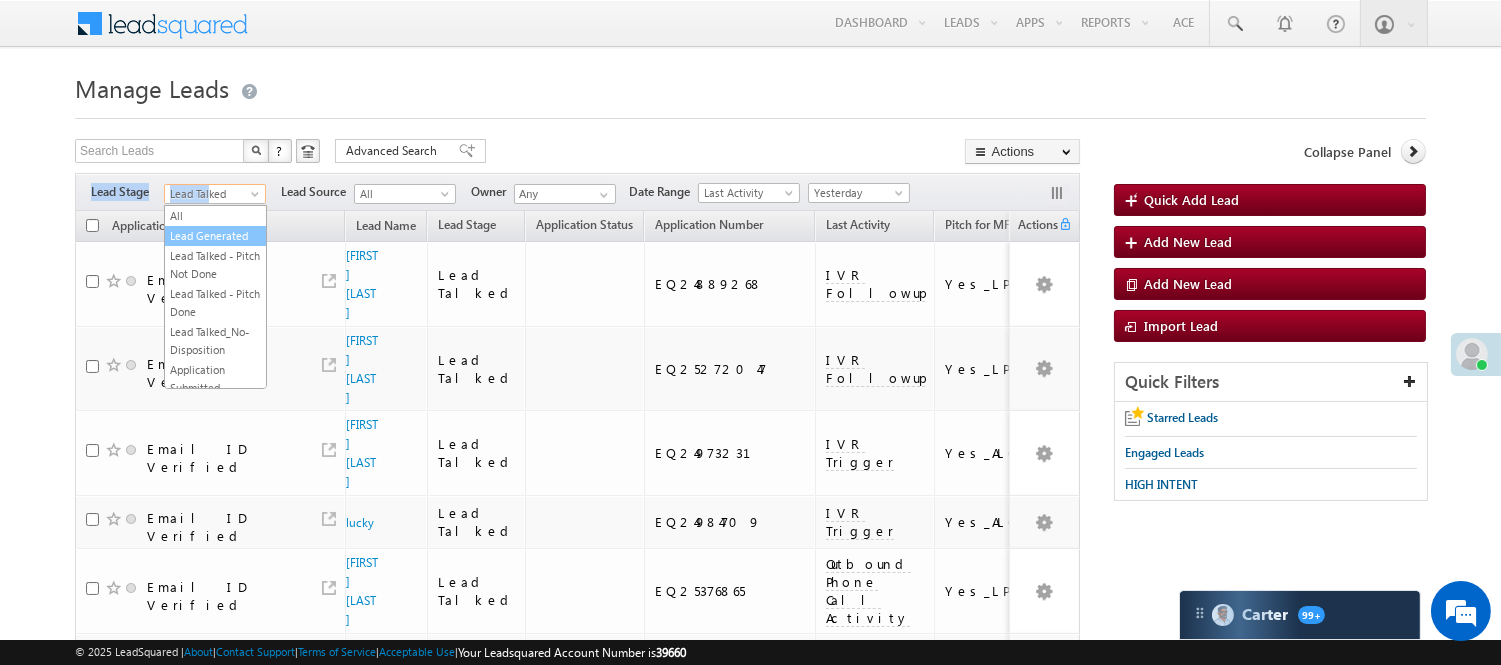 click on "Lead Generated" at bounding box center [215, 236] 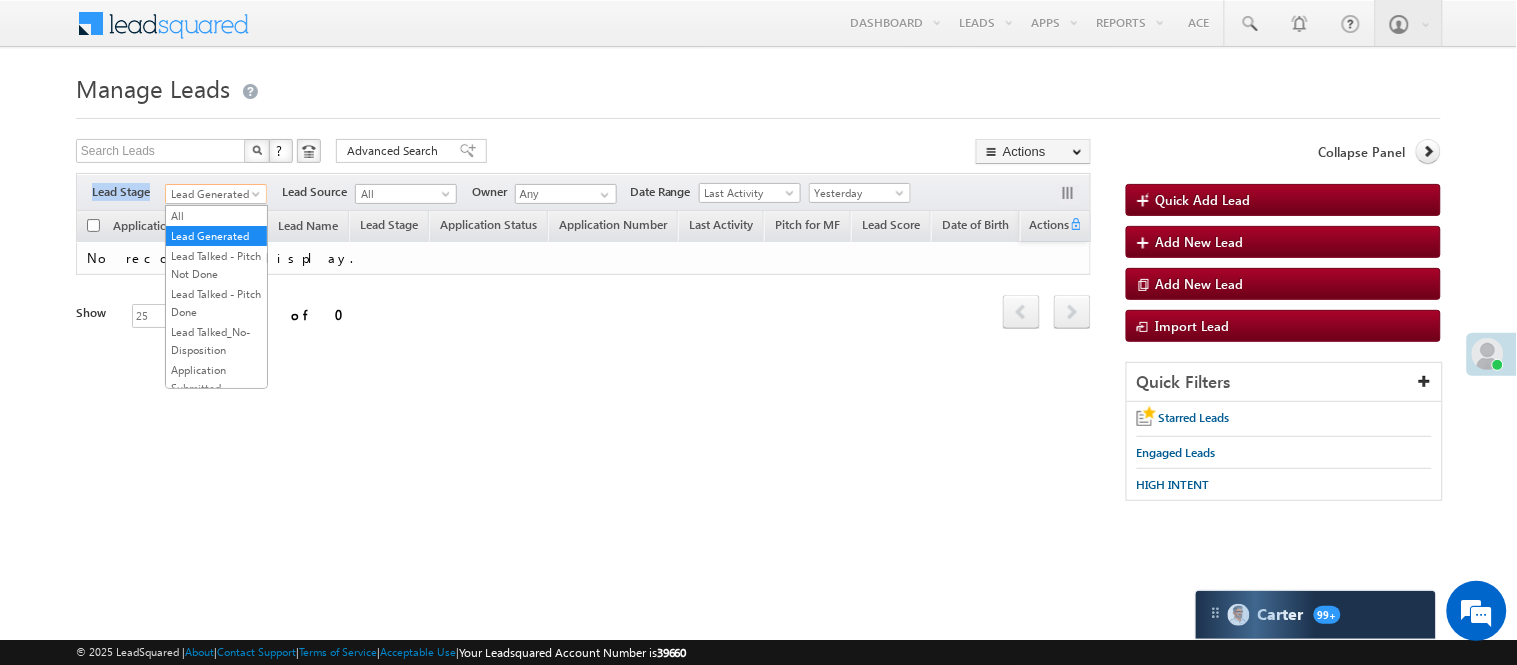 click on "Lead Generated" at bounding box center [213, 194] 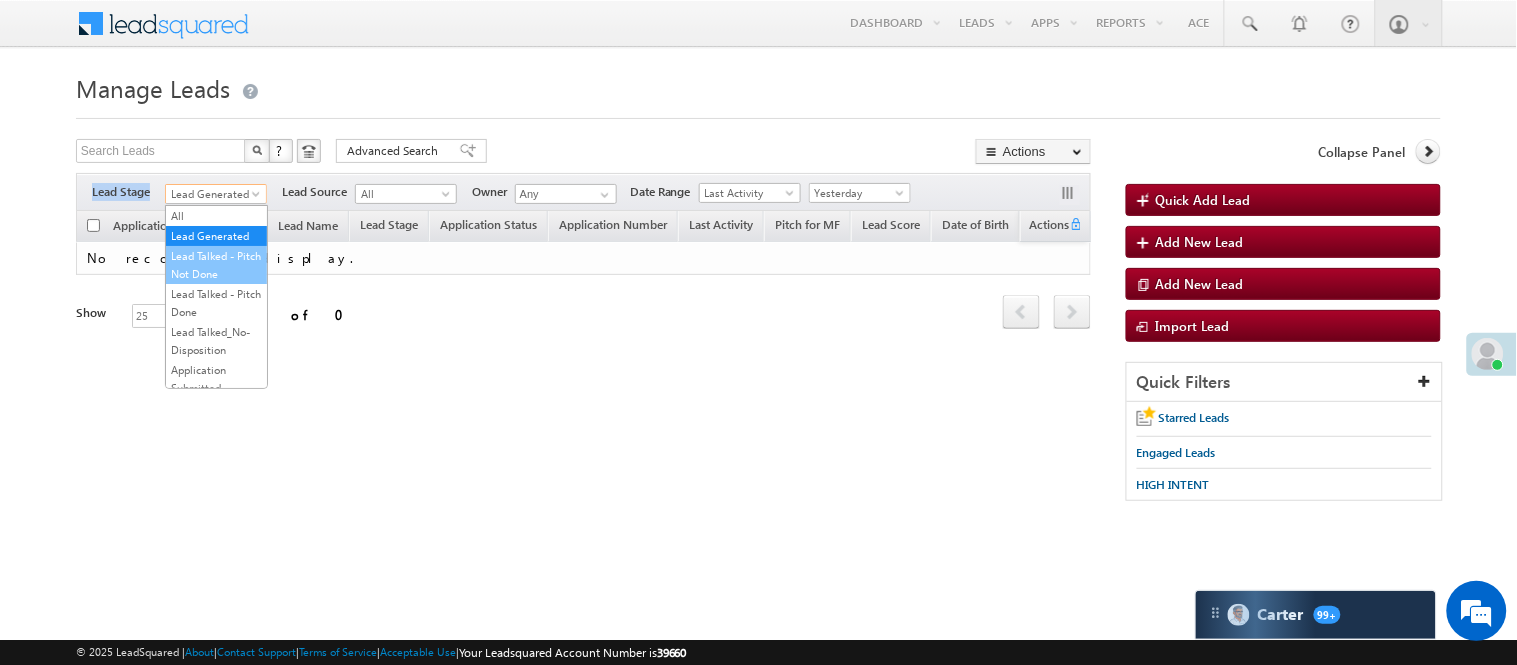 click on "Lead Talked - Pitch Not Done" at bounding box center (216, 265) 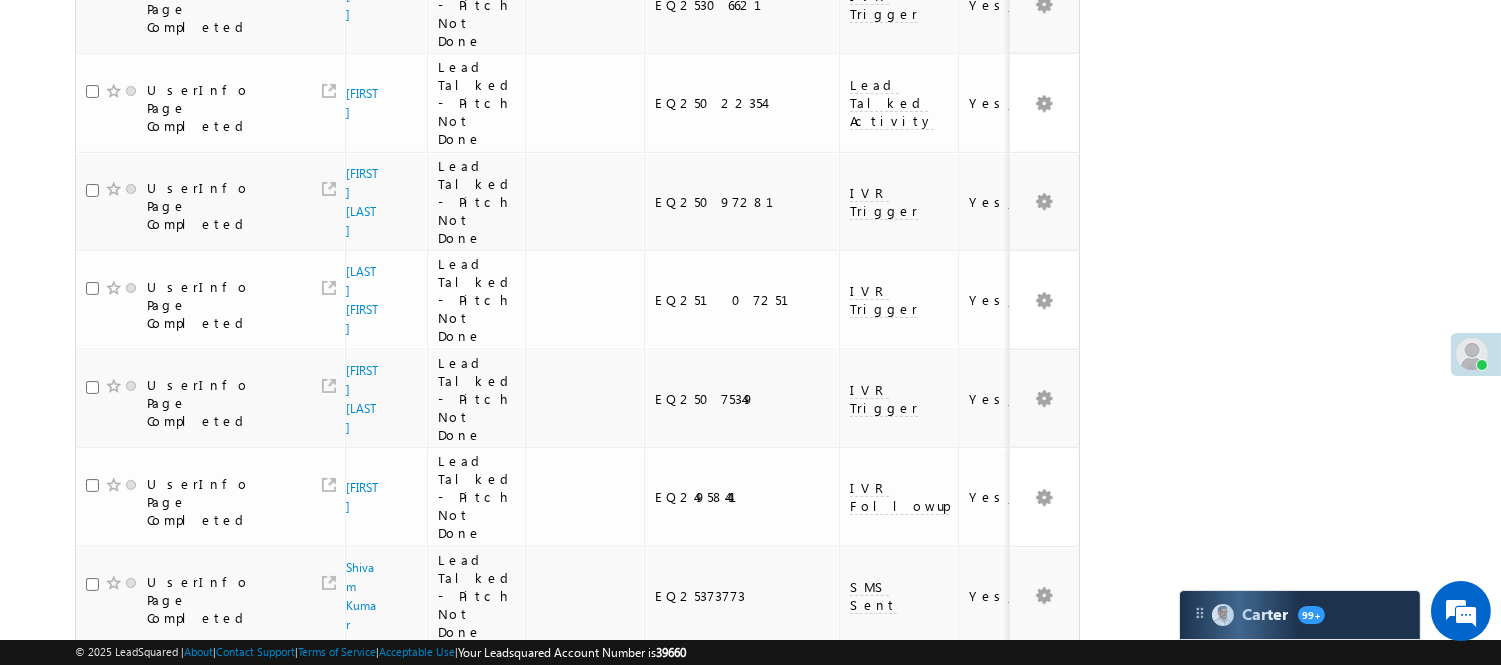 scroll, scrollTop: 1164, scrollLeft: 0, axis: vertical 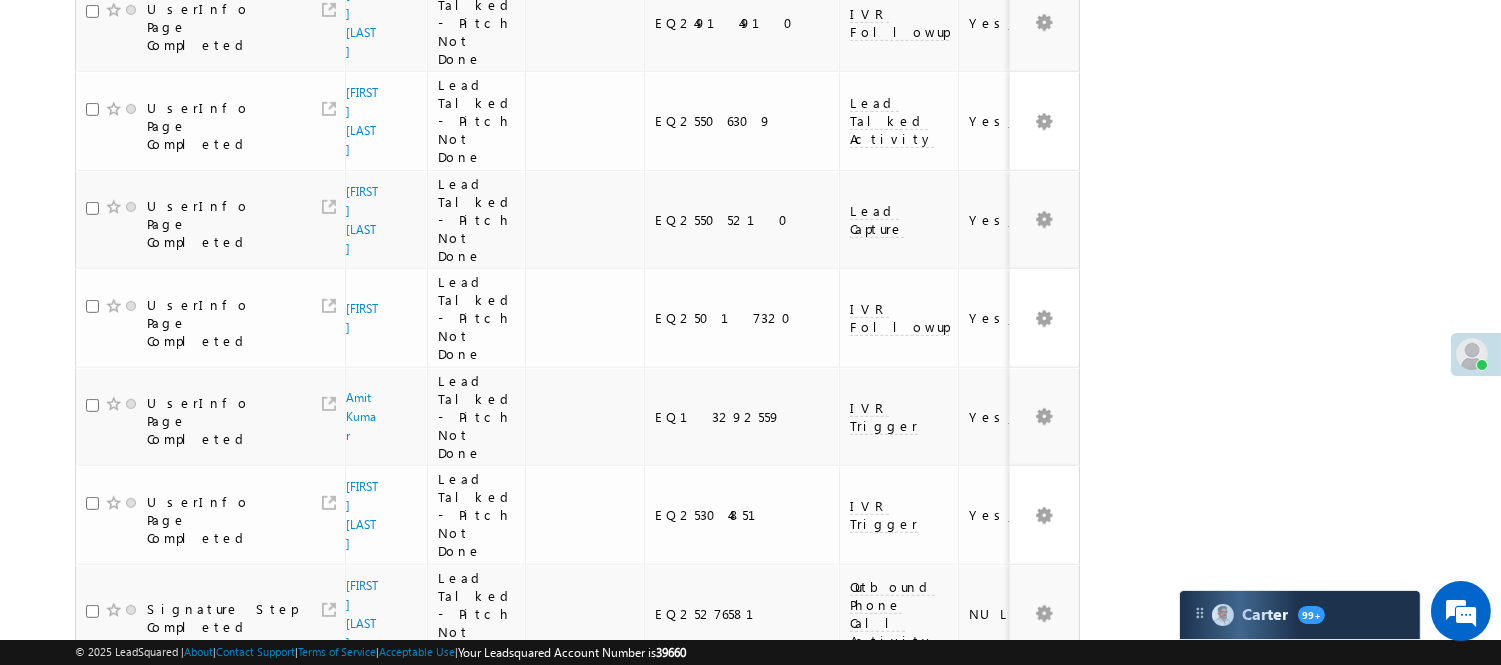 click on "2" at bounding box center (938, 997) 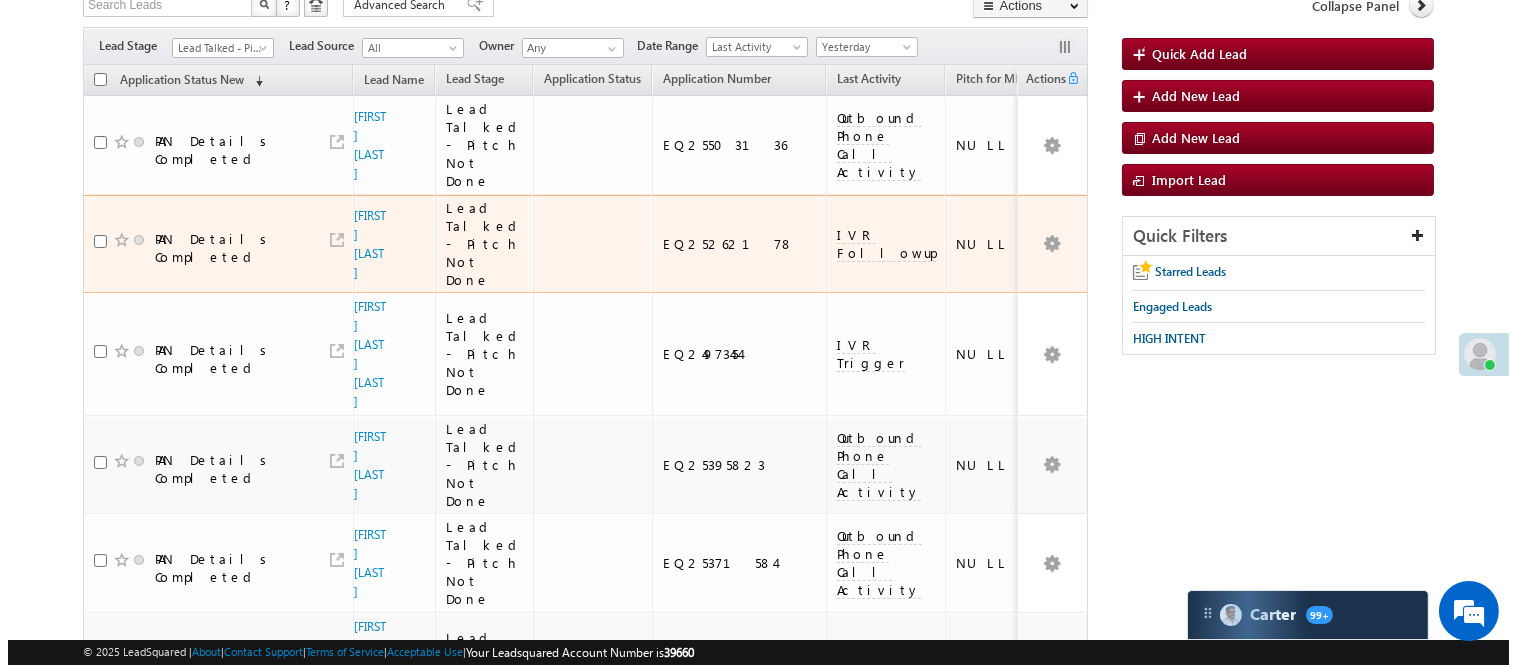 scroll, scrollTop: 0, scrollLeft: 0, axis: both 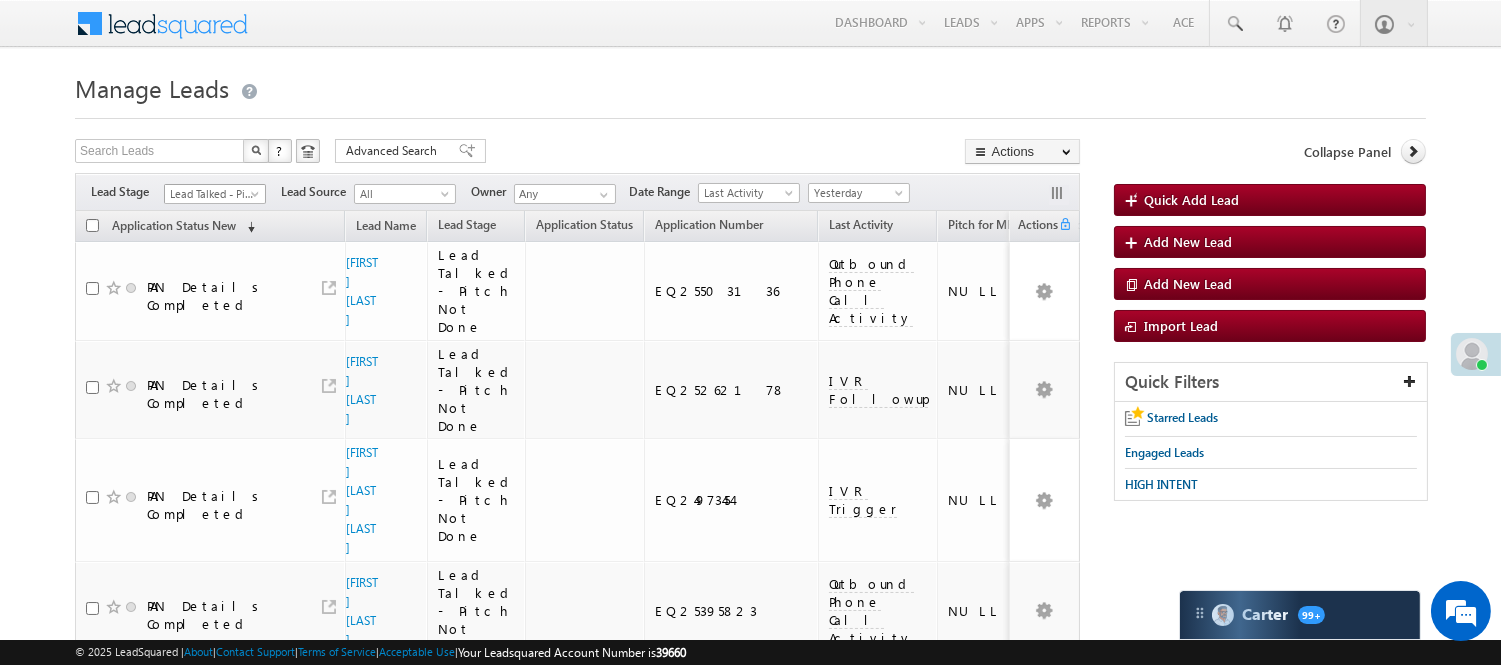 click on "Lead Talked - Pitch Not Done" at bounding box center [212, 194] 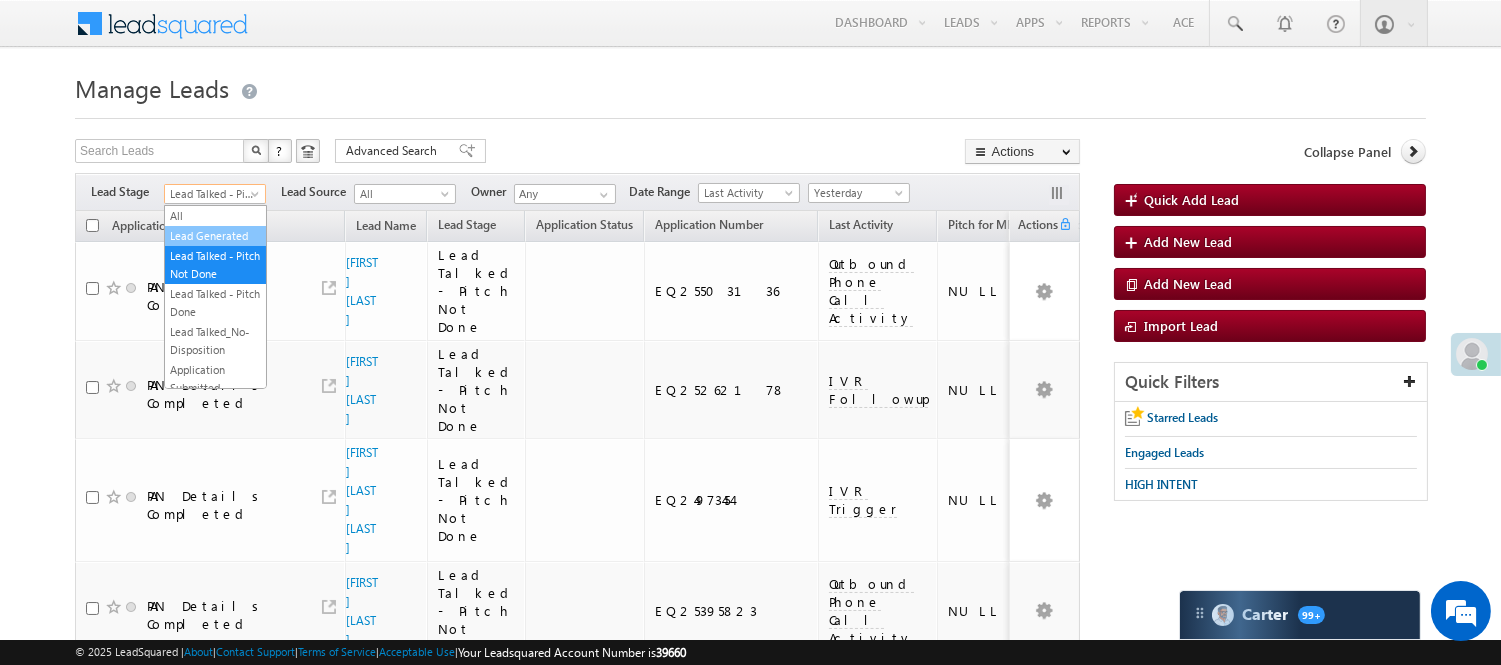 click on "Lead Generated" at bounding box center (215, 236) 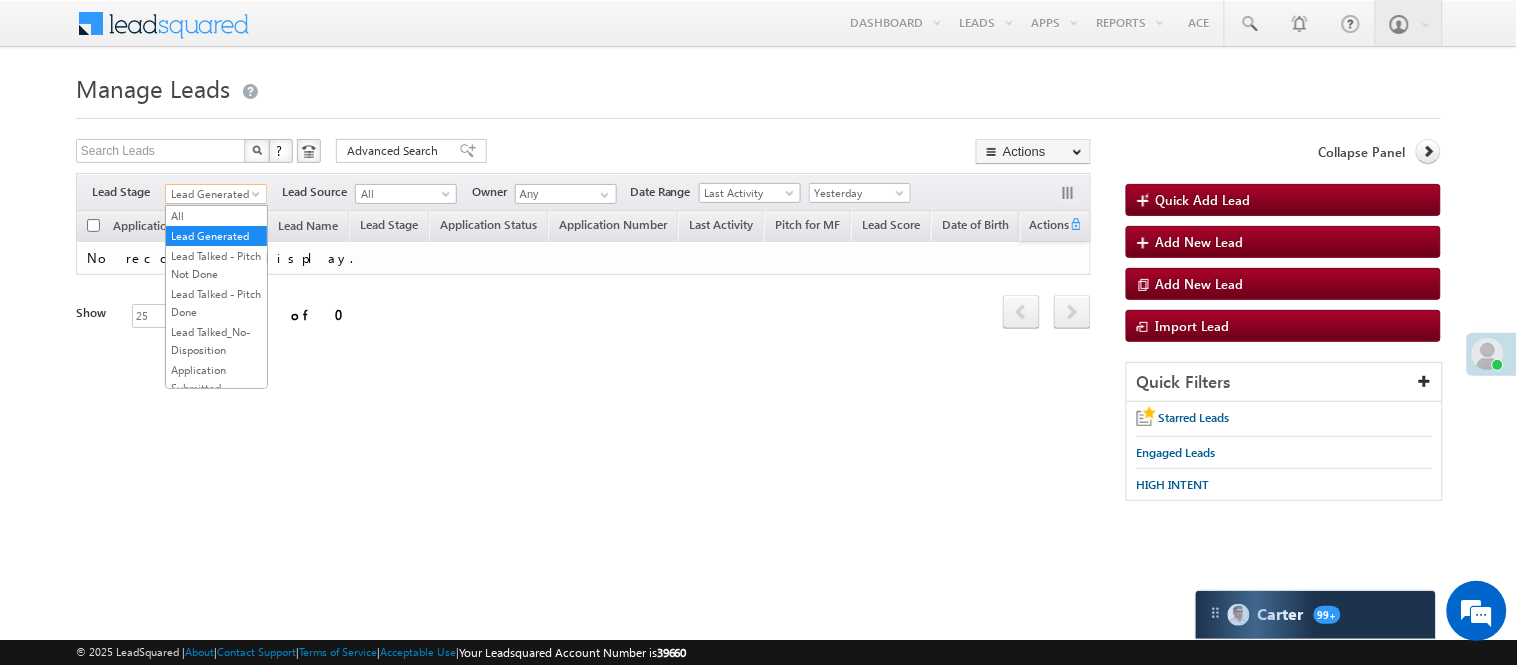 click on "Lead Generated" at bounding box center (213, 194) 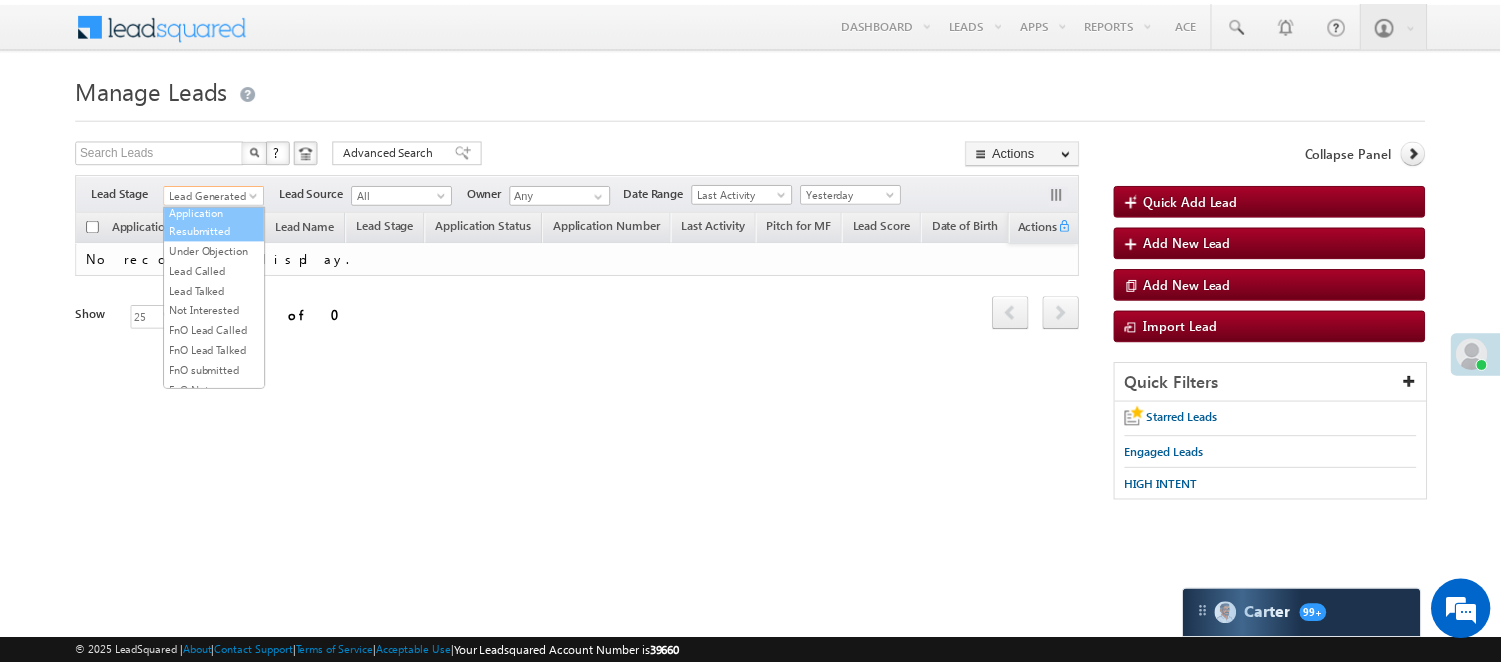 scroll, scrollTop: 222, scrollLeft: 0, axis: vertical 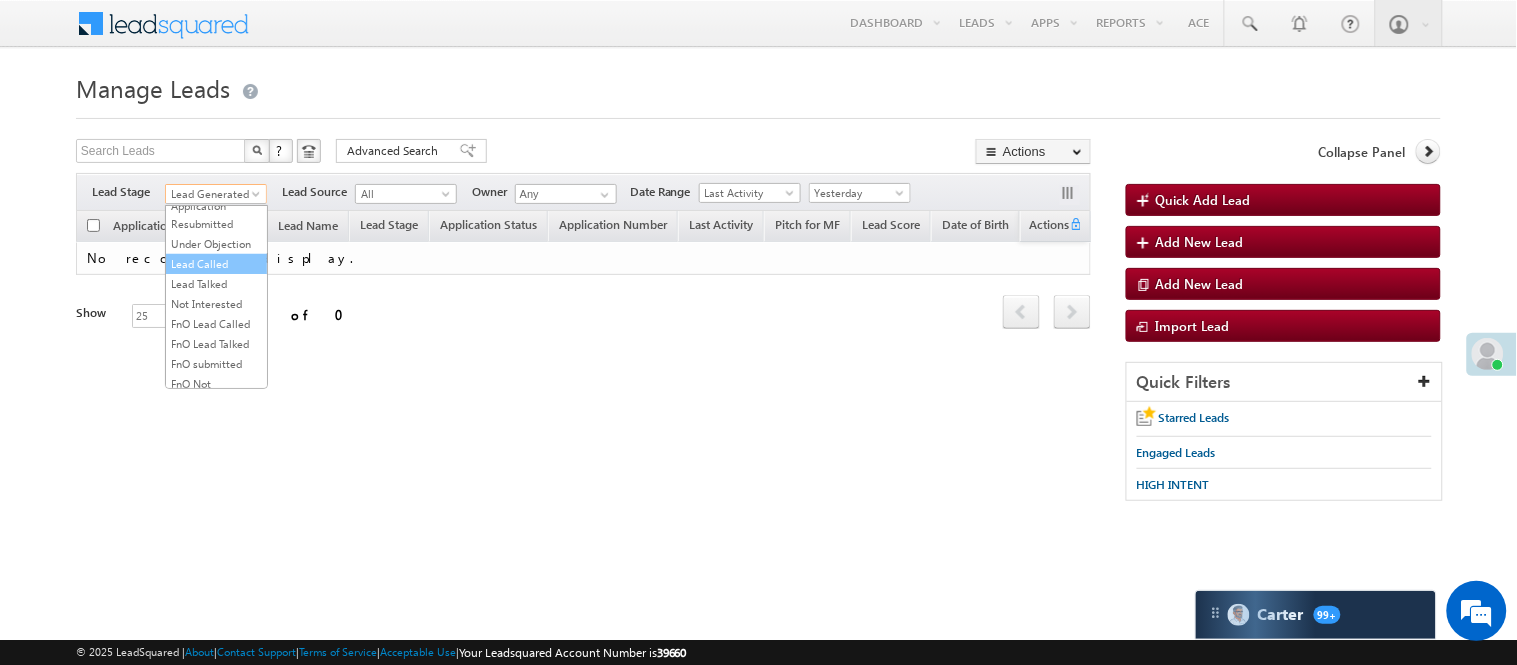click on "Lead Called" at bounding box center [216, 264] 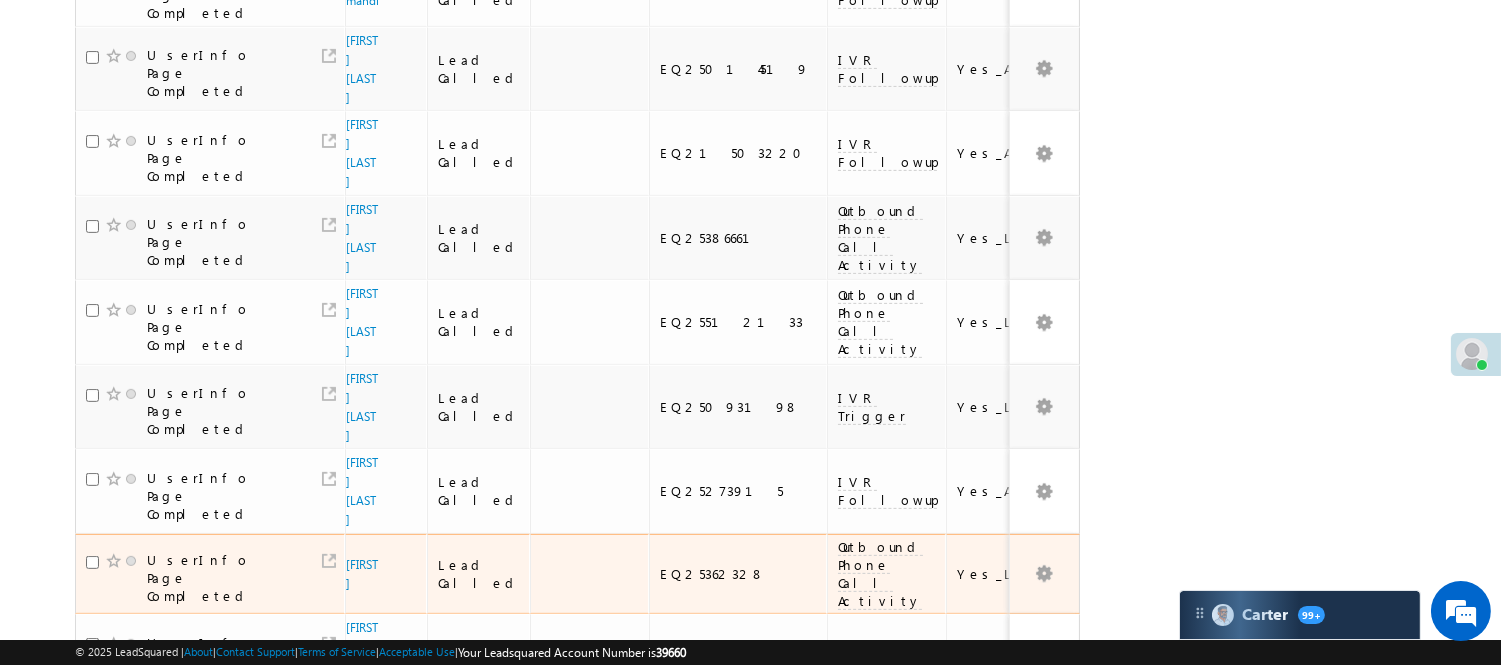 scroll, scrollTop: 1373, scrollLeft: 0, axis: vertical 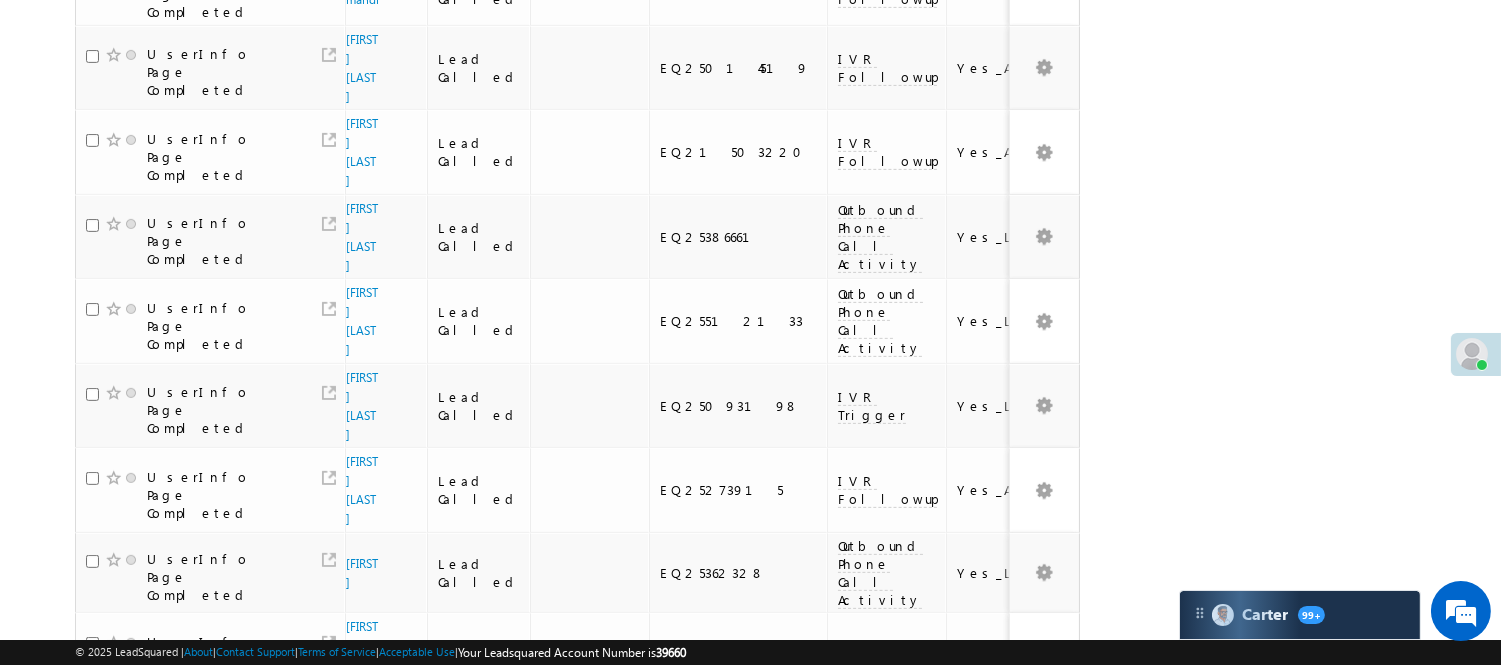 click on "3" at bounding box center [898, 1112] 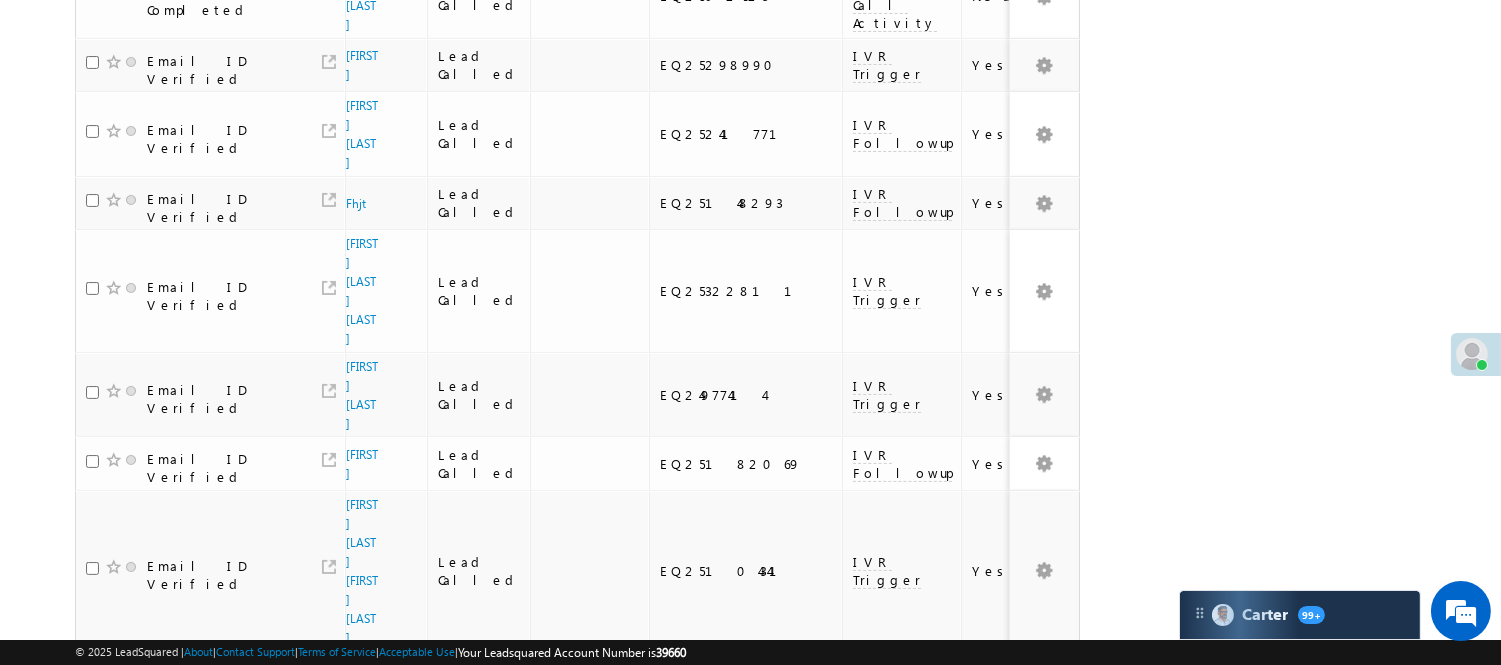 scroll, scrollTop: 208, scrollLeft: 0, axis: vertical 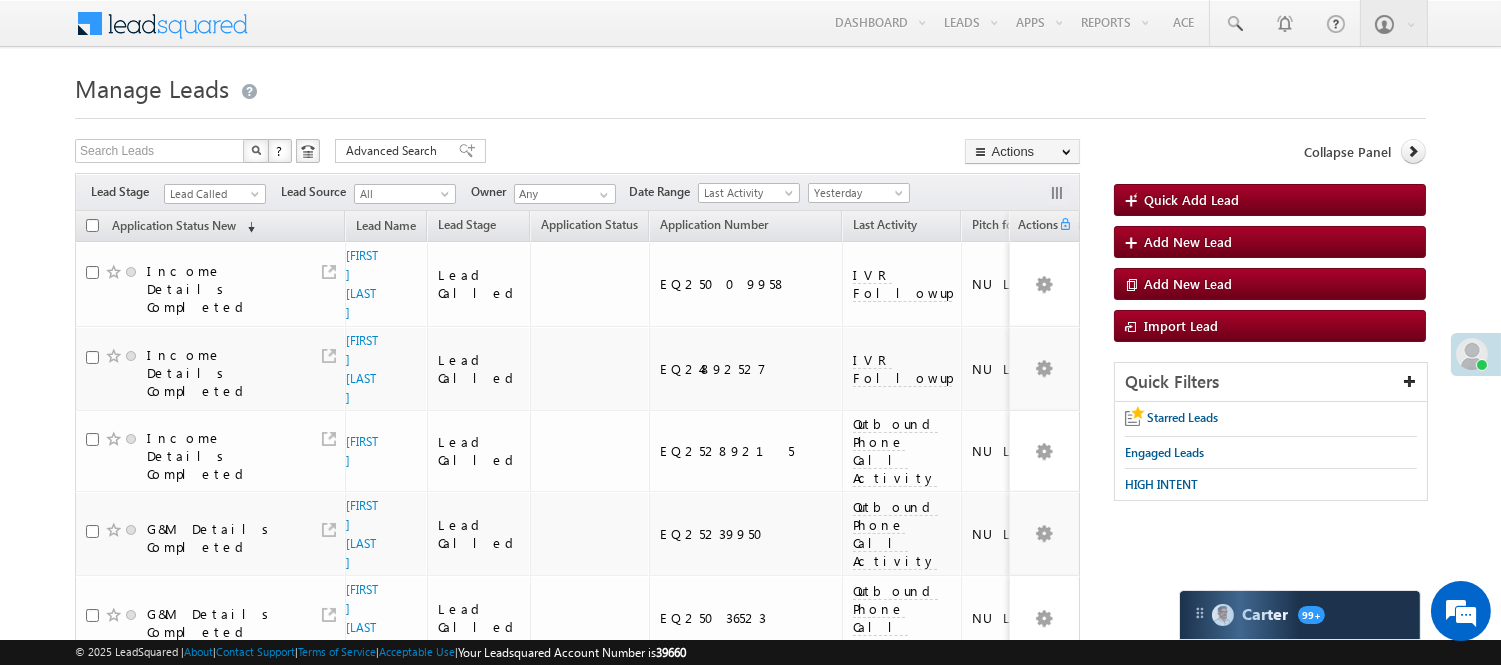 click on "Lead Called" at bounding box center (215, 194) 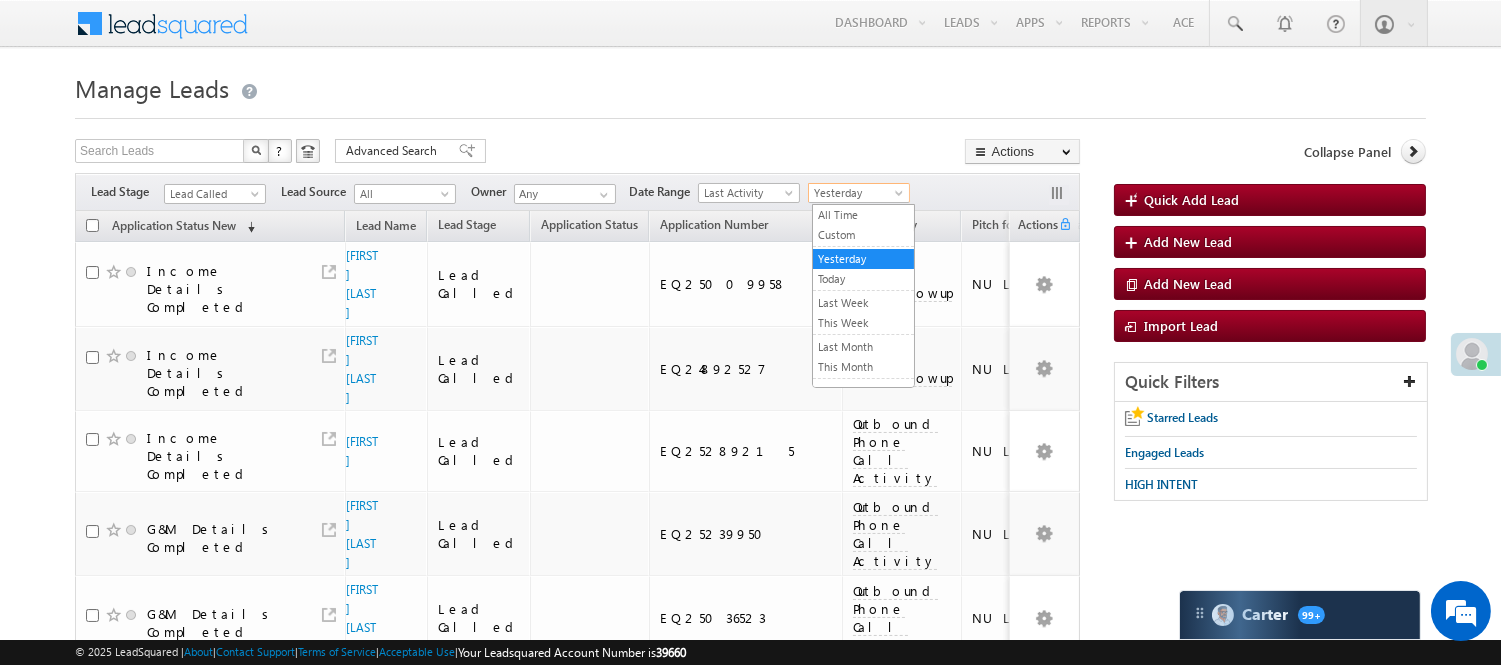 click on "Yesterday" at bounding box center [859, 193] 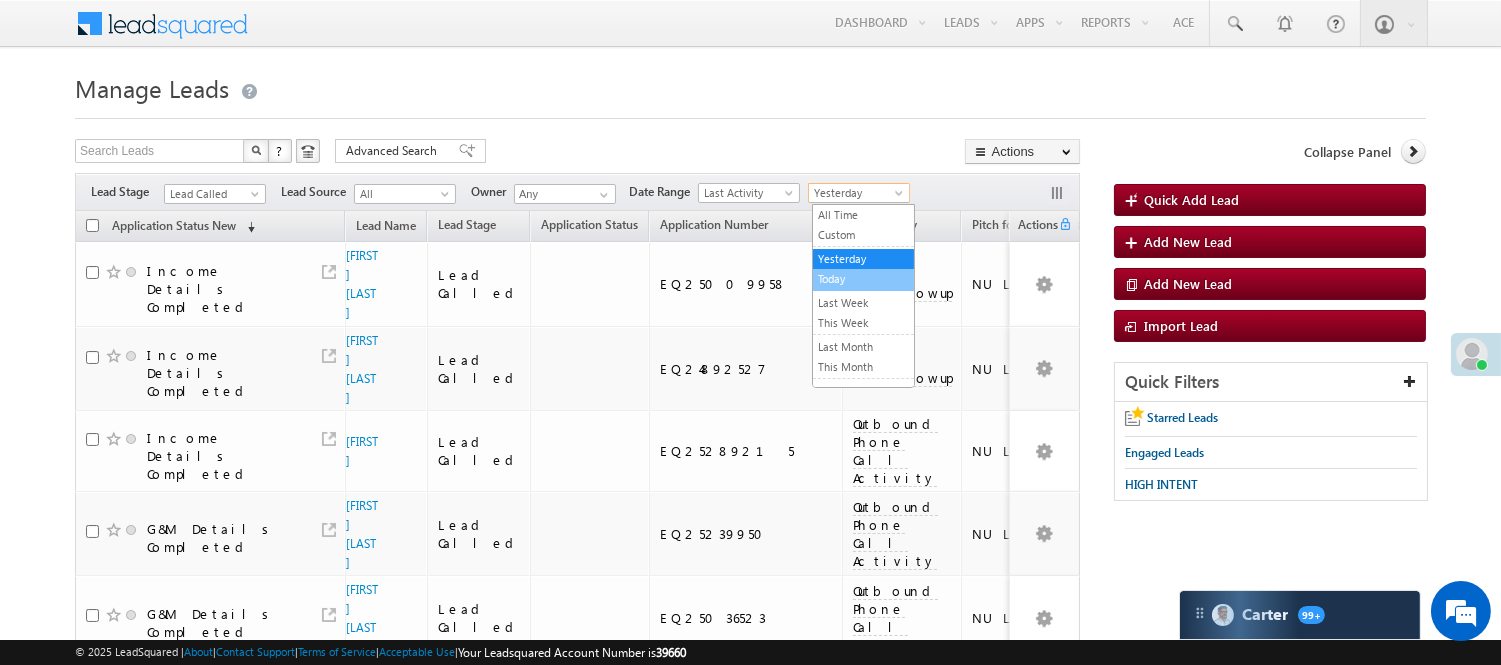 click on "Today" at bounding box center (863, 279) 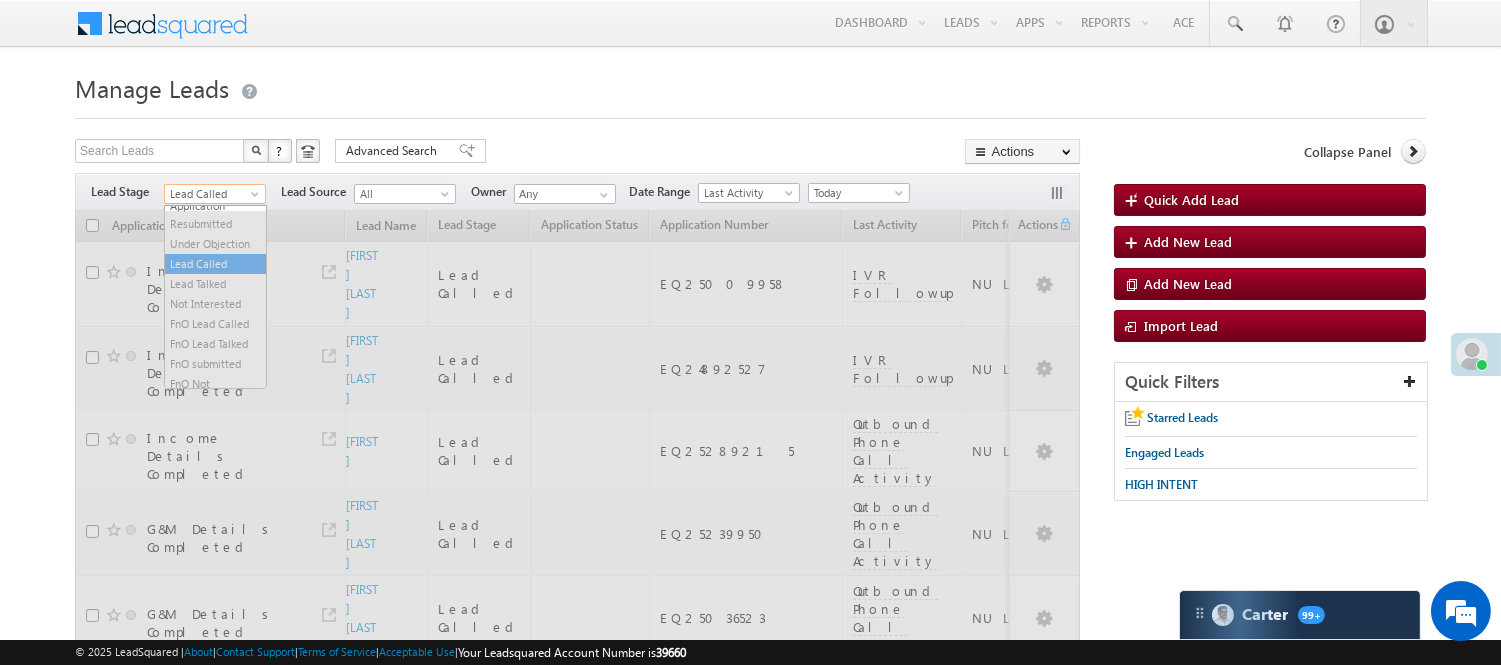click on "Lead Called" at bounding box center [212, 194] 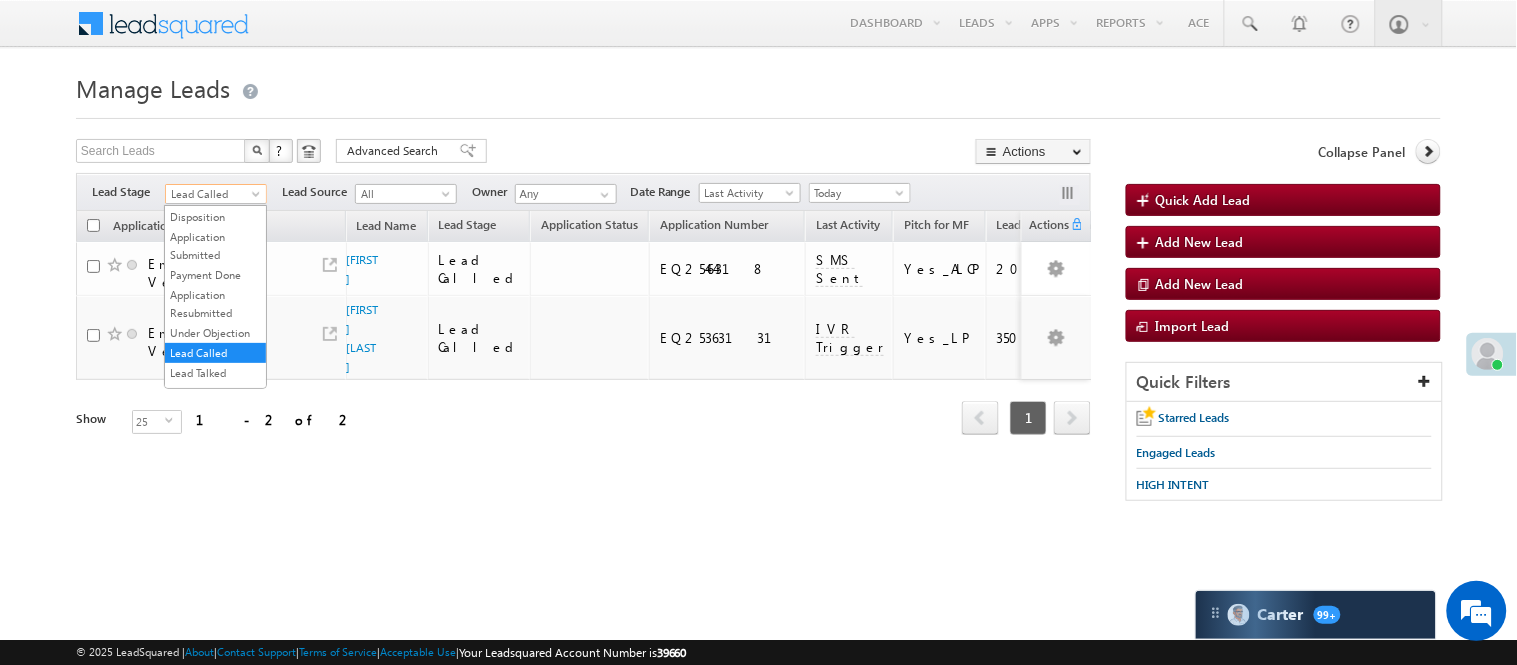 scroll, scrollTop: 0, scrollLeft: 0, axis: both 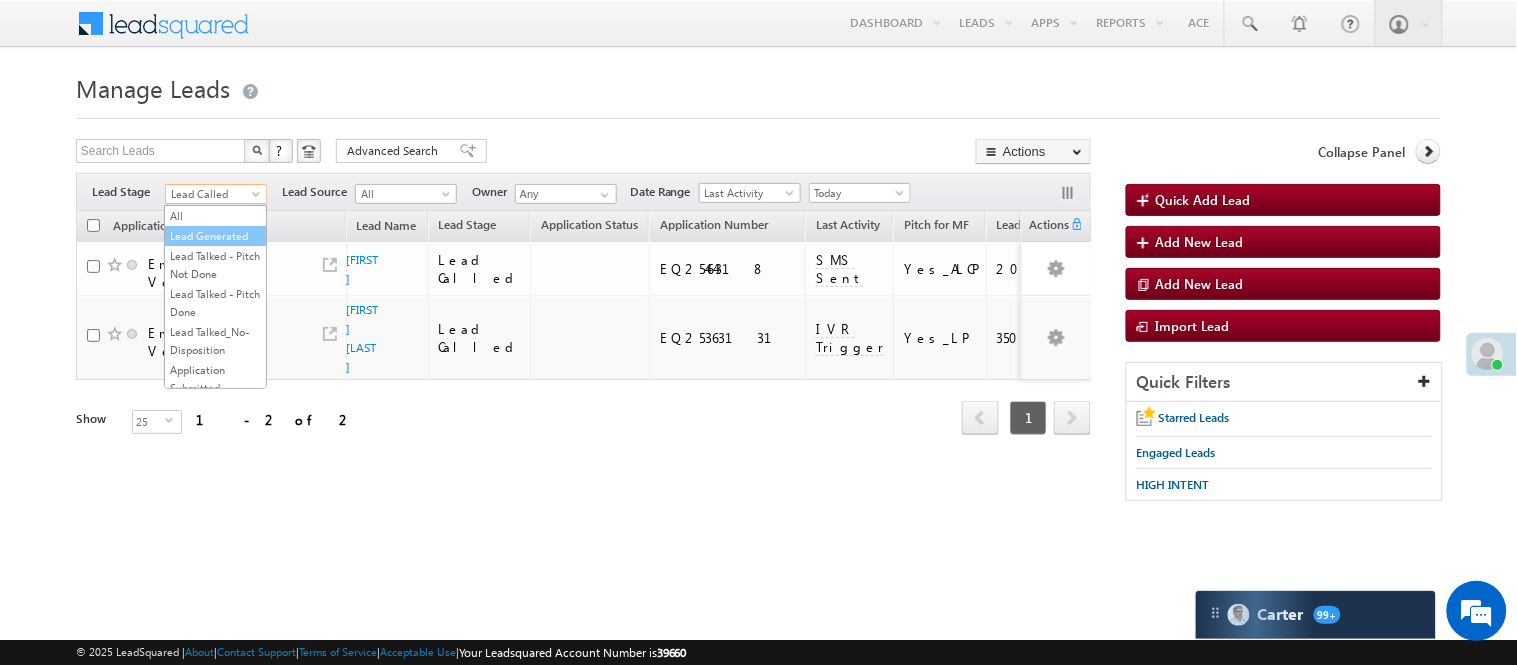 click on "Lead Generated" at bounding box center [215, 236] 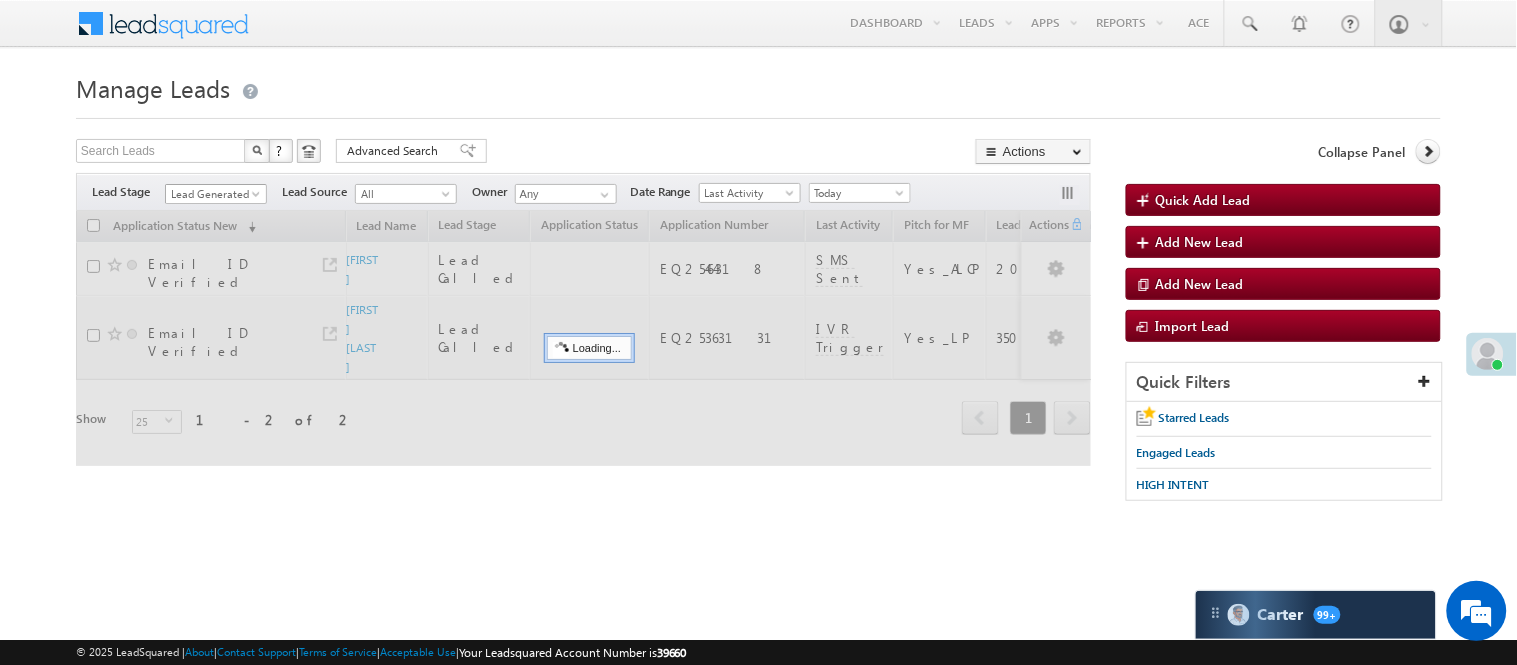 click on "Lead Generated" at bounding box center [213, 194] 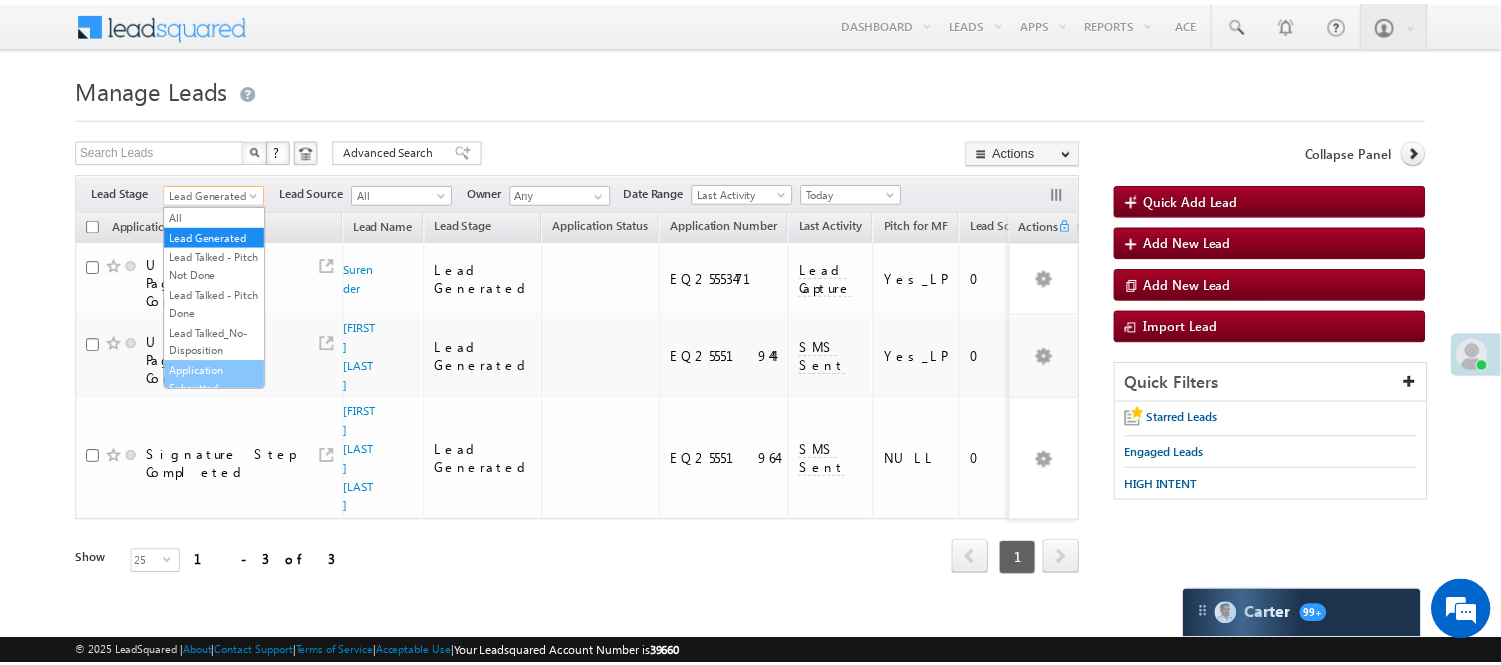 scroll, scrollTop: 496, scrollLeft: 0, axis: vertical 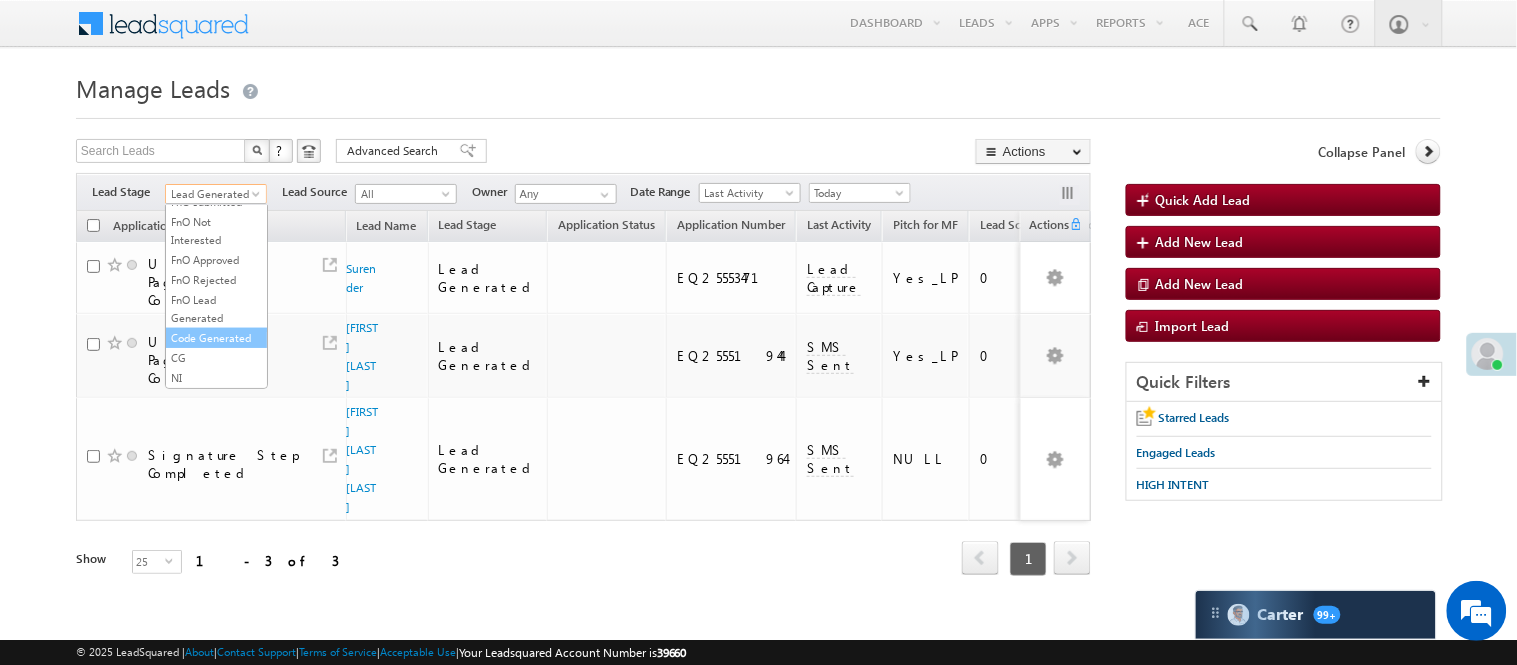 click on "Code Generated" at bounding box center (216, 338) 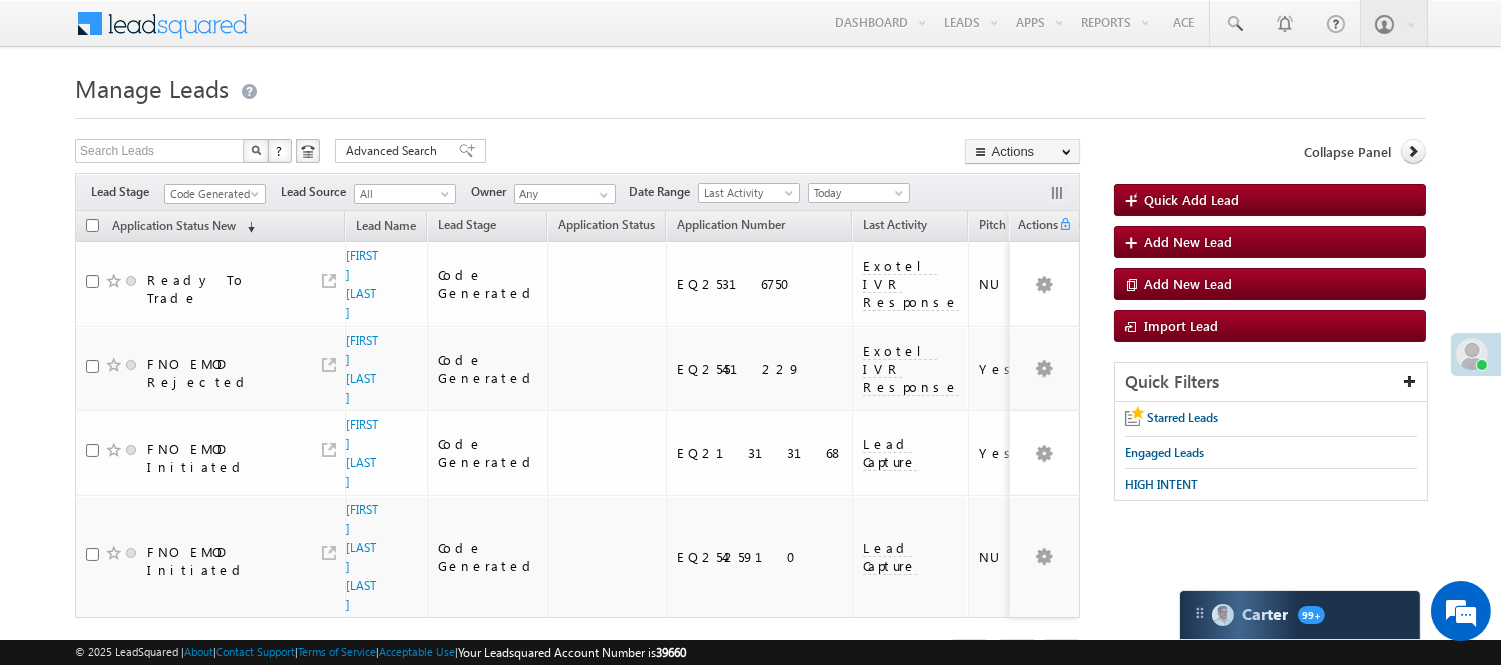 click on "Manage Leads
Quick Add Lead
Search Leads X ?   4 results found
Advanced Search
Advanced Search
Actions Actions" at bounding box center (750, 398) 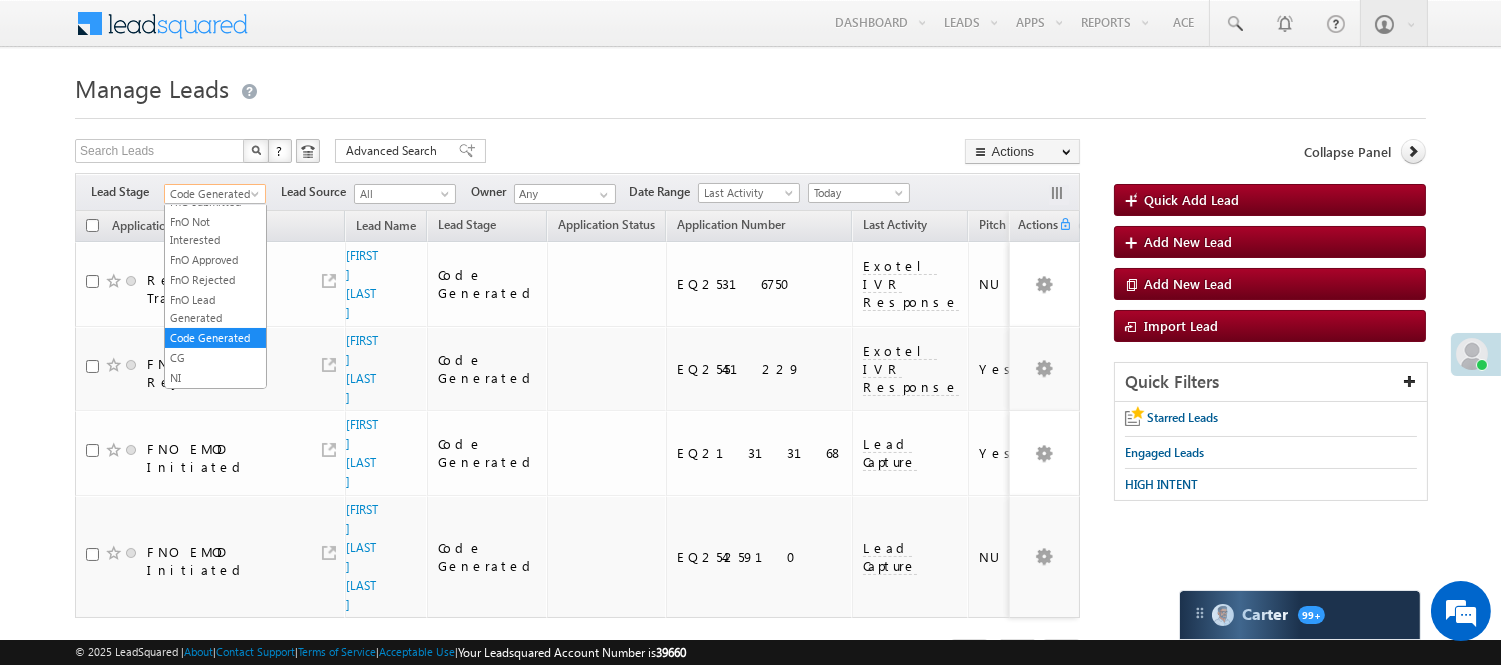 click on "Code Generated" at bounding box center [212, 194] 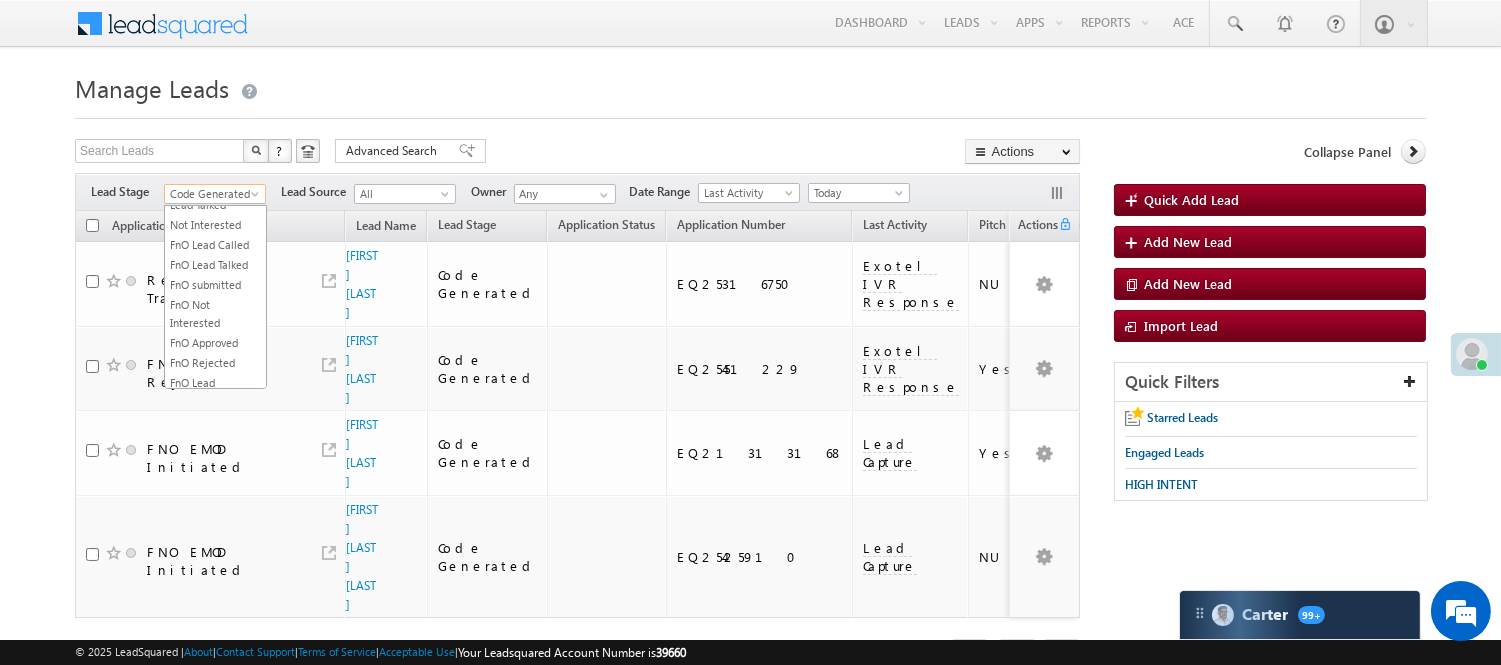scroll, scrollTop: 0, scrollLeft: 0, axis: both 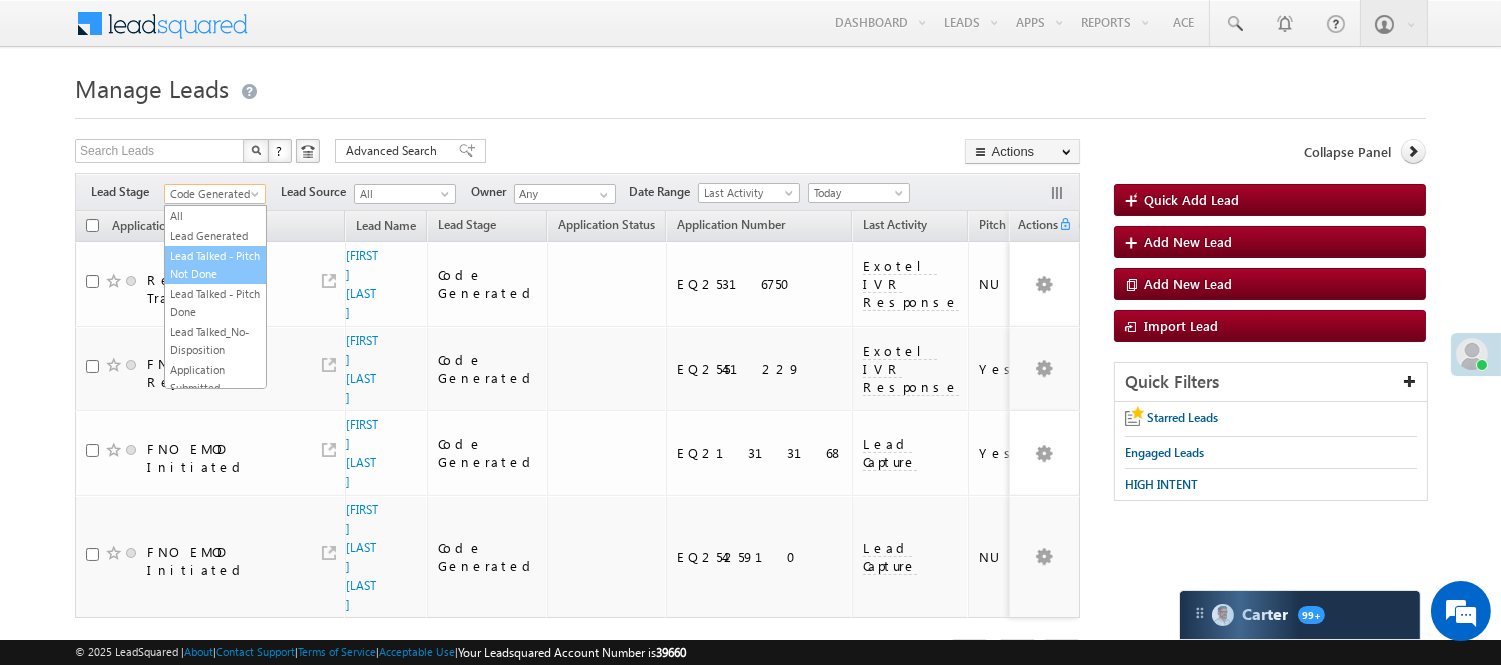 click on "Lead Talked - Pitch Not Done" at bounding box center (215, 265) 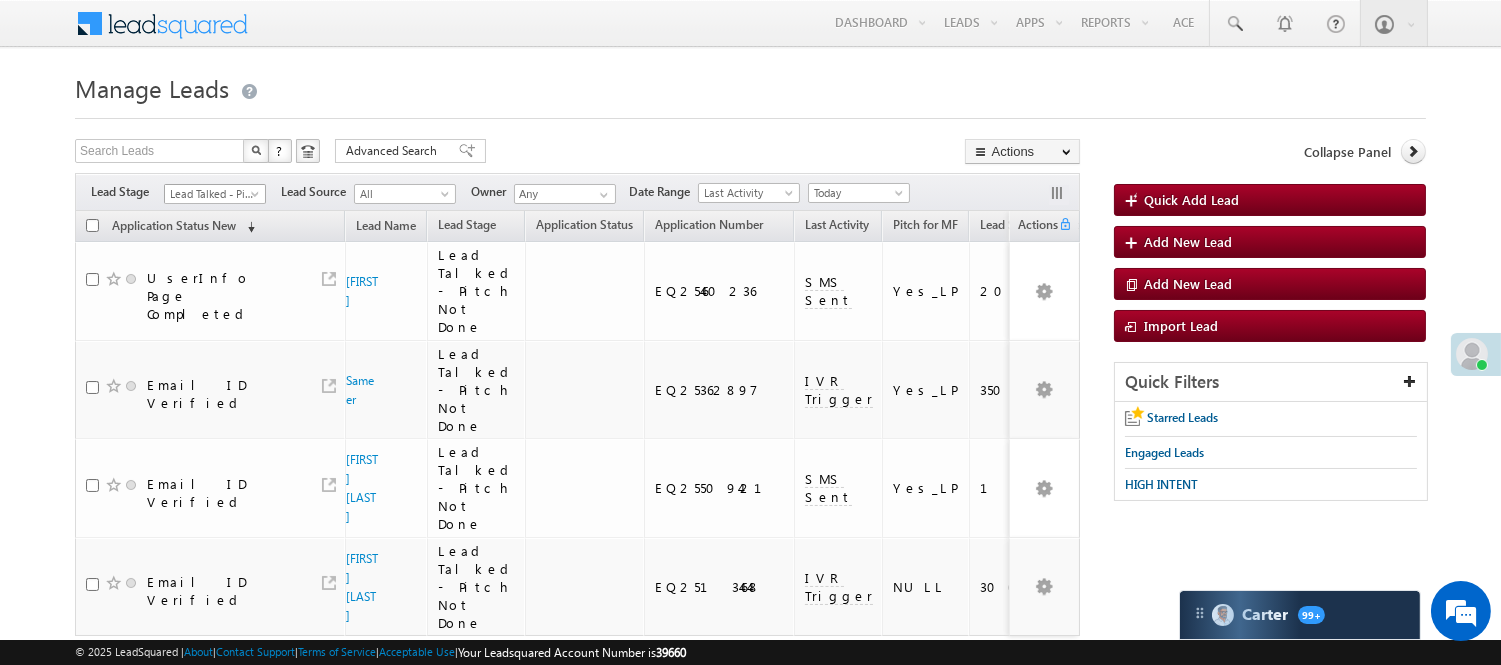 click on "Lead Talked - Pitch Not Done" at bounding box center [212, 194] 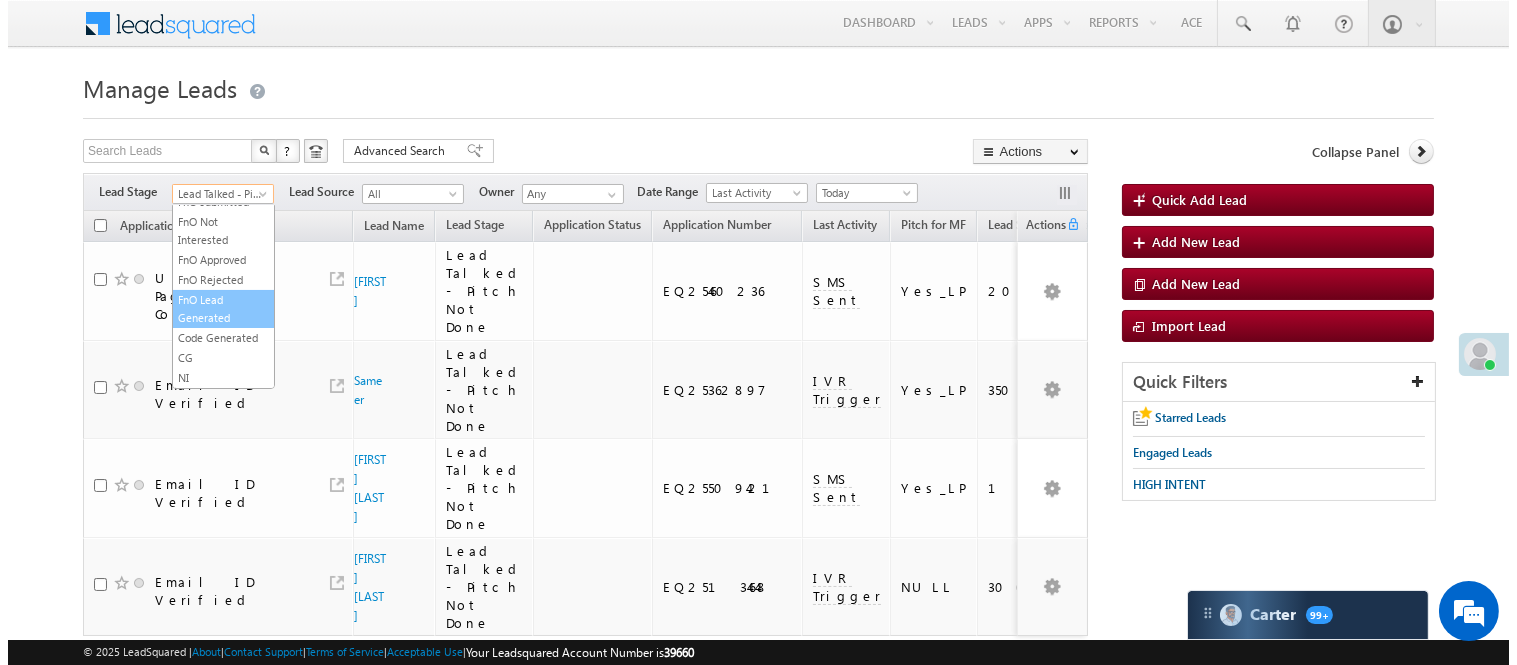scroll, scrollTop: 333, scrollLeft: 0, axis: vertical 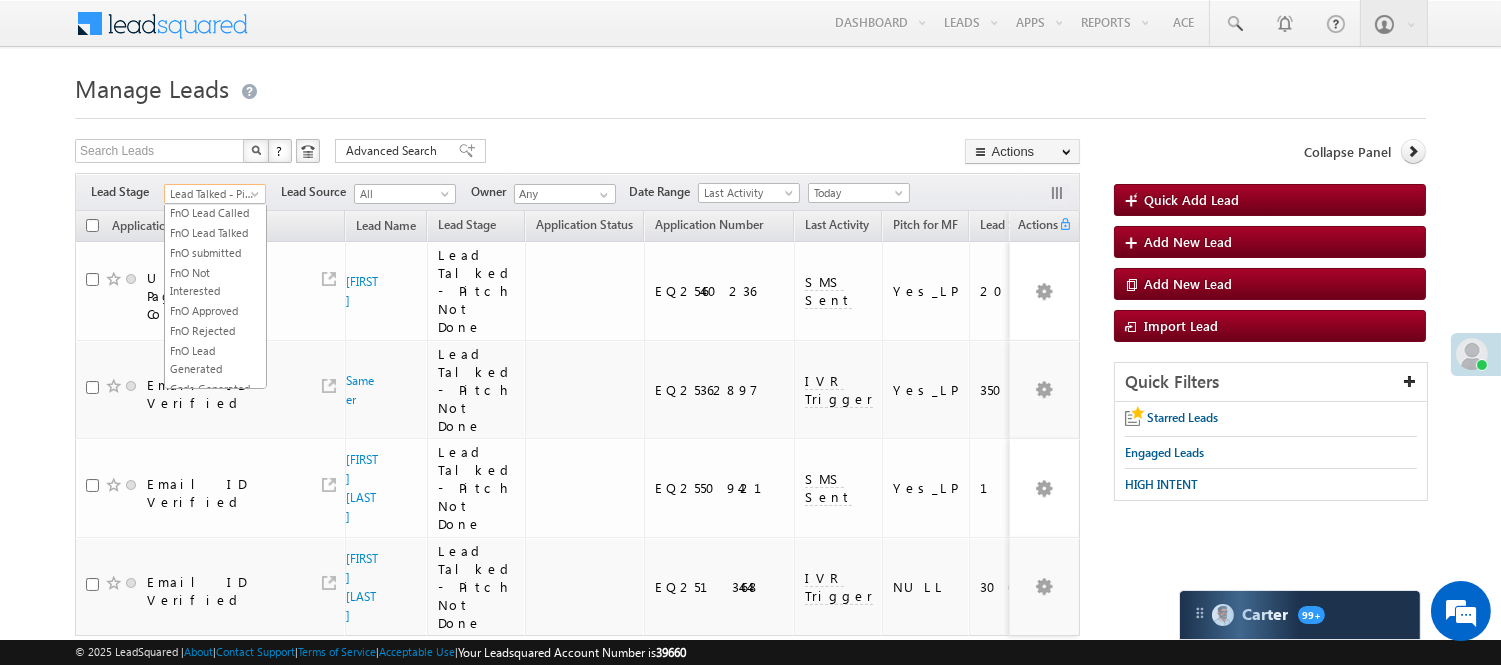 click on "Lead Called" at bounding box center [215, 153] 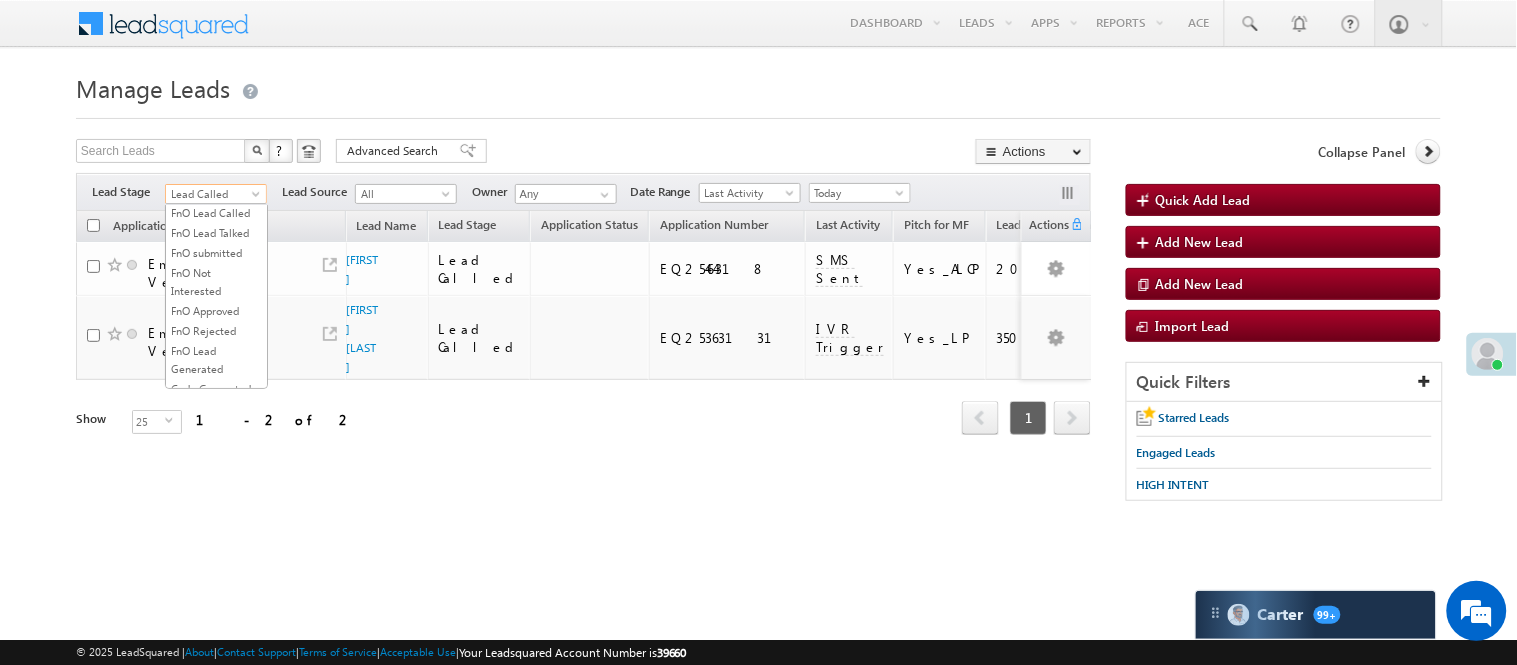 scroll, scrollTop: 326, scrollLeft: 0, axis: vertical 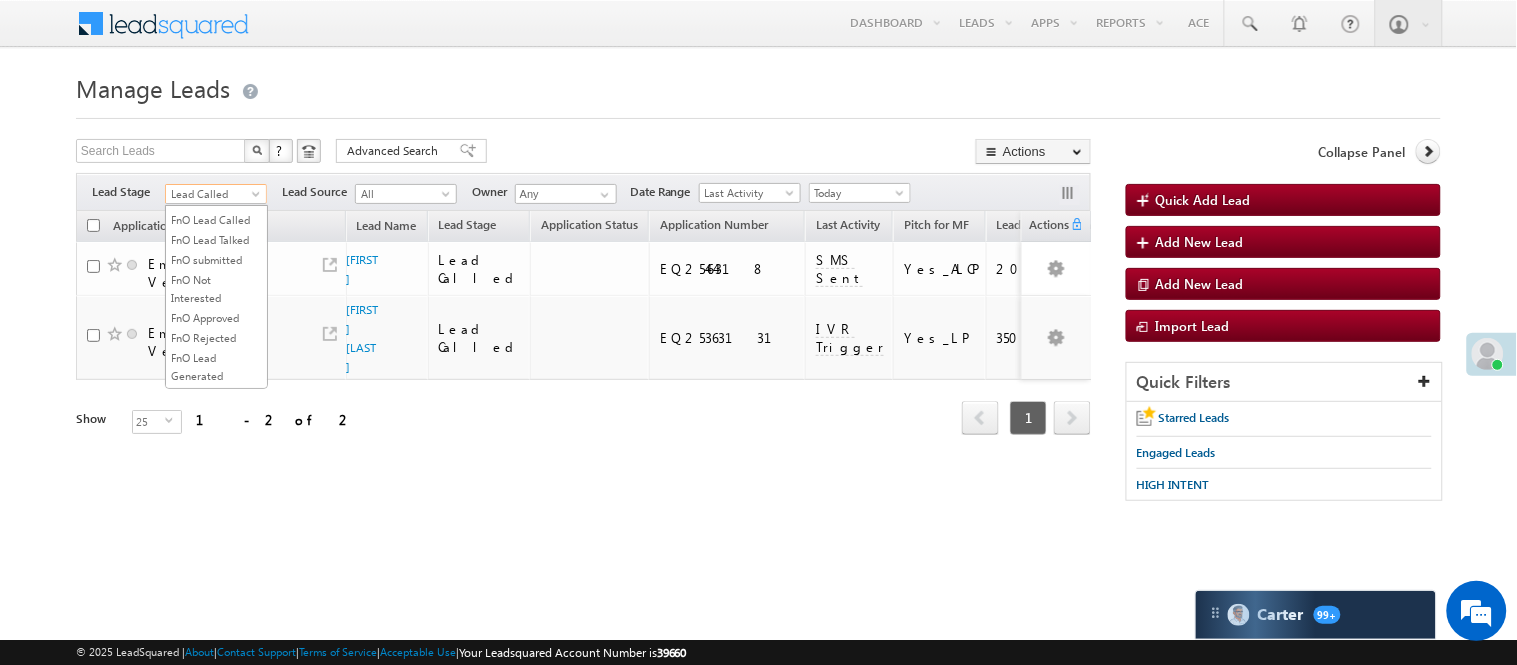 click on "Lead Called" at bounding box center [213, 194] 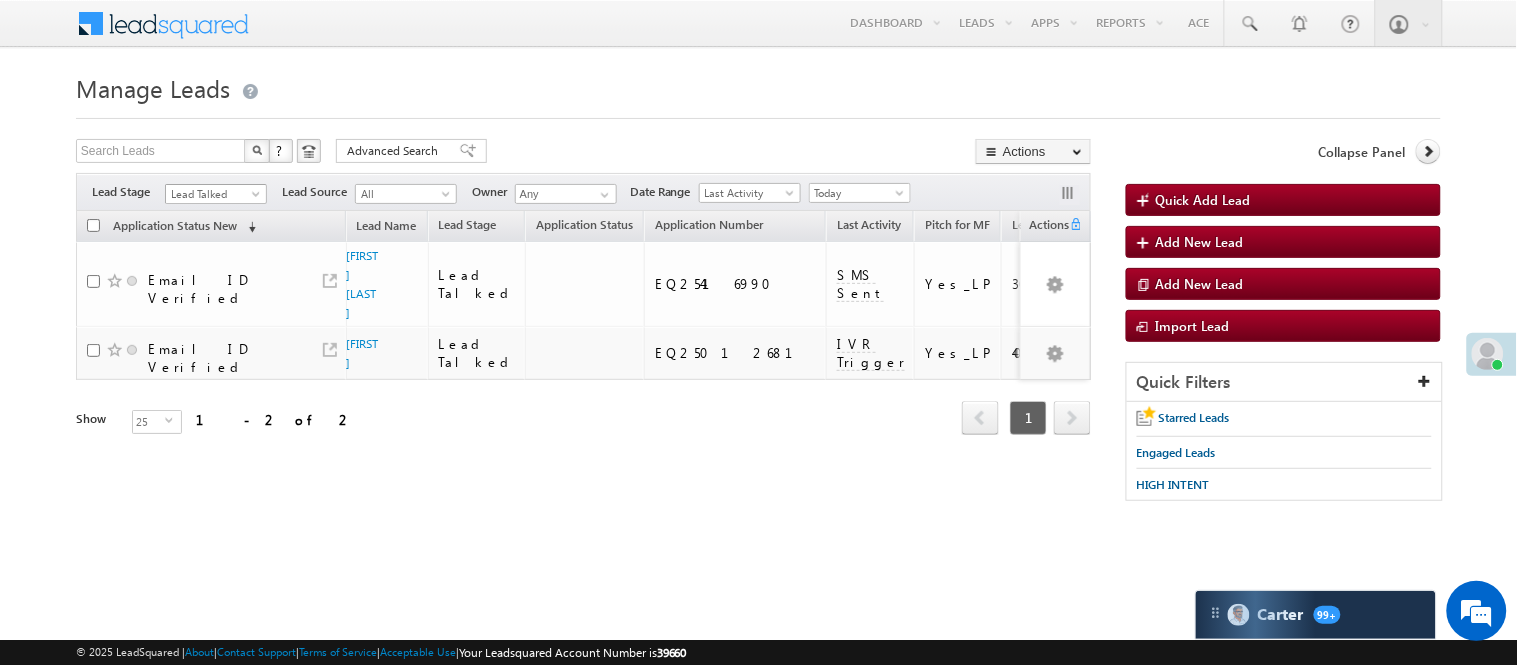 click on "Lead Talked" at bounding box center [213, 194] 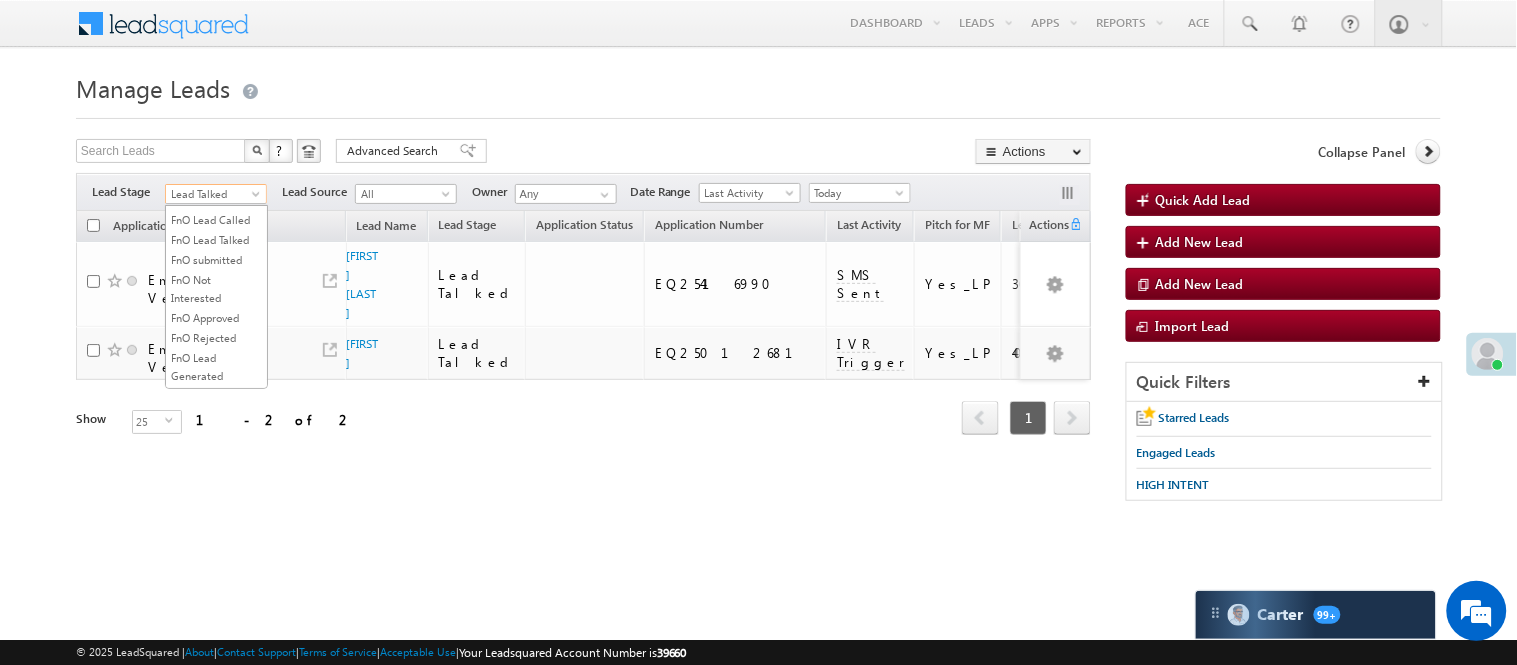 click on "Lead Called" at bounding box center [216, 160] 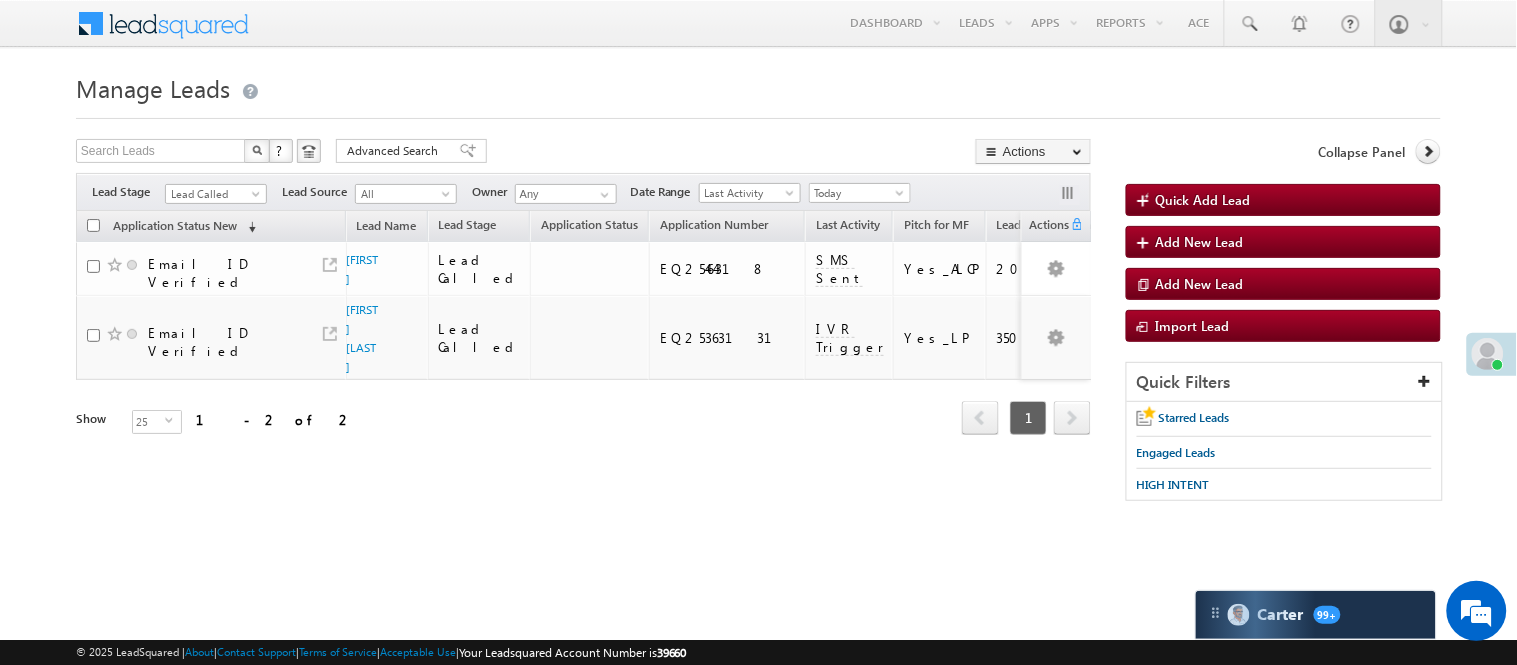 click on "Lead Called" at bounding box center [216, 191] 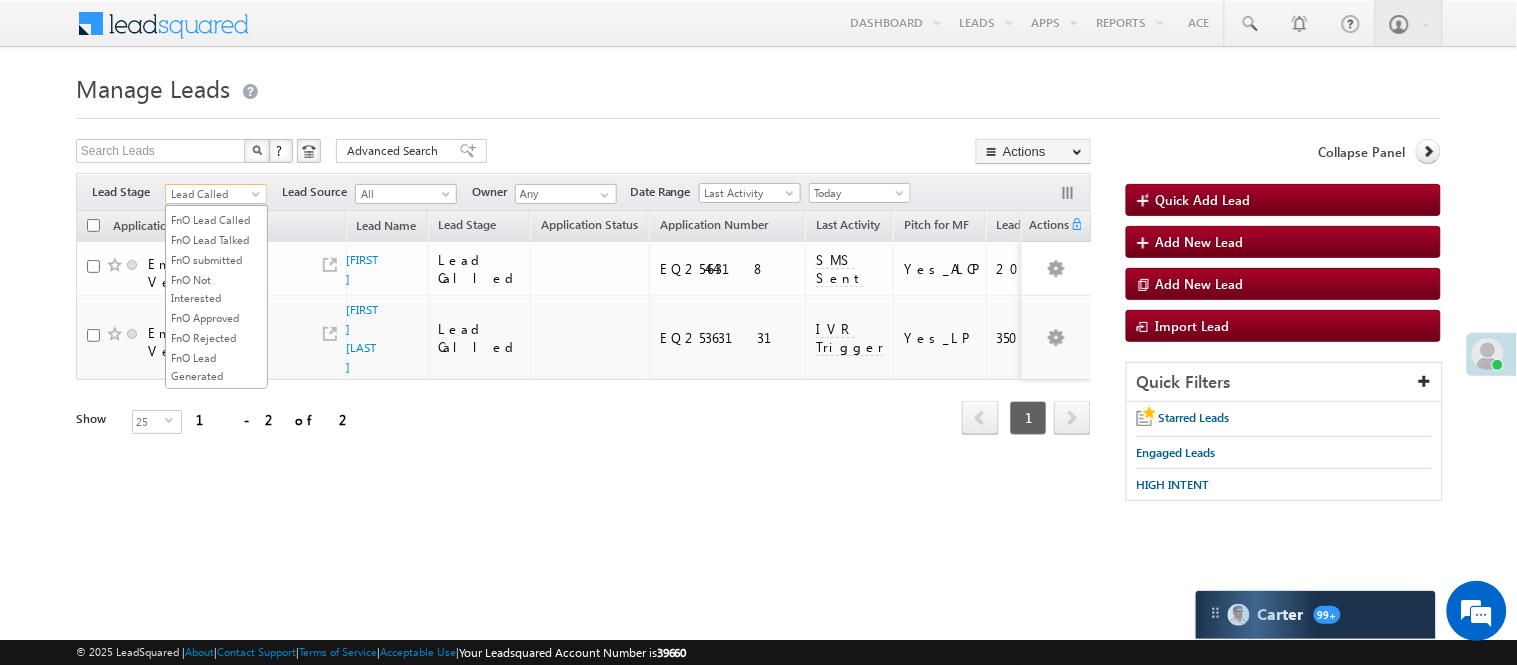 click on "Lead Called" at bounding box center [213, 194] 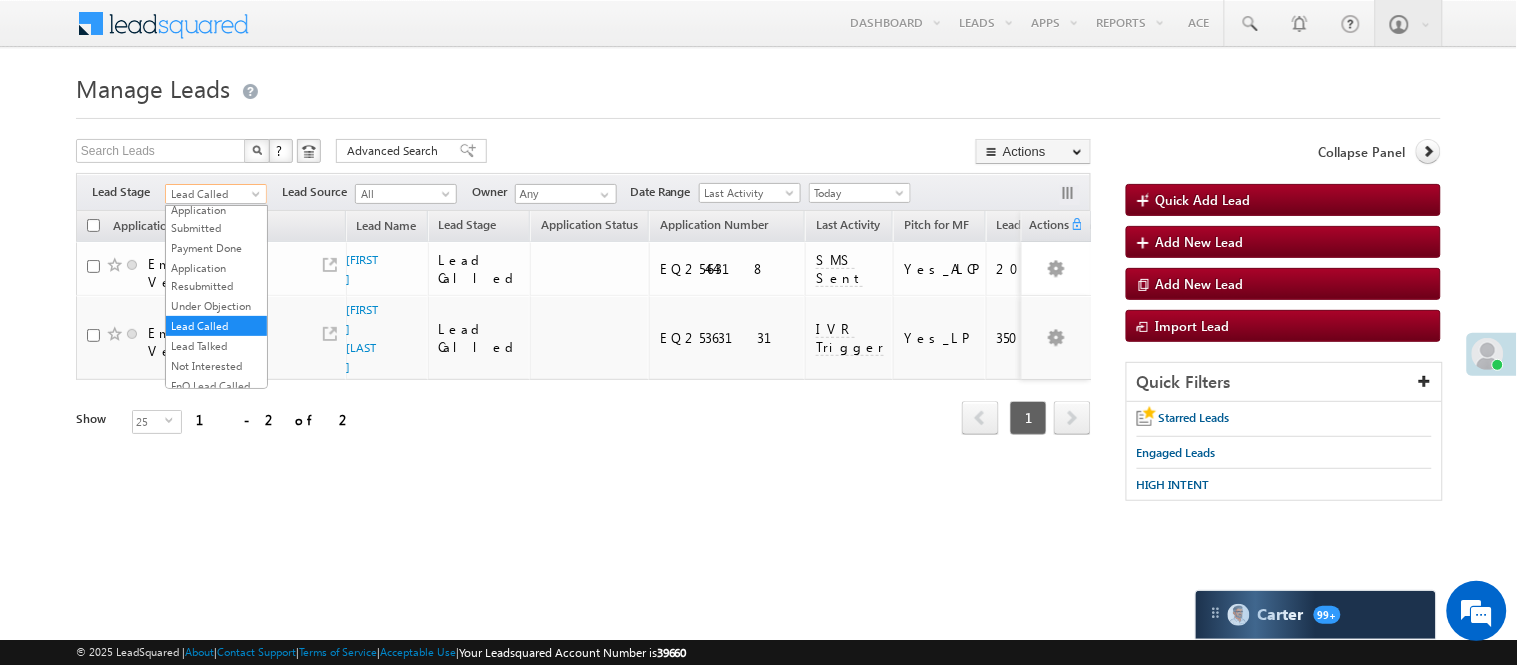 scroll, scrollTop: 0, scrollLeft: 0, axis: both 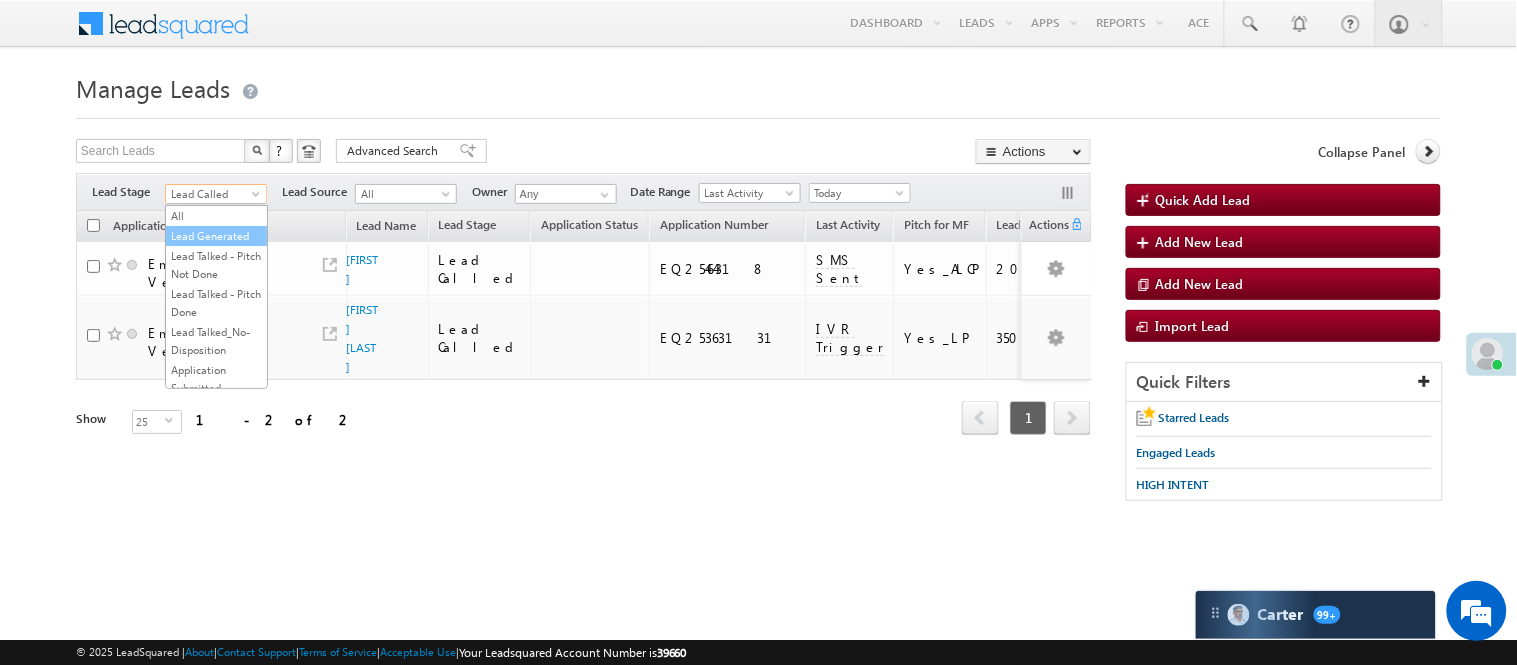 click on "Lead Generated" at bounding box center (216, 236) 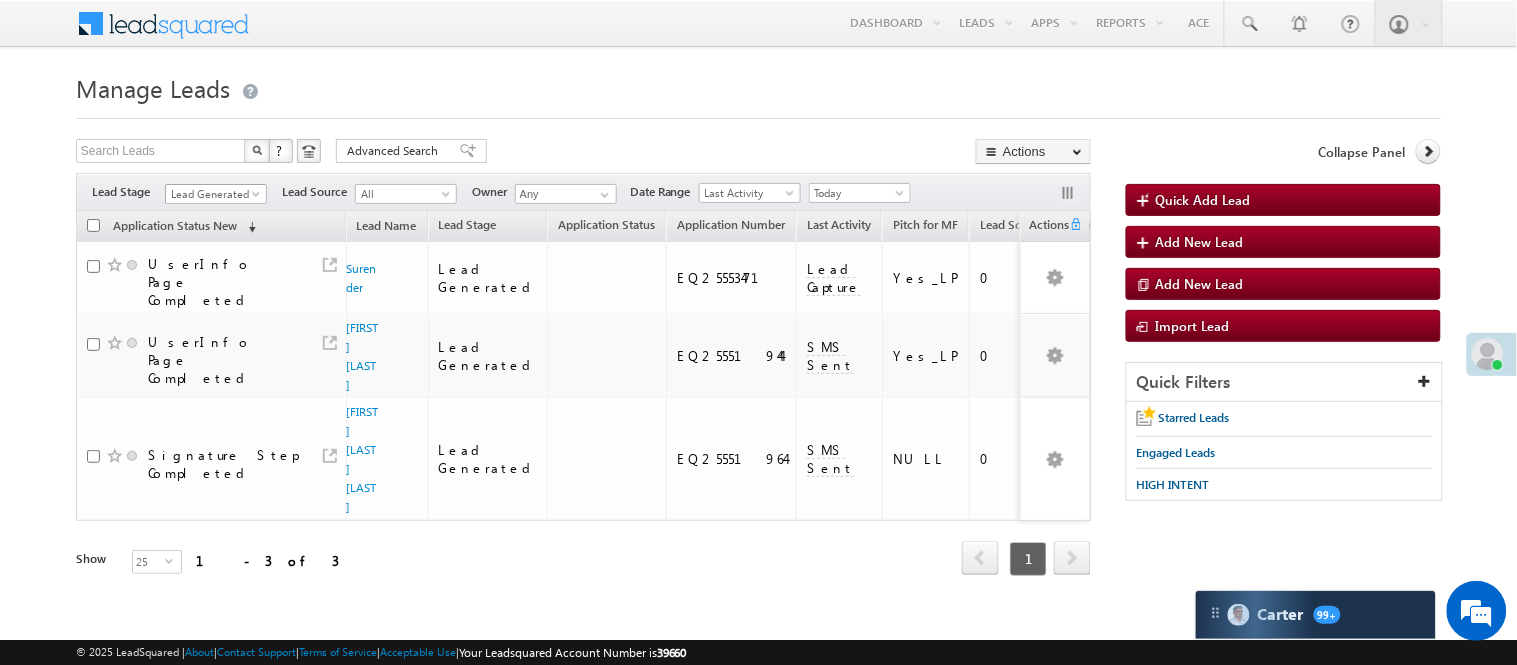 click on "Lead Generated" at bounding box center (213, 194) 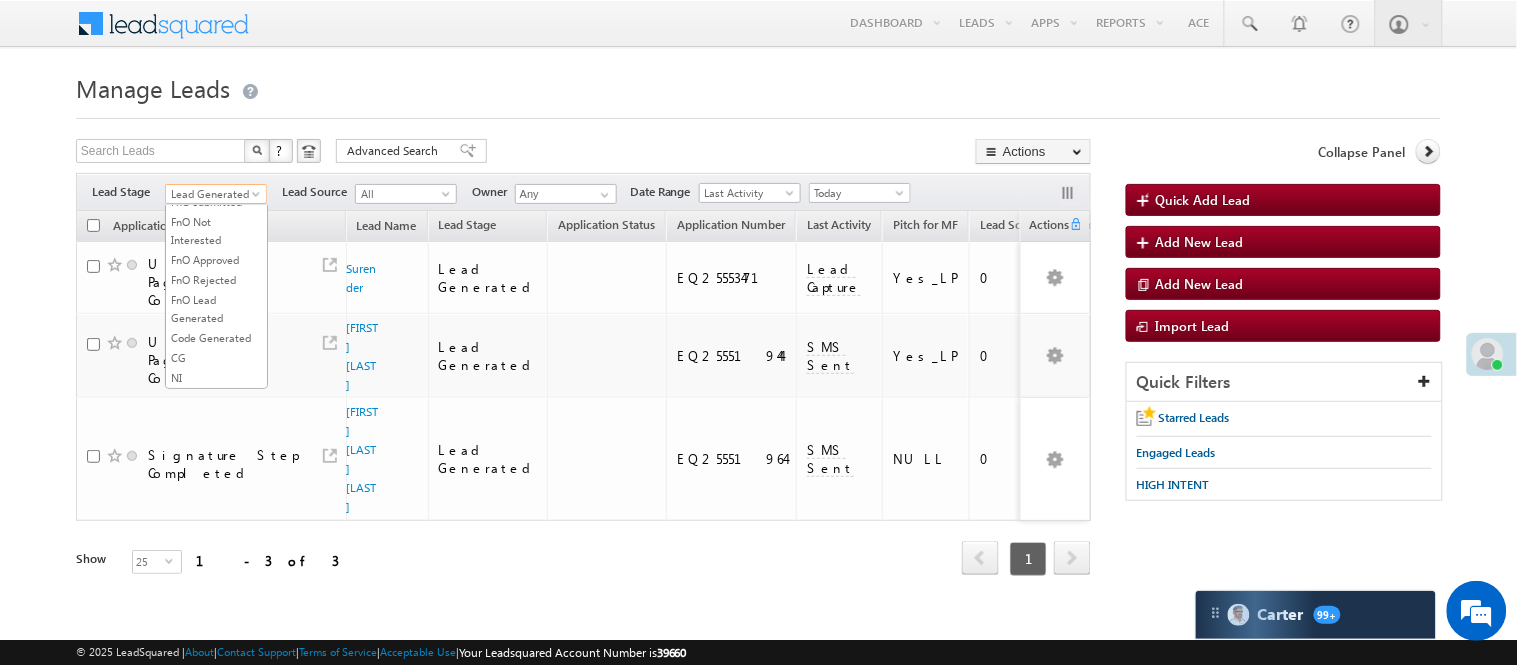 scroll, scrollTop: 163, scrollLeft: 0, axis: vertical 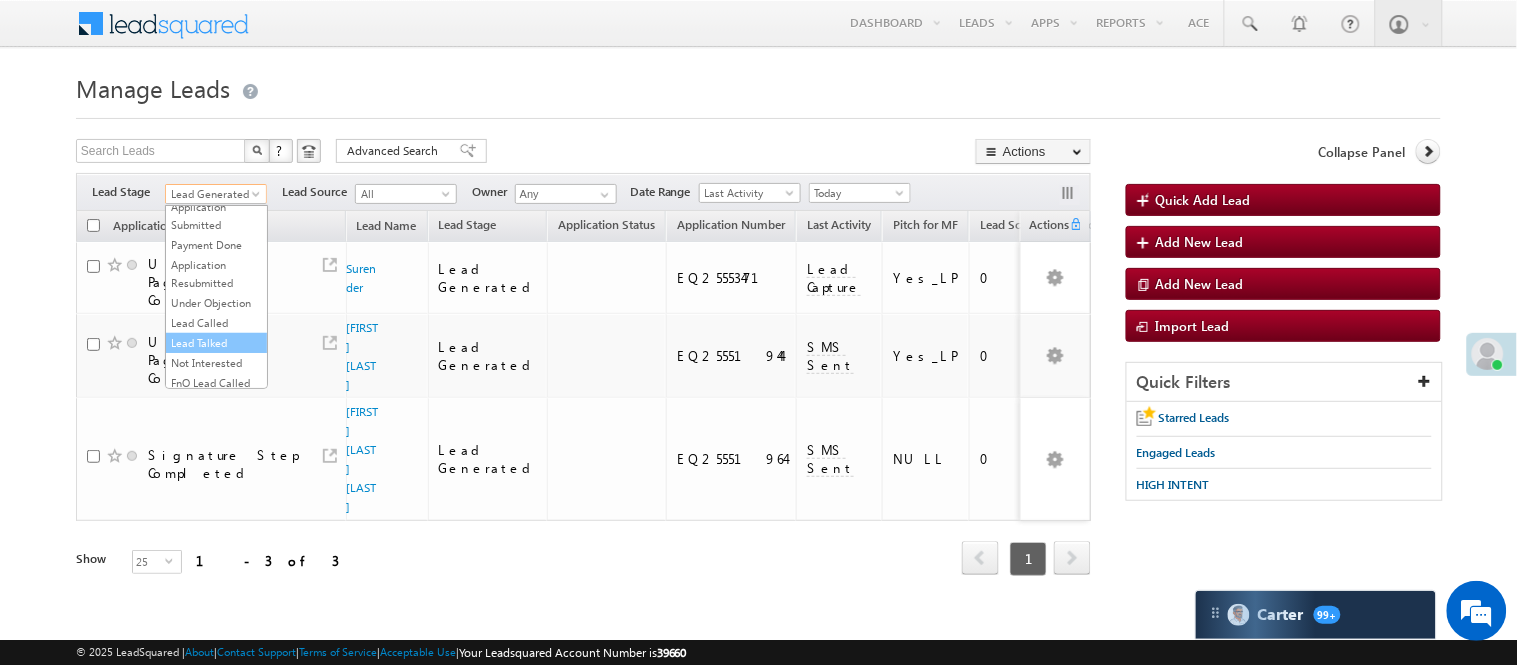 click on "Lead Talked" at bounding box center [216, 343] 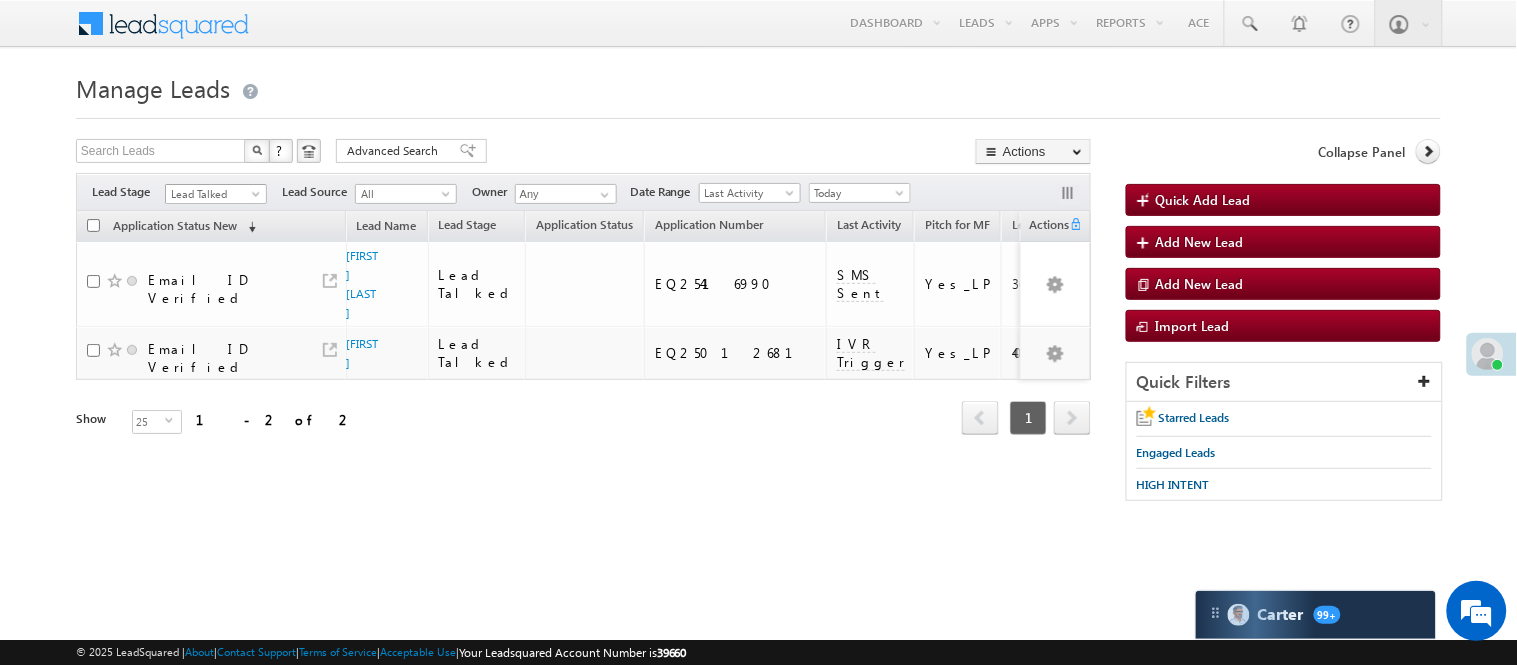 click on "Lead Talked" at bounding box center (213, 194) 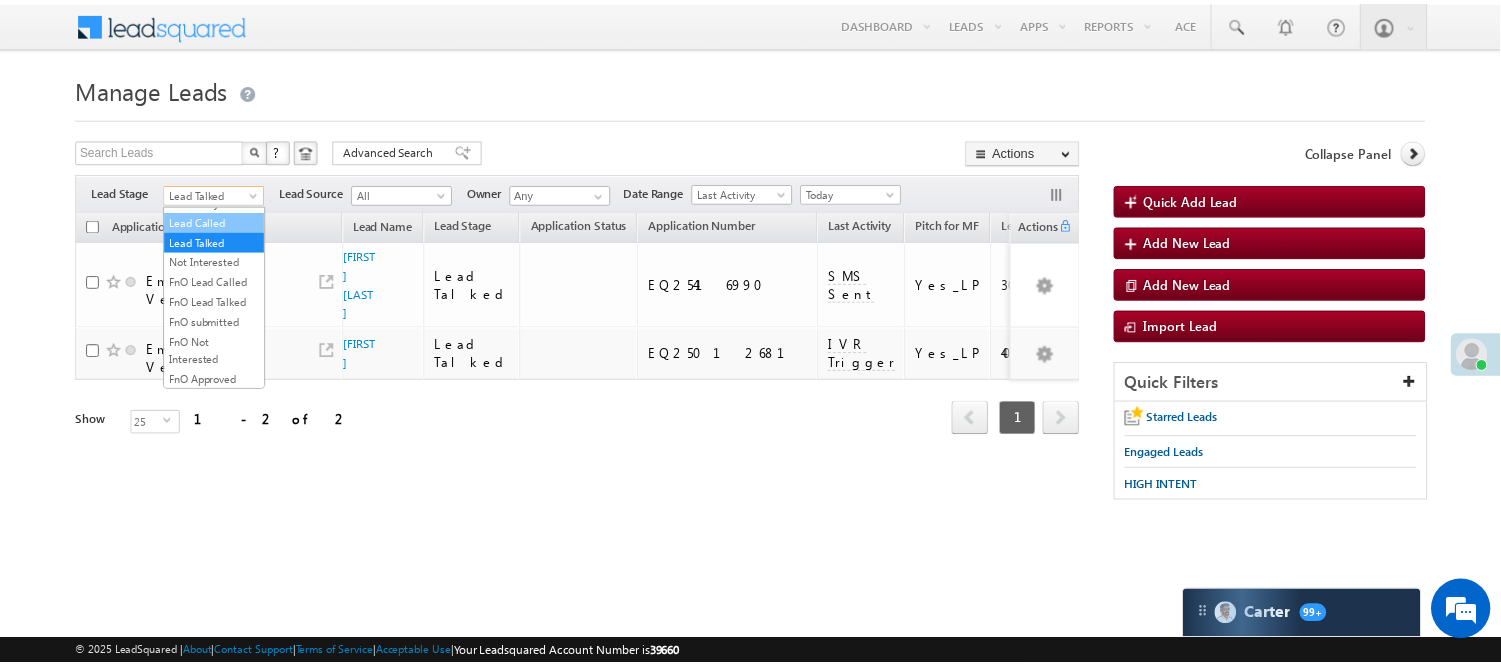 scroll, scrollTop: 496, scrollLeft: 0, axis: vertical 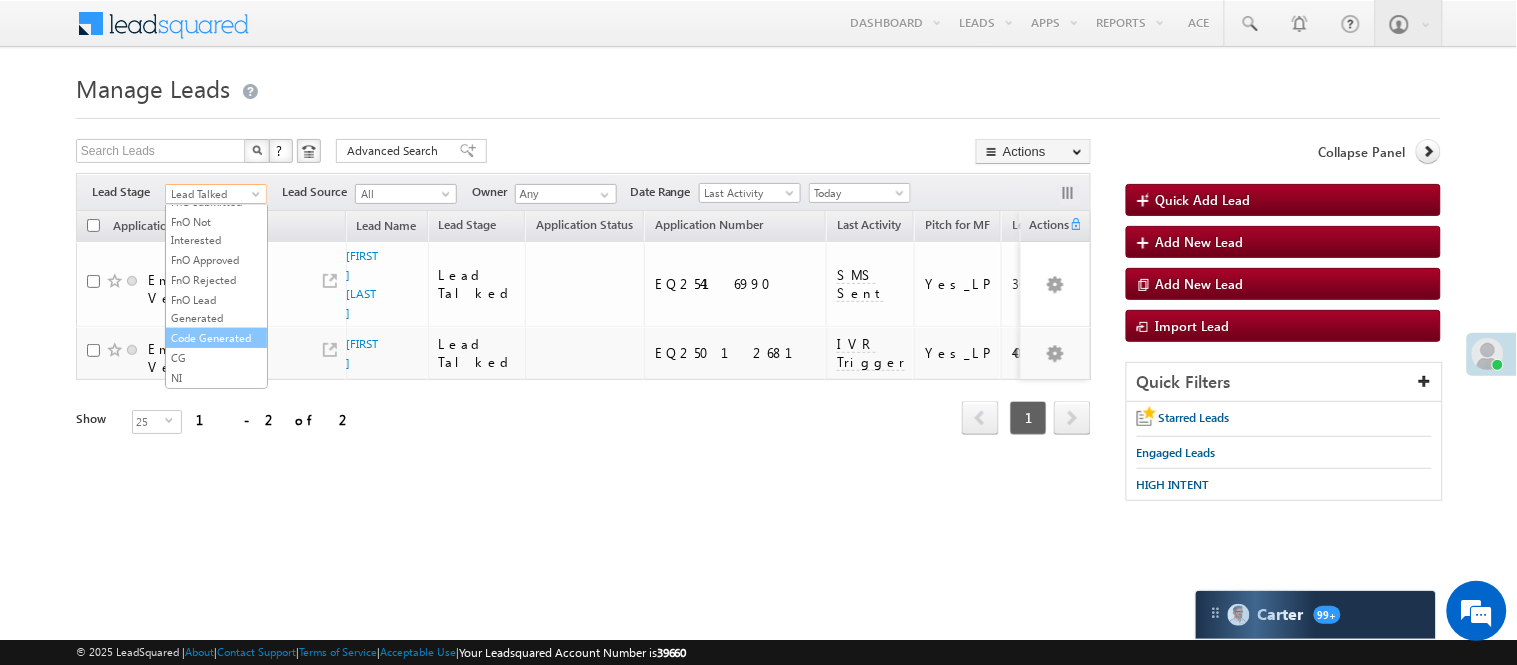 click on "Code Generated" at bounding box center (216, 338) 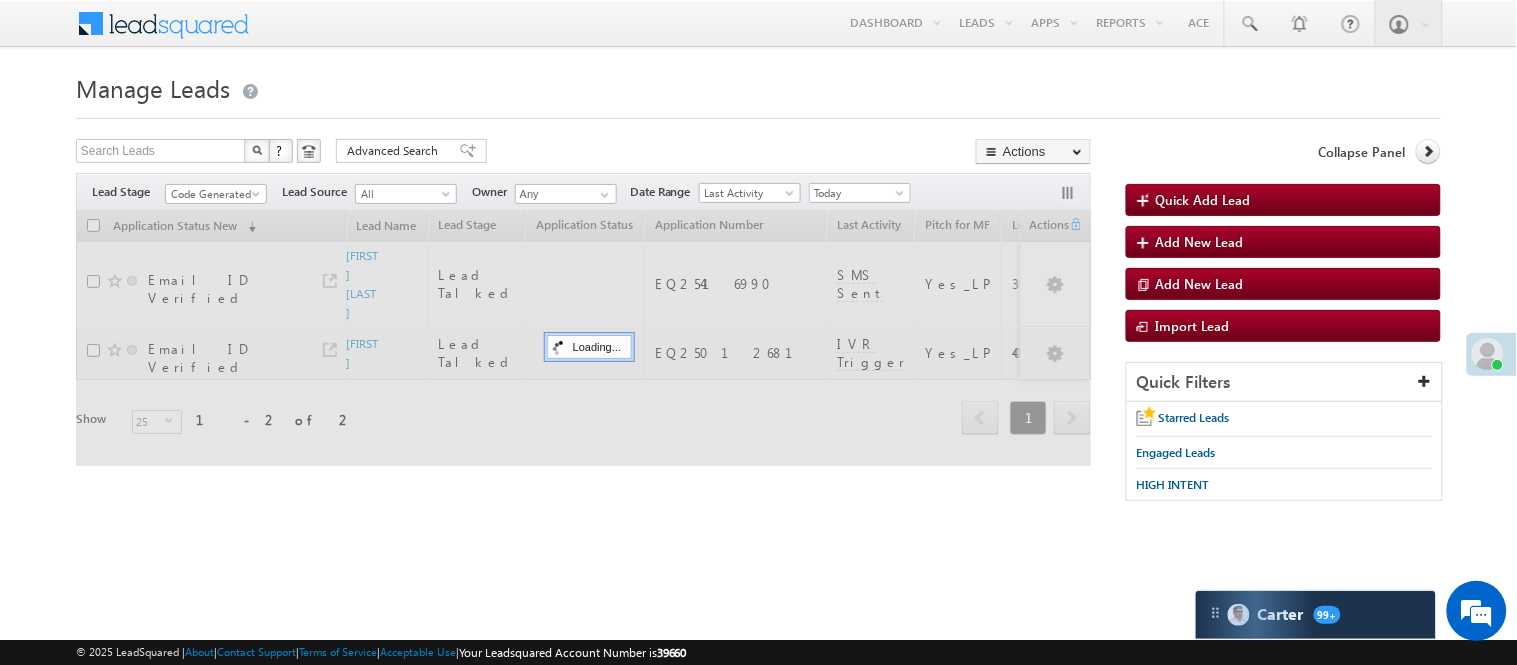 click on "Manage Leads" at bounding box center (758, 86) 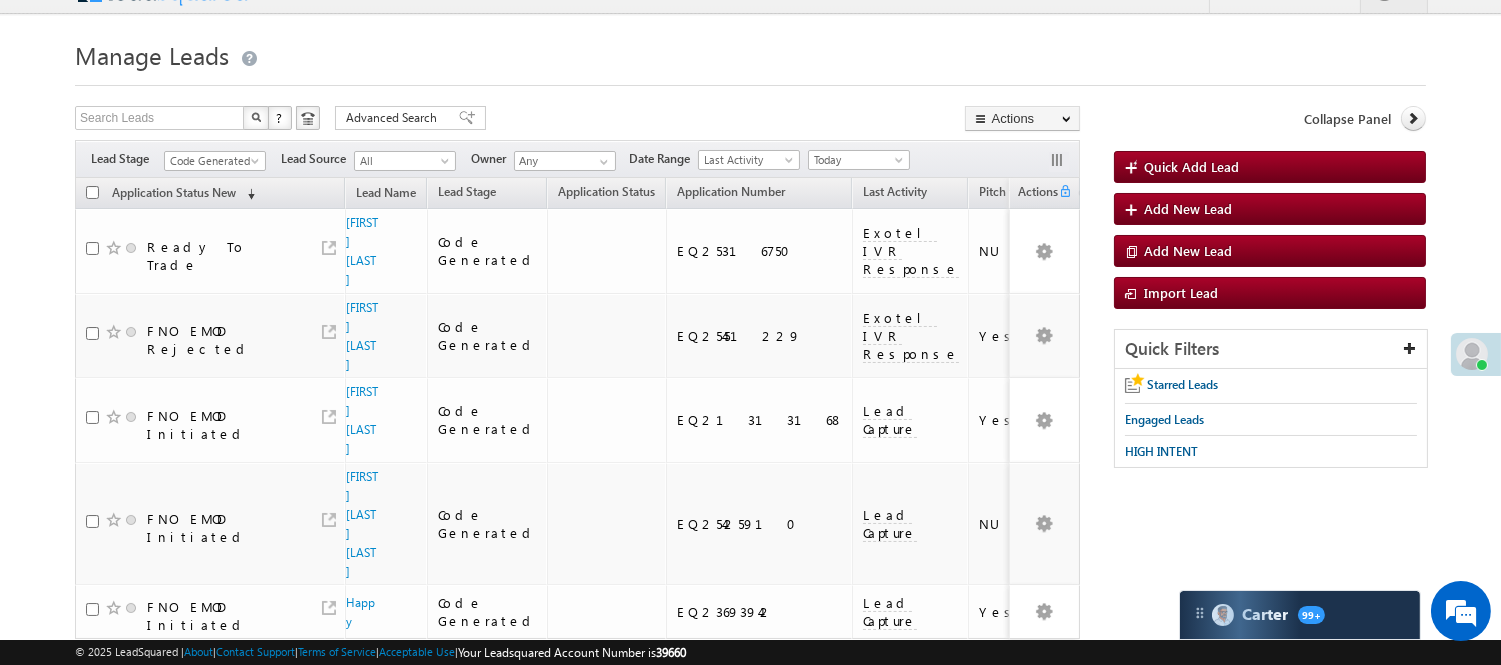 scroll, scrollTop: 0, scrollLeft: 0, axis: both 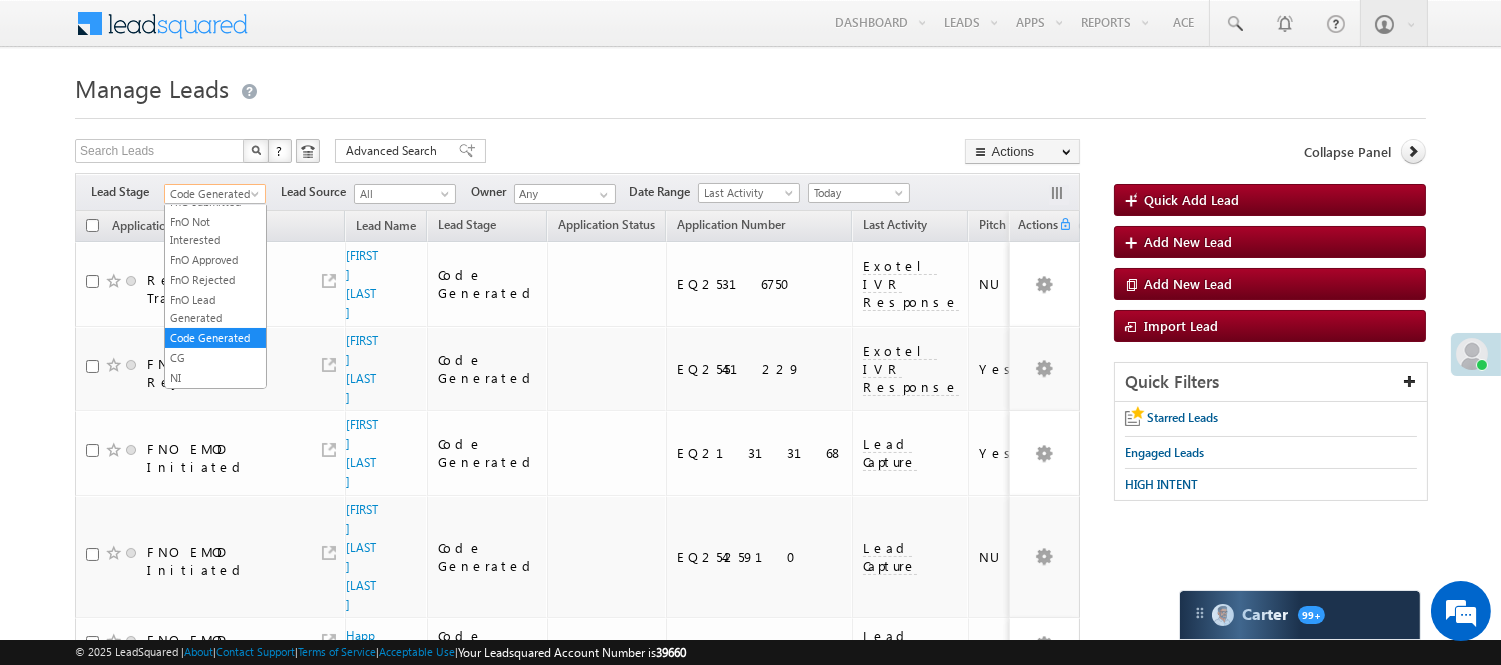 click on "Code Generated" at bounding box center (212, 194) 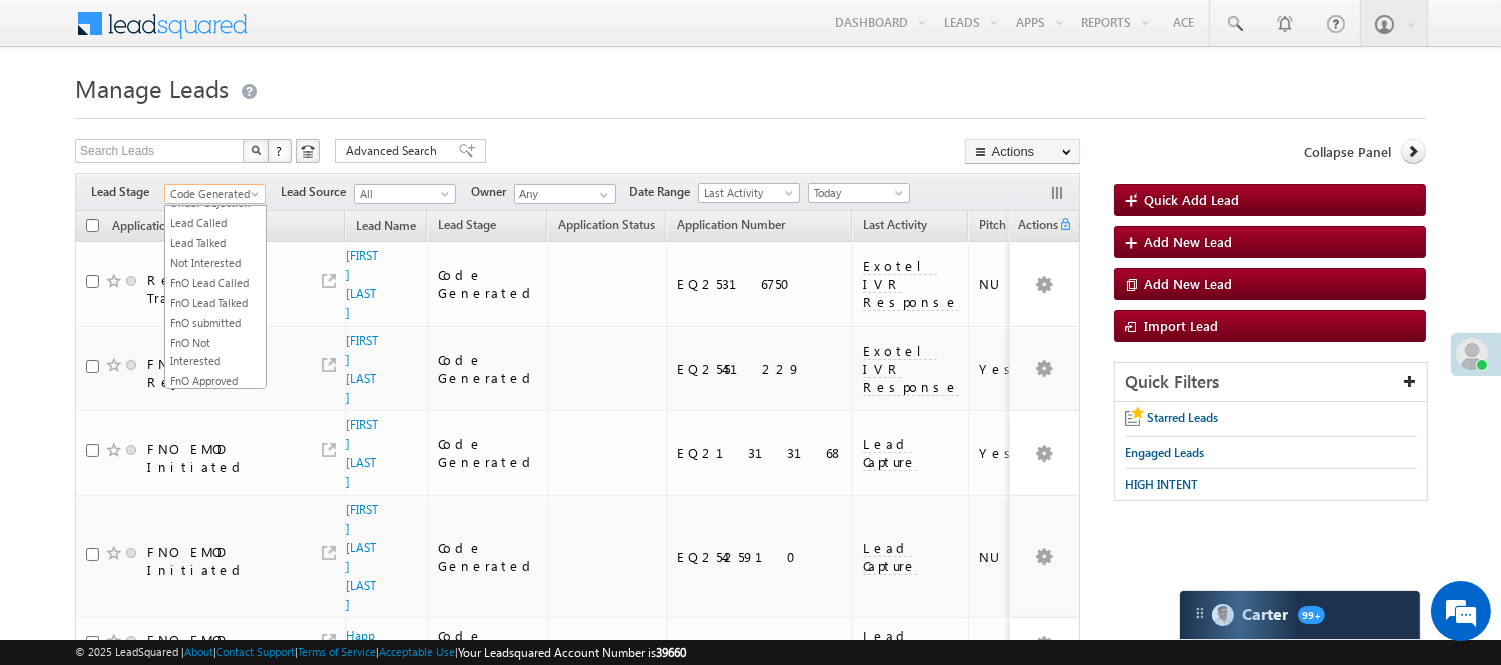 scroll, scrollTop: 0, scrollLeft: 0, axis: both 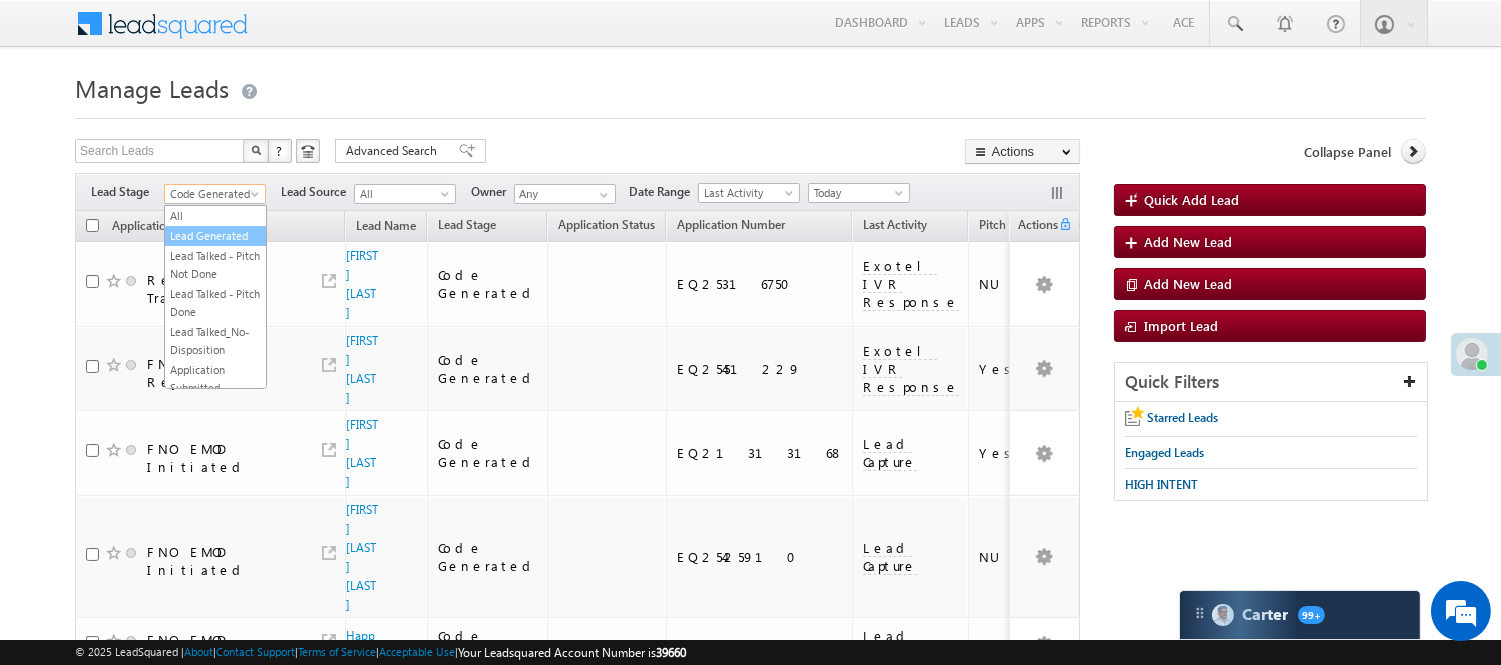 click on "Lead Generated" at bounding box center [215, 236] 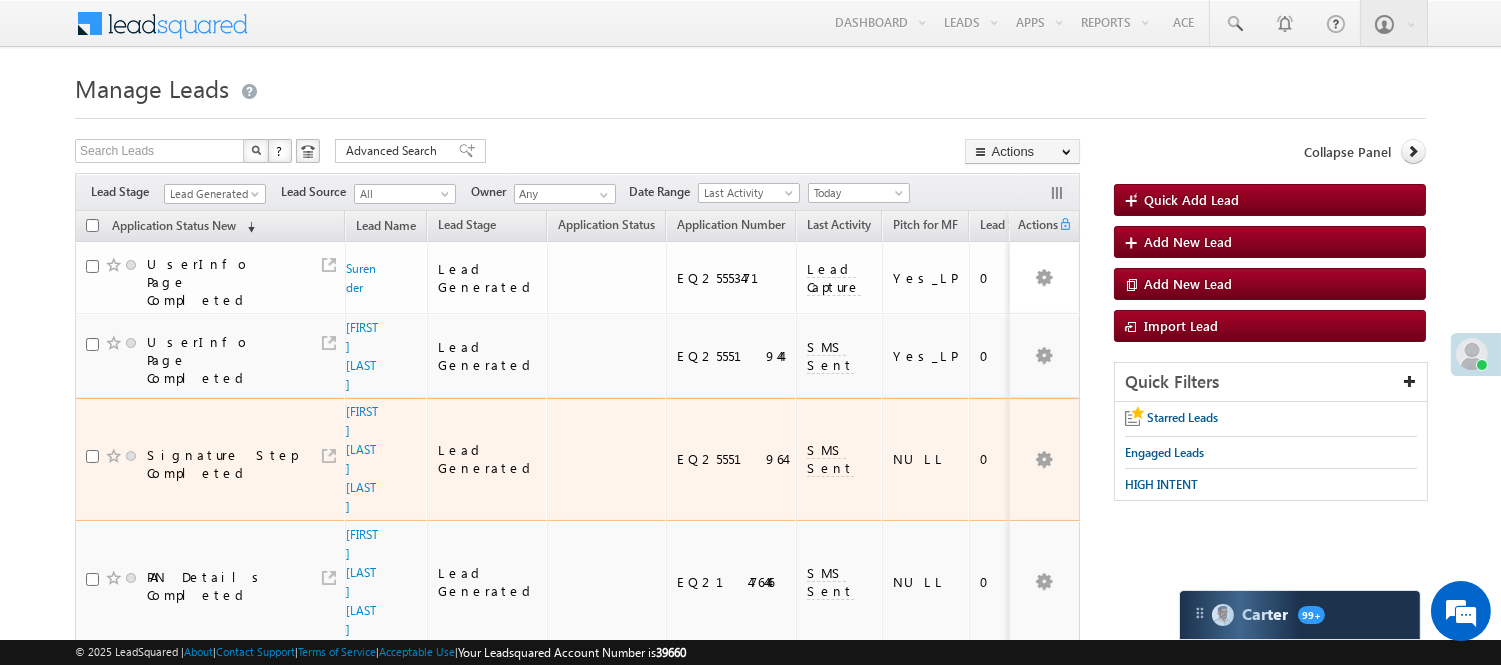 click on "SOMBHA MERUBHA VAGHELA" at bounding box center (363, 459) 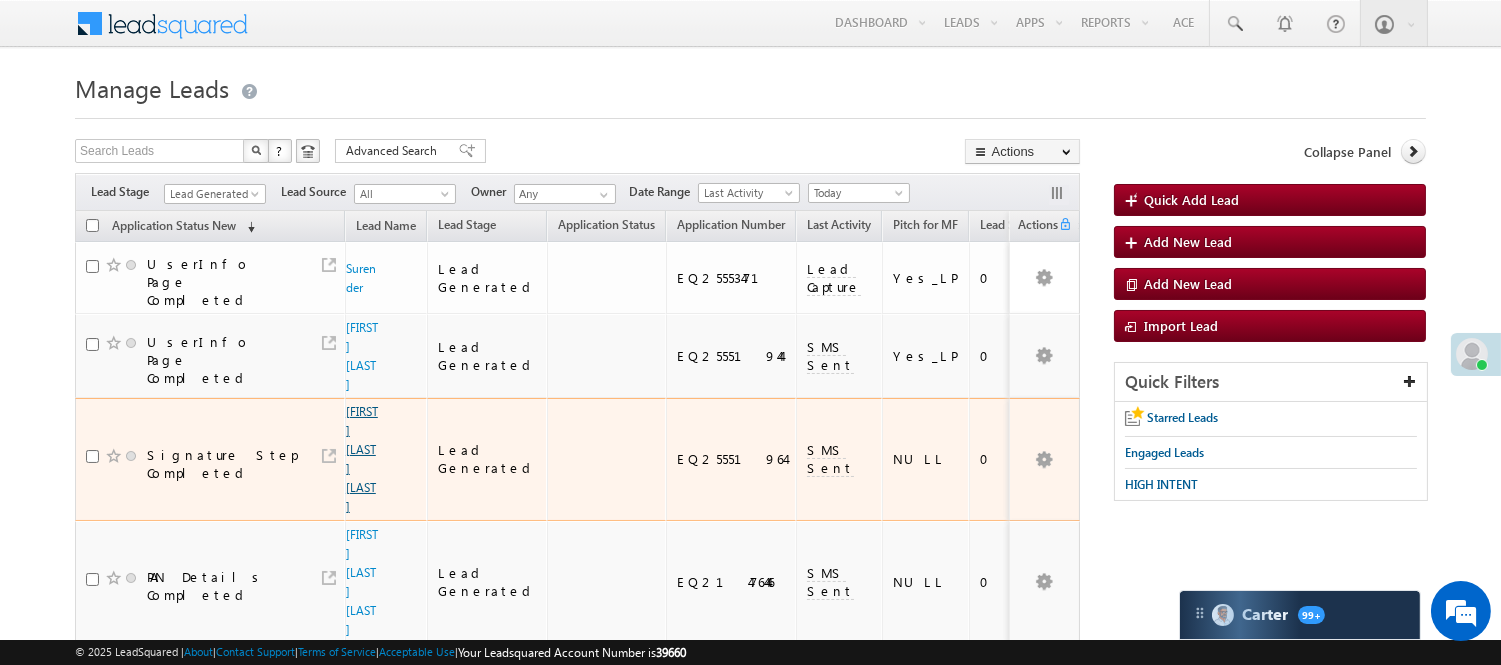 click on "SOMBHA MERUBHA VAGHELA" at bounding box center [362, 459] 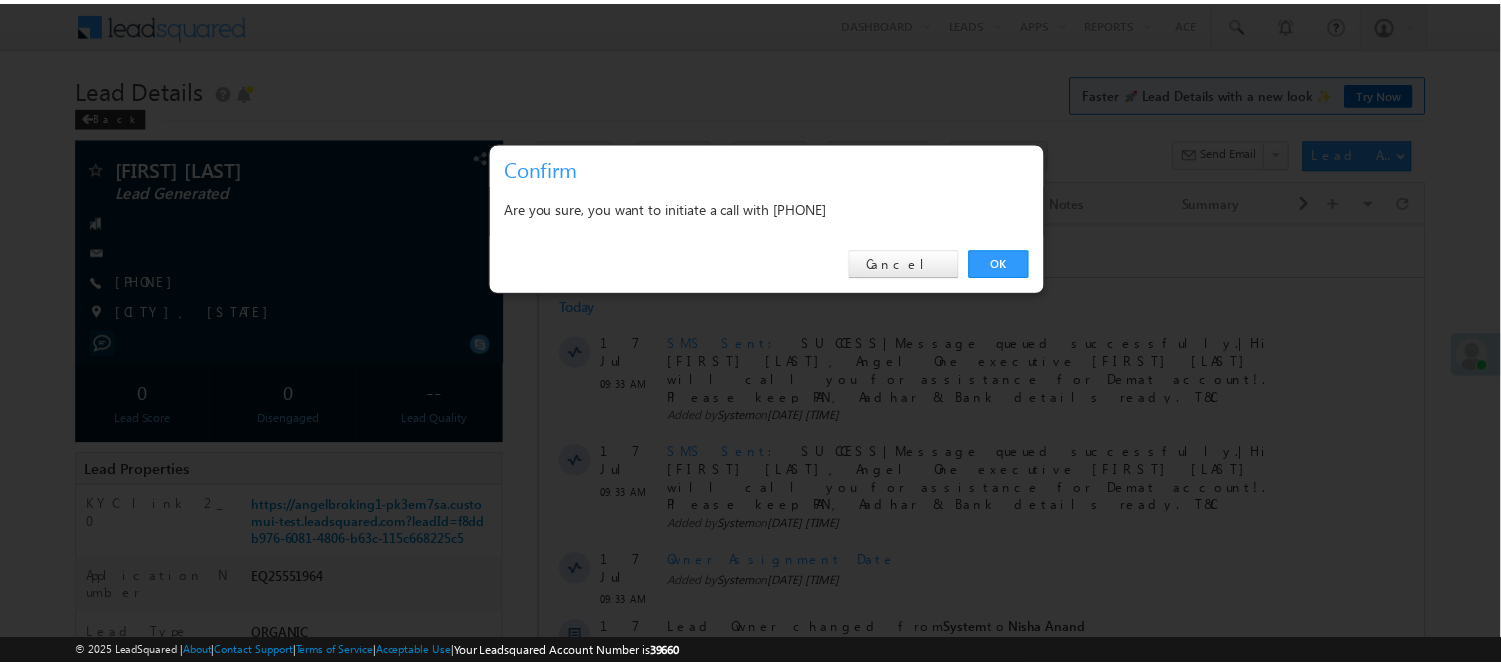 scroll, scrollTop: 0, scrollLeft: 0, axis: both 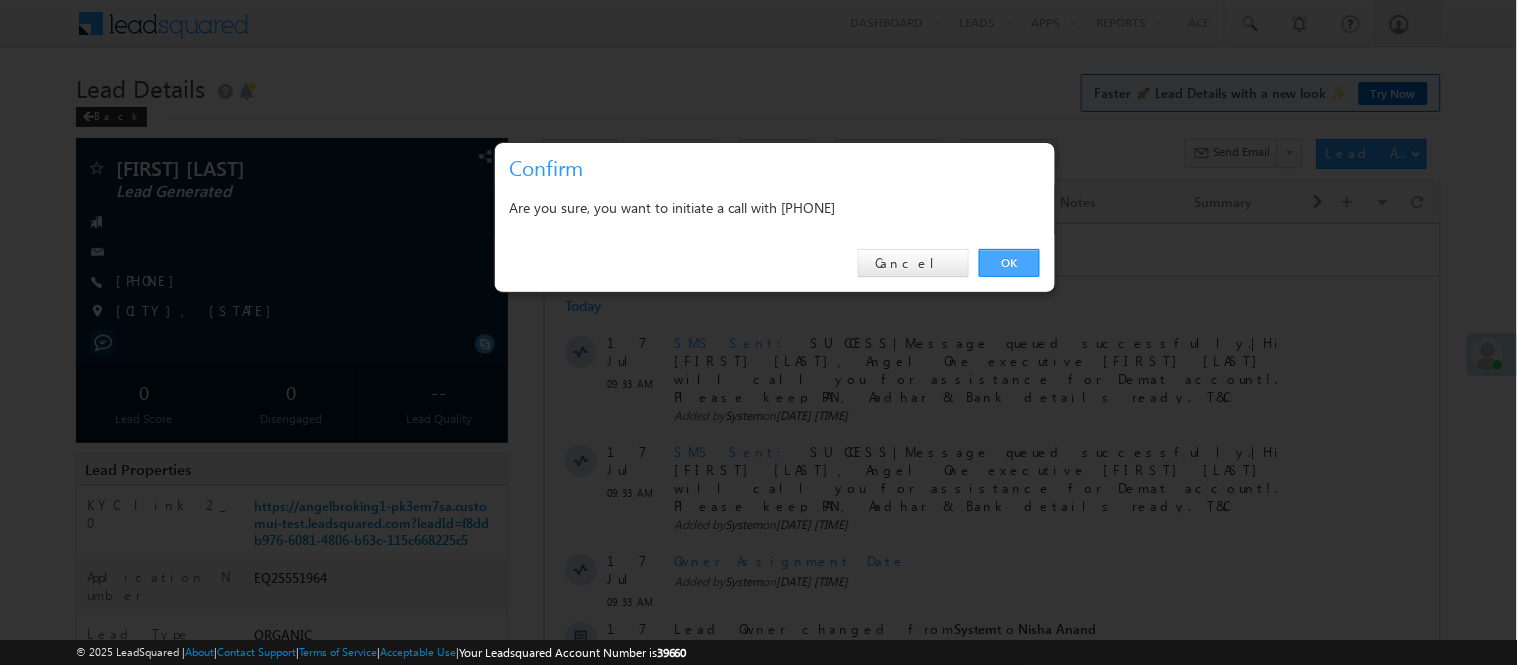 click on "OK" at bounding box center (1009, 263) 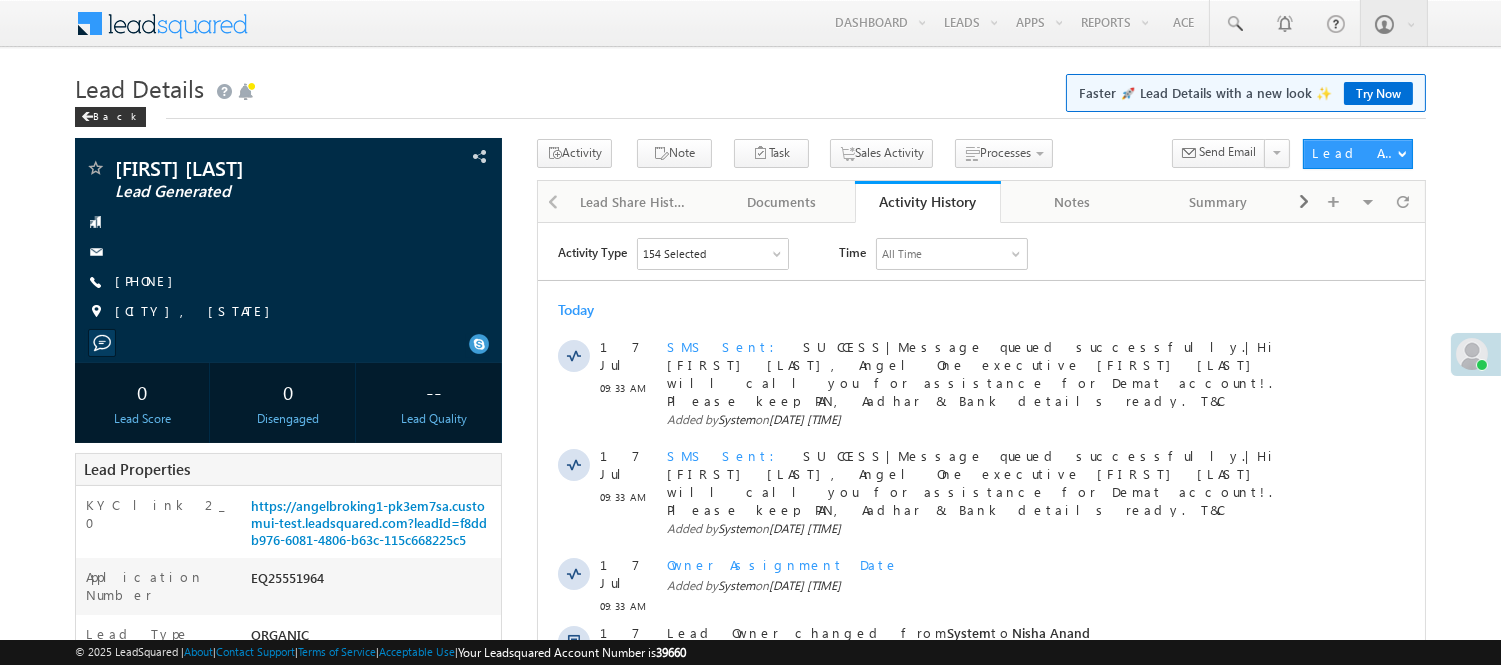 click on "All Time" at bounding box center (951, 253) 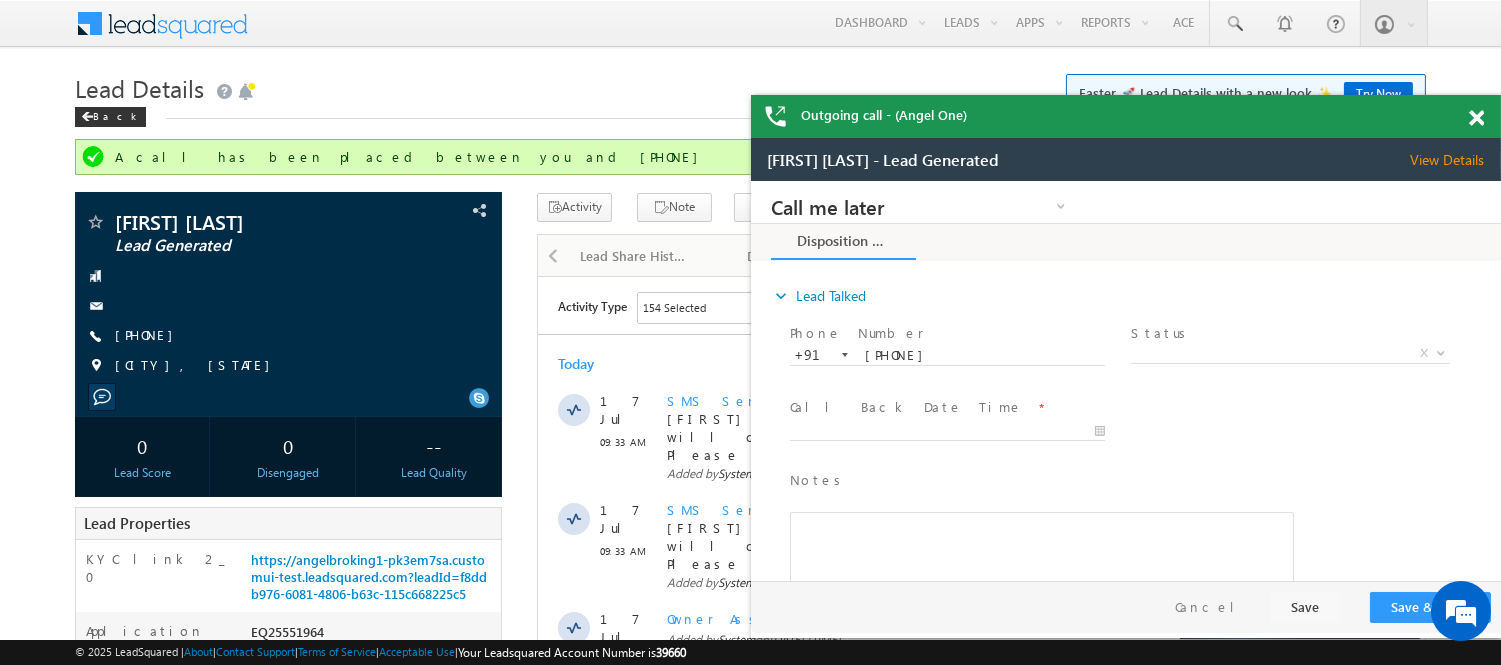 scroll, scrollTop: 0, scrollLeft: 0, axis: both 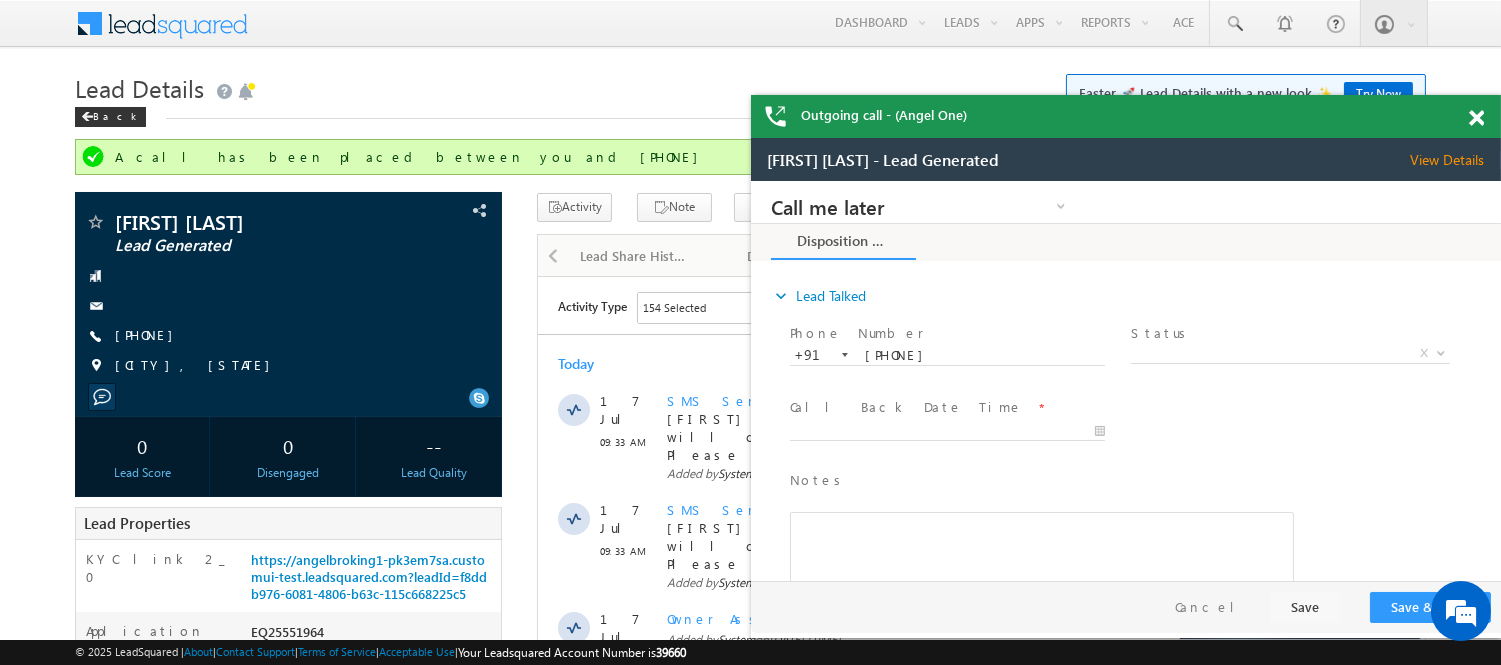 click at bounding box center (1476, 118) 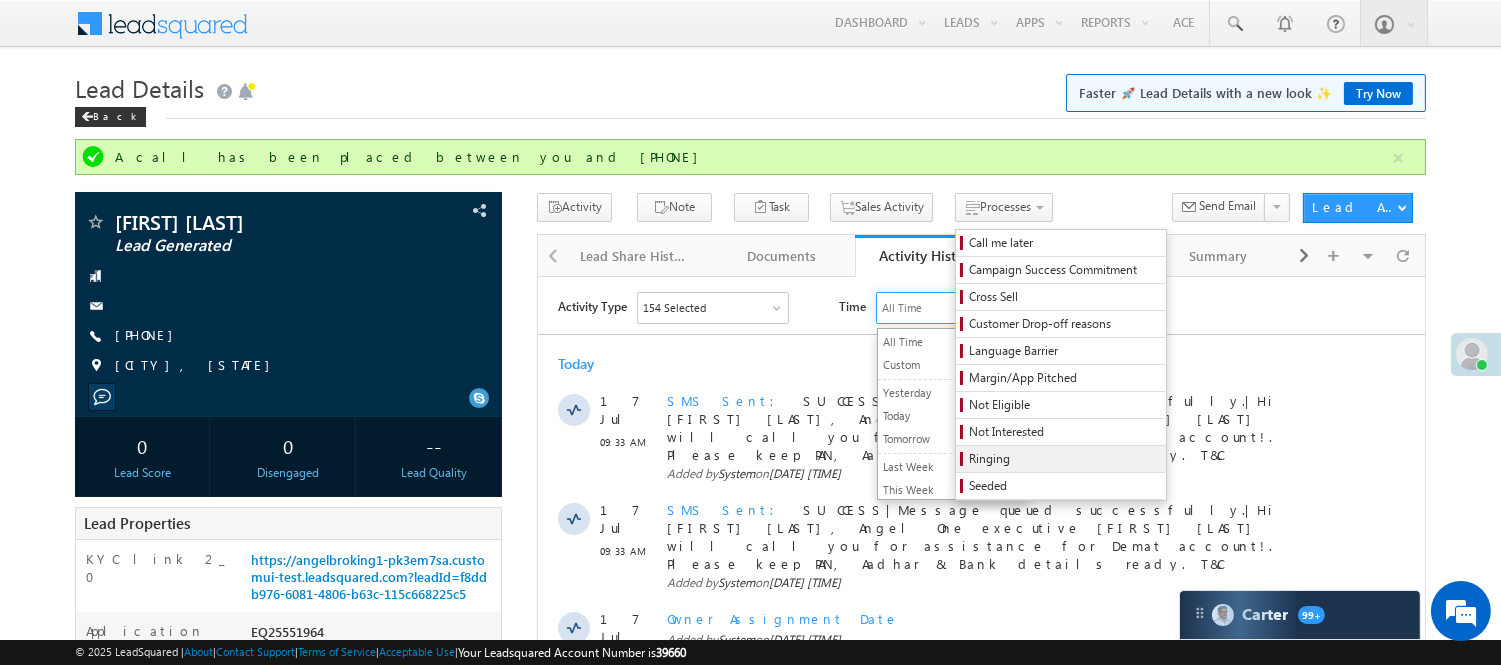 click on "Ringing" at bounding box center (1064, 459) 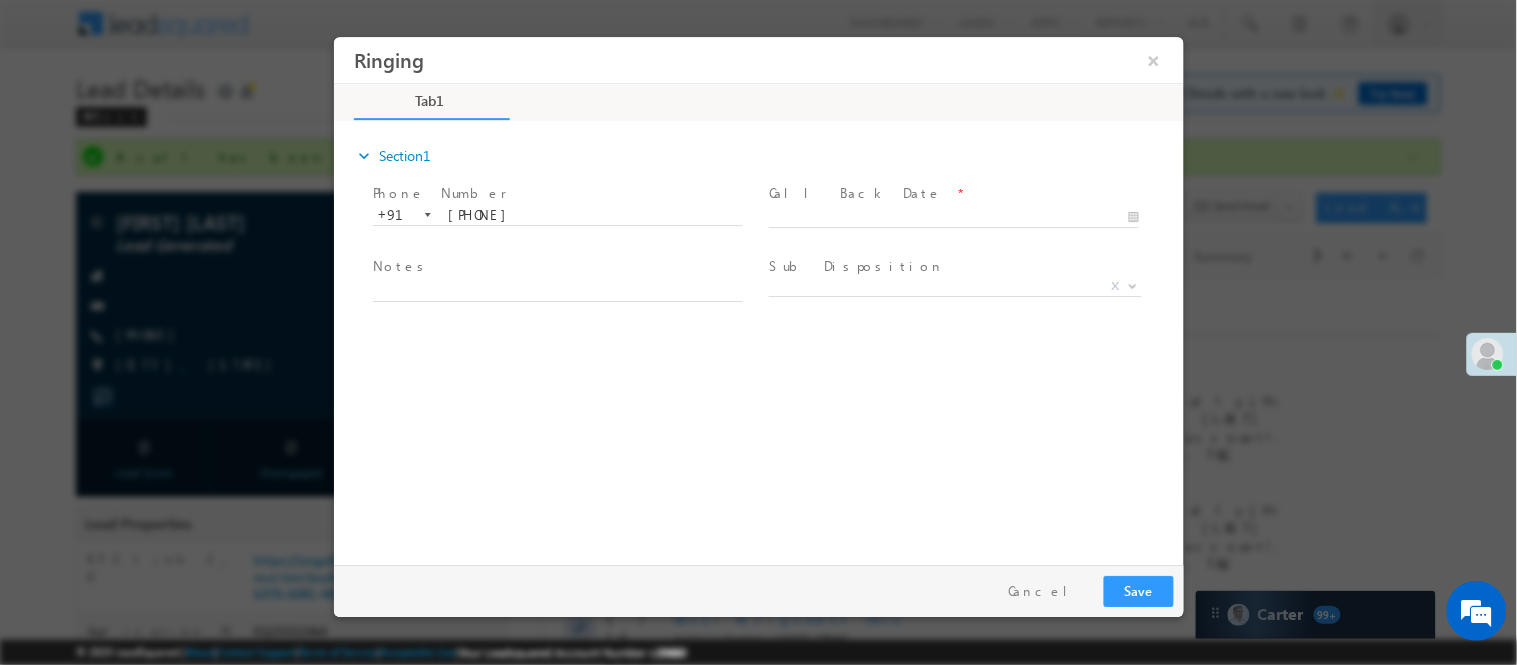 scroll, scrollTop: 0, scrollLeft: 0, axis: both 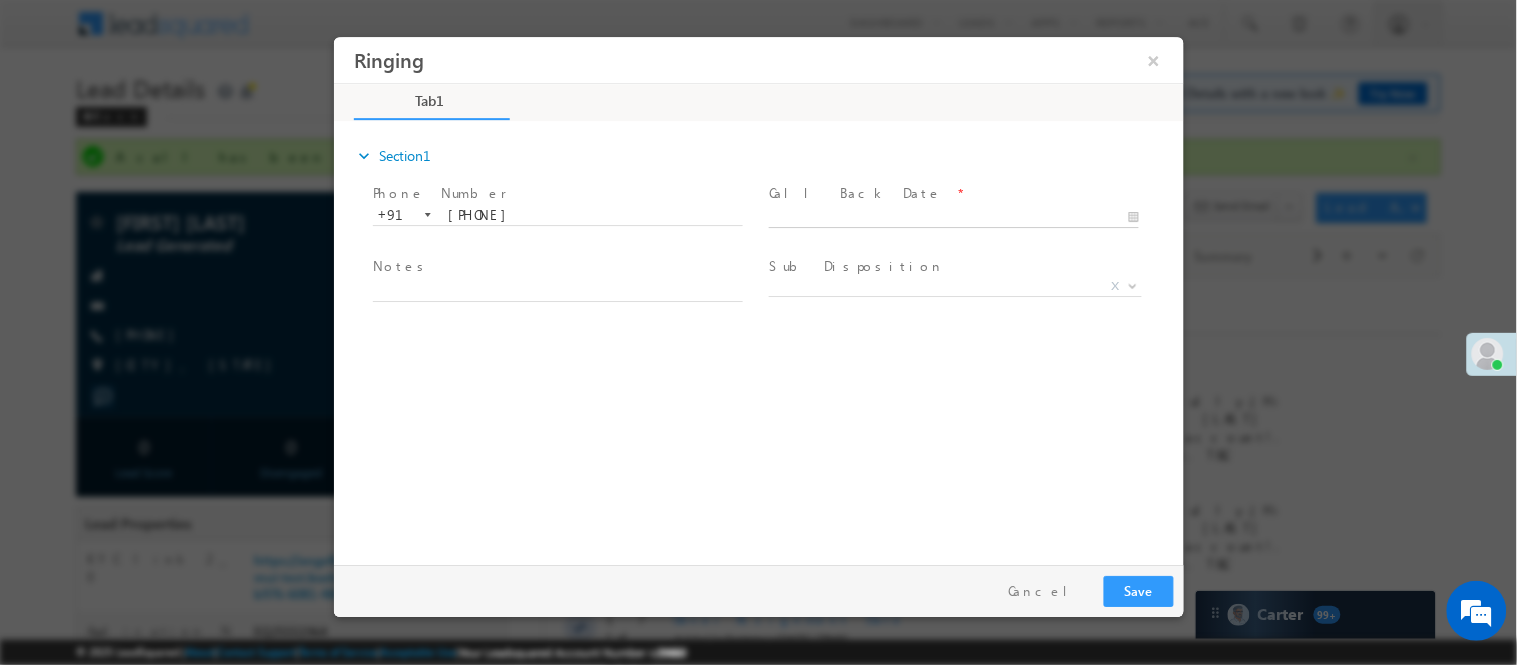 type on "[DATE] [TIME]" 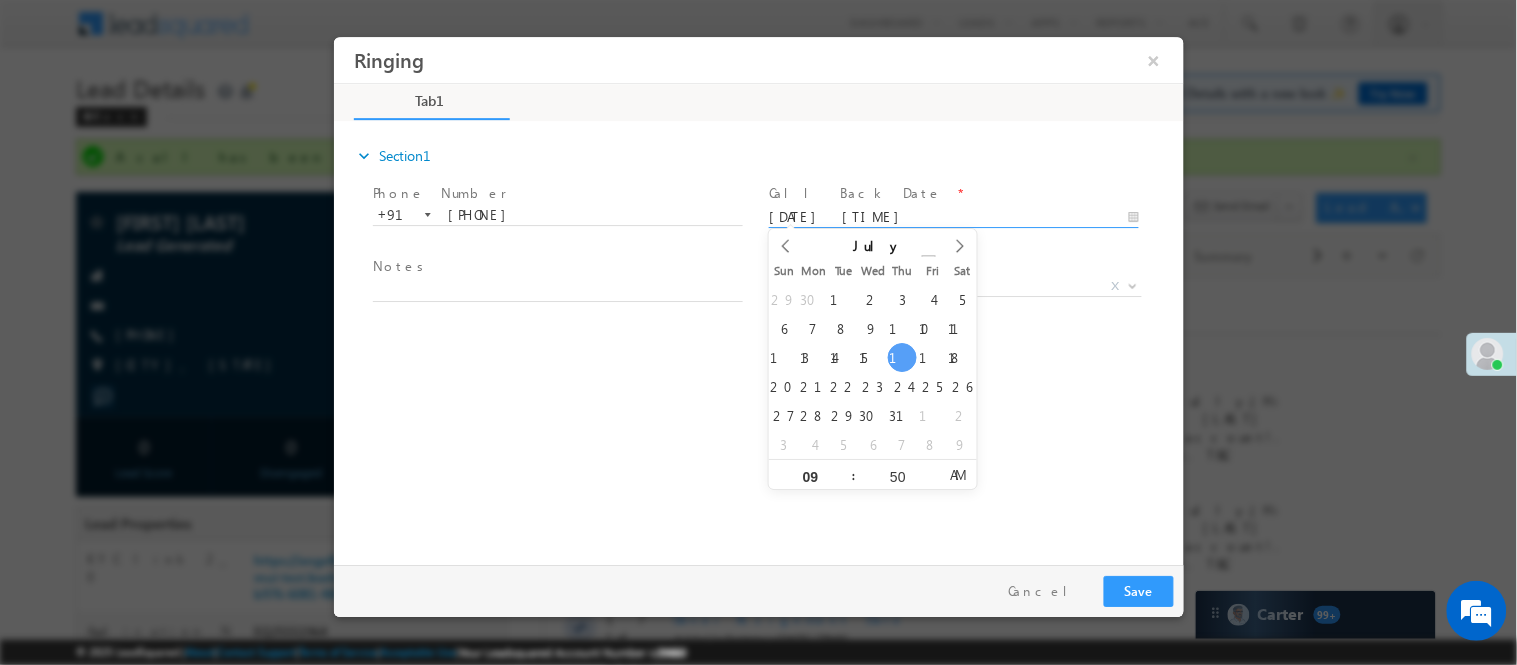 click on "Ringing
×" at bounding box center [758, 295] 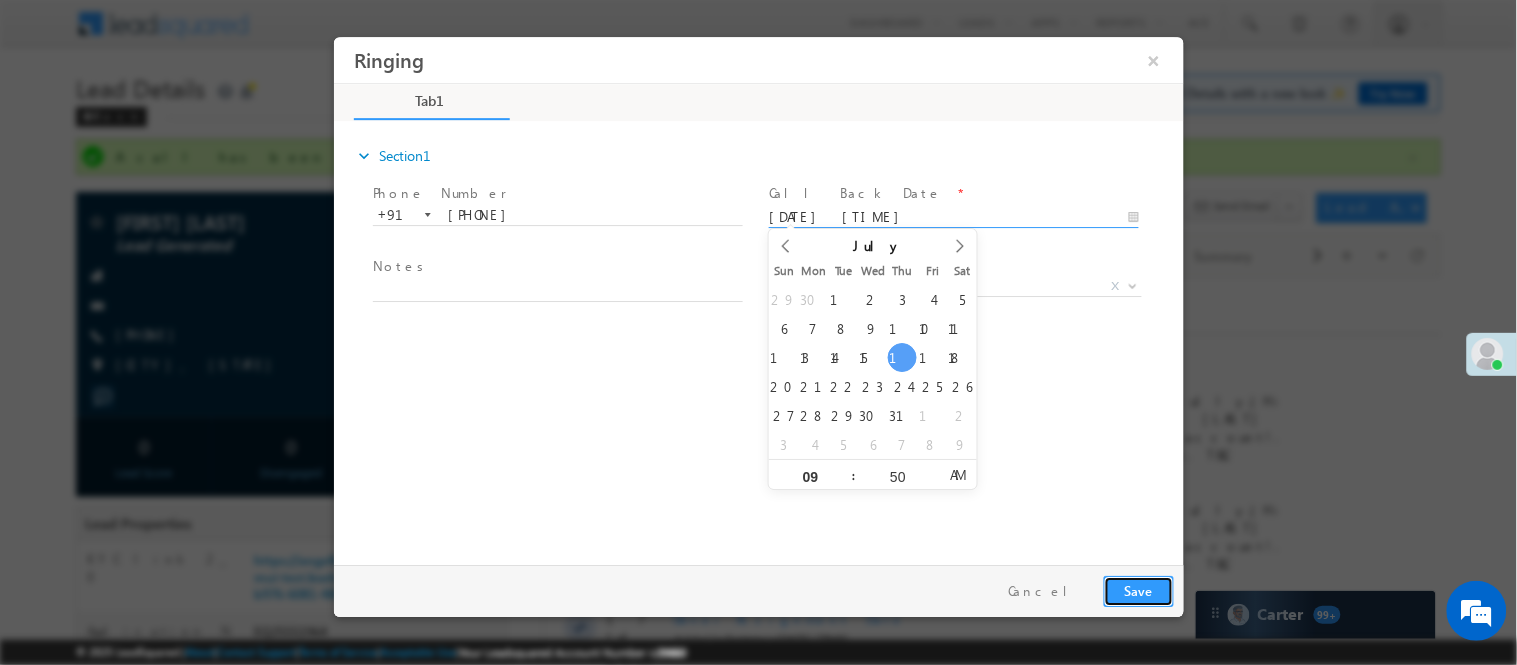 click on "Save" at bounding box center (1138, 590) 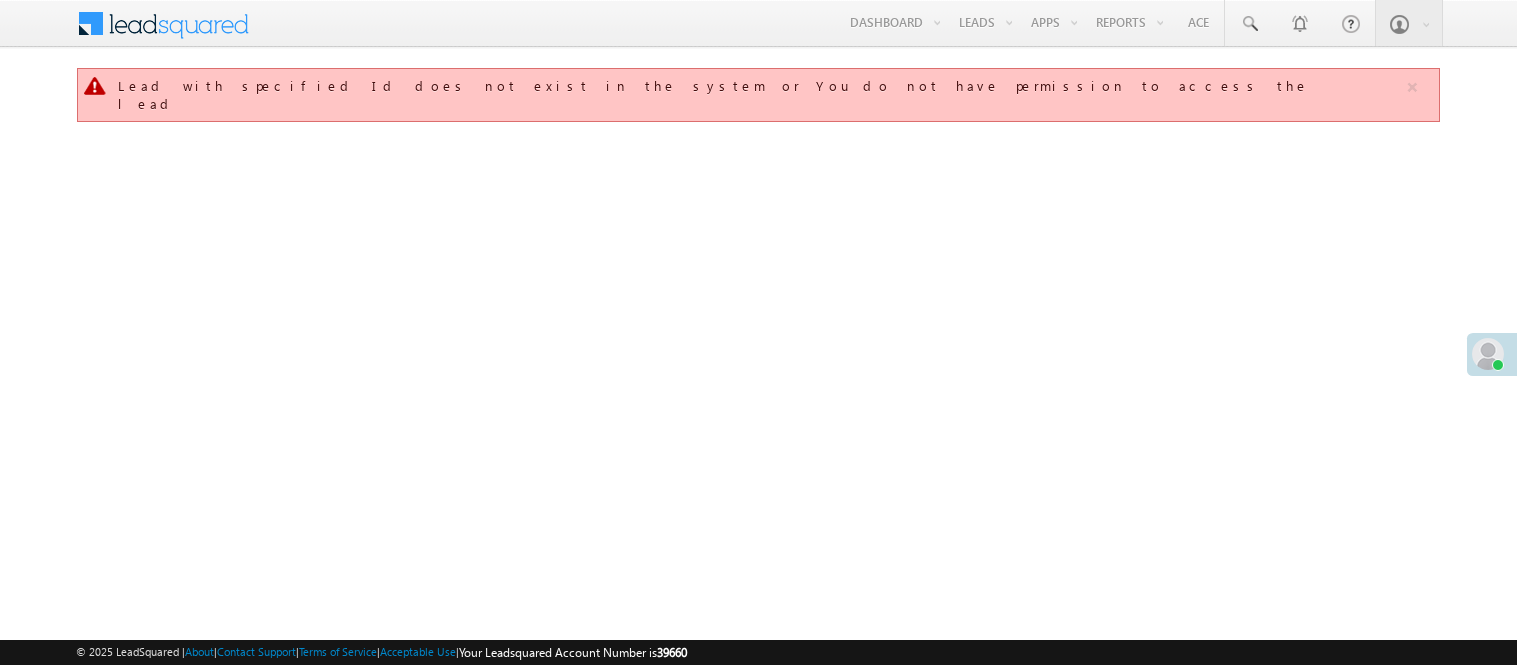 scroll, scrollTop: 0, scrollLeft: 0, axis: both 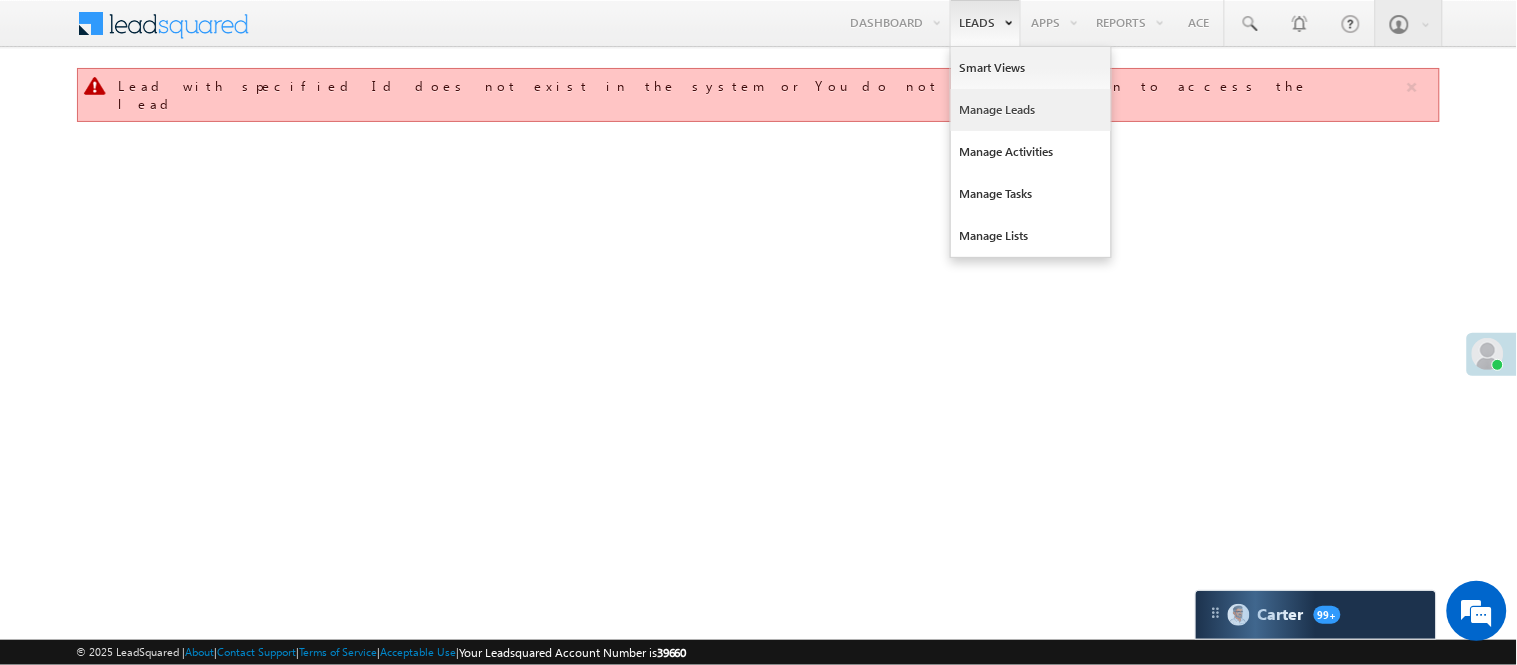 click on "Manage Leads" at bounding box center [1031, 110] 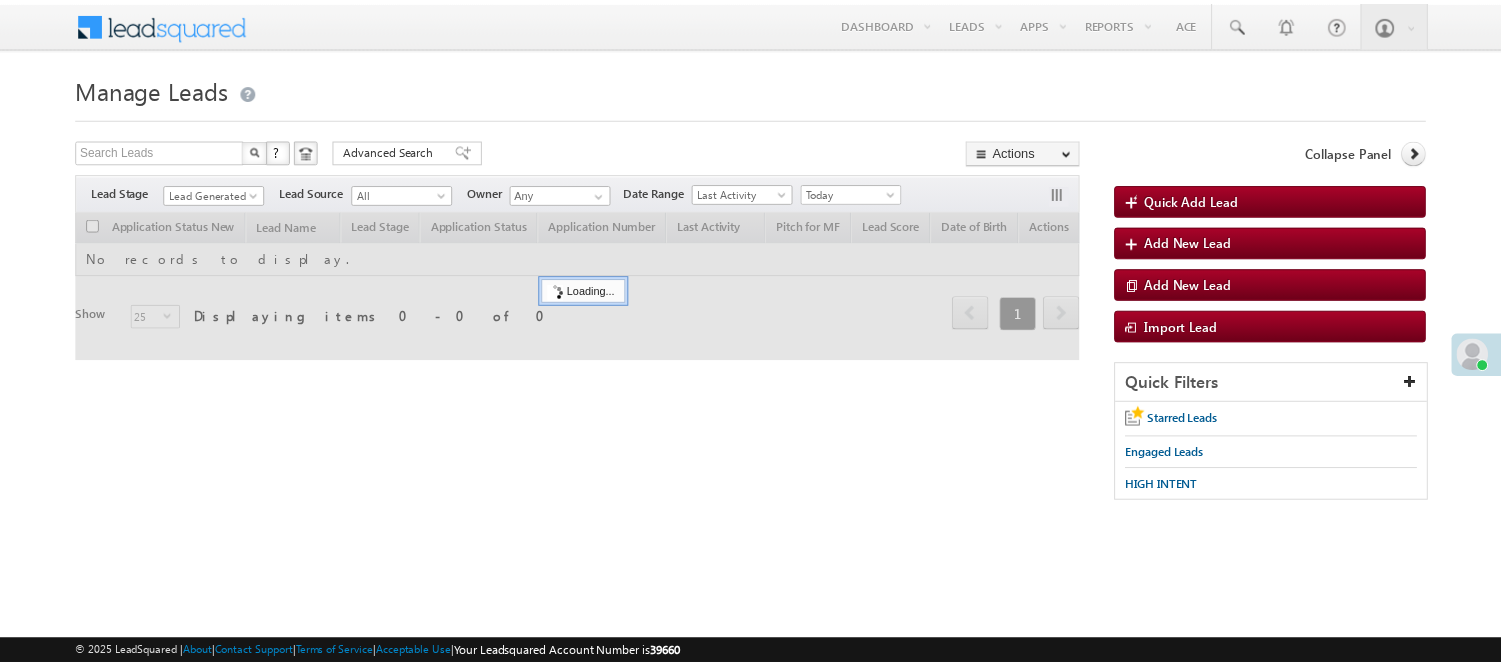 scroll, scrollTop: 0, scrollLeft: 0, axis: both 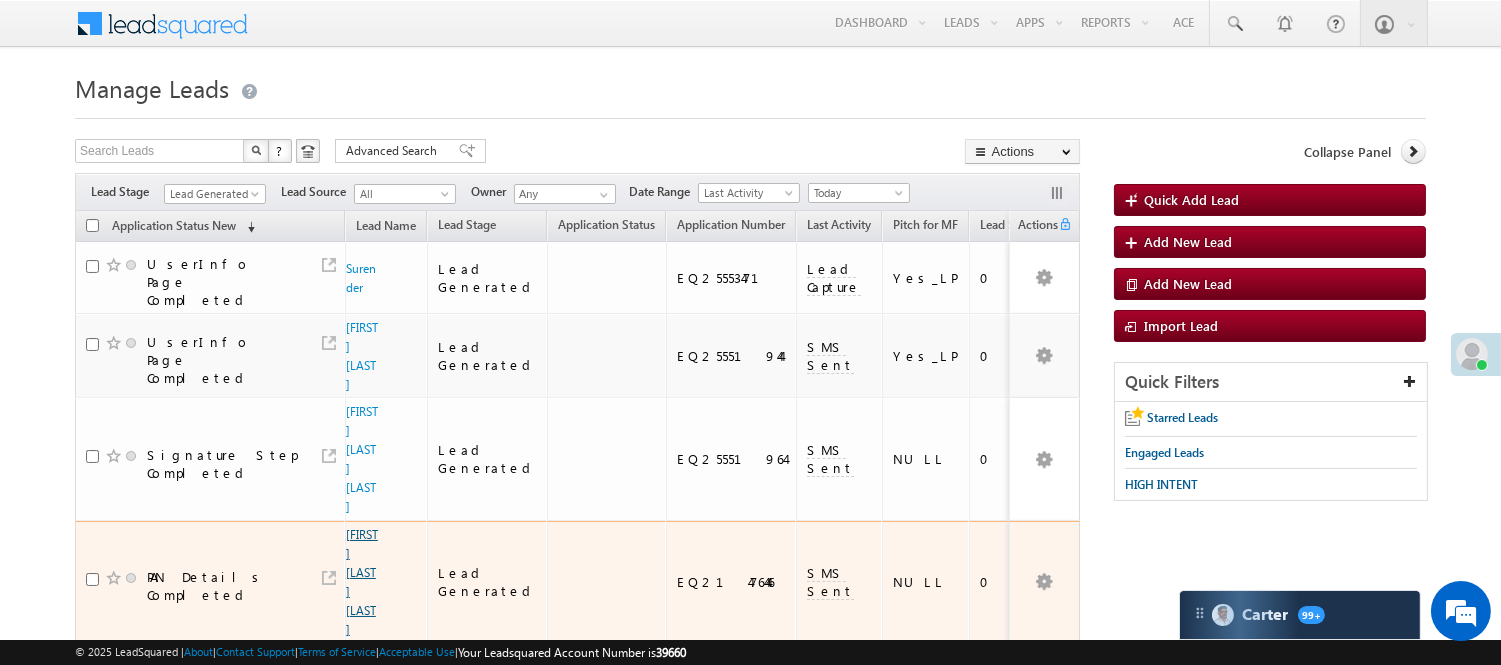 click on "[FIRST] [LAST] [LAST]" at bounding box center [362, 582] 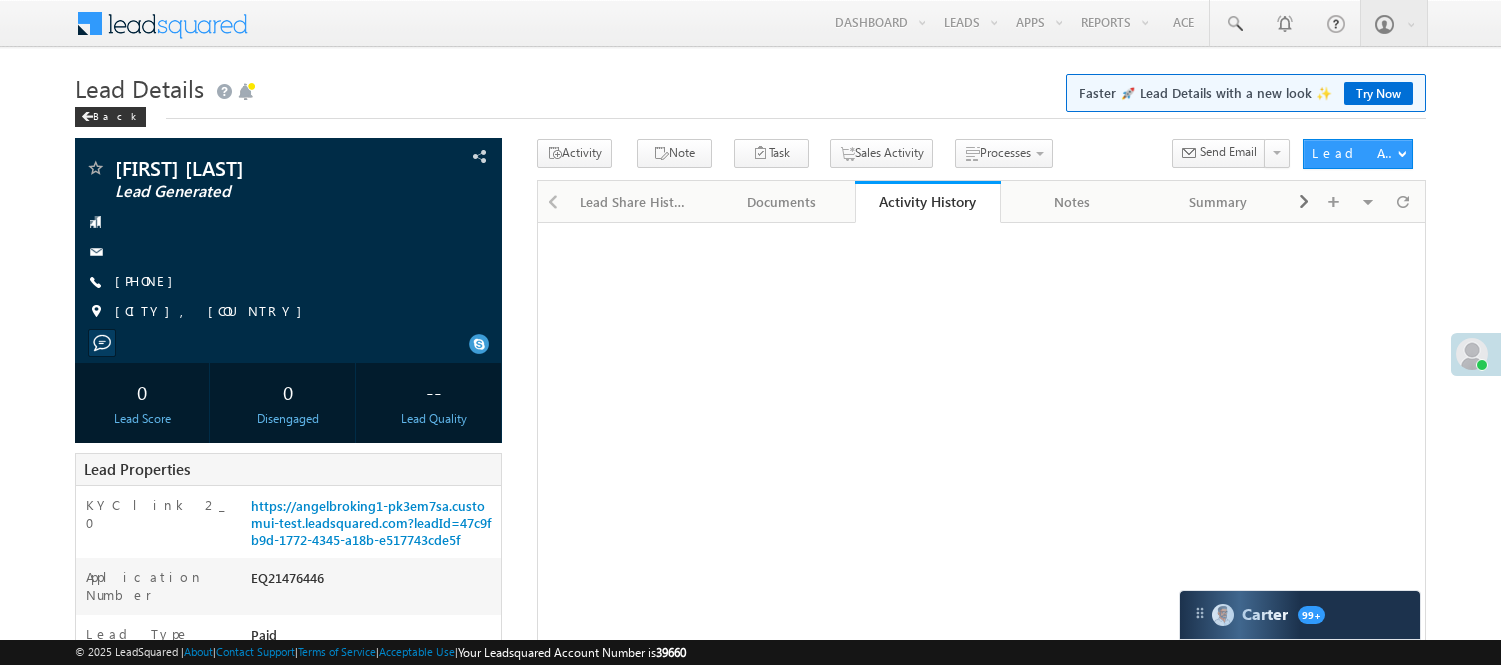 click on "[PHONE]" at bounding box center (149, 280) 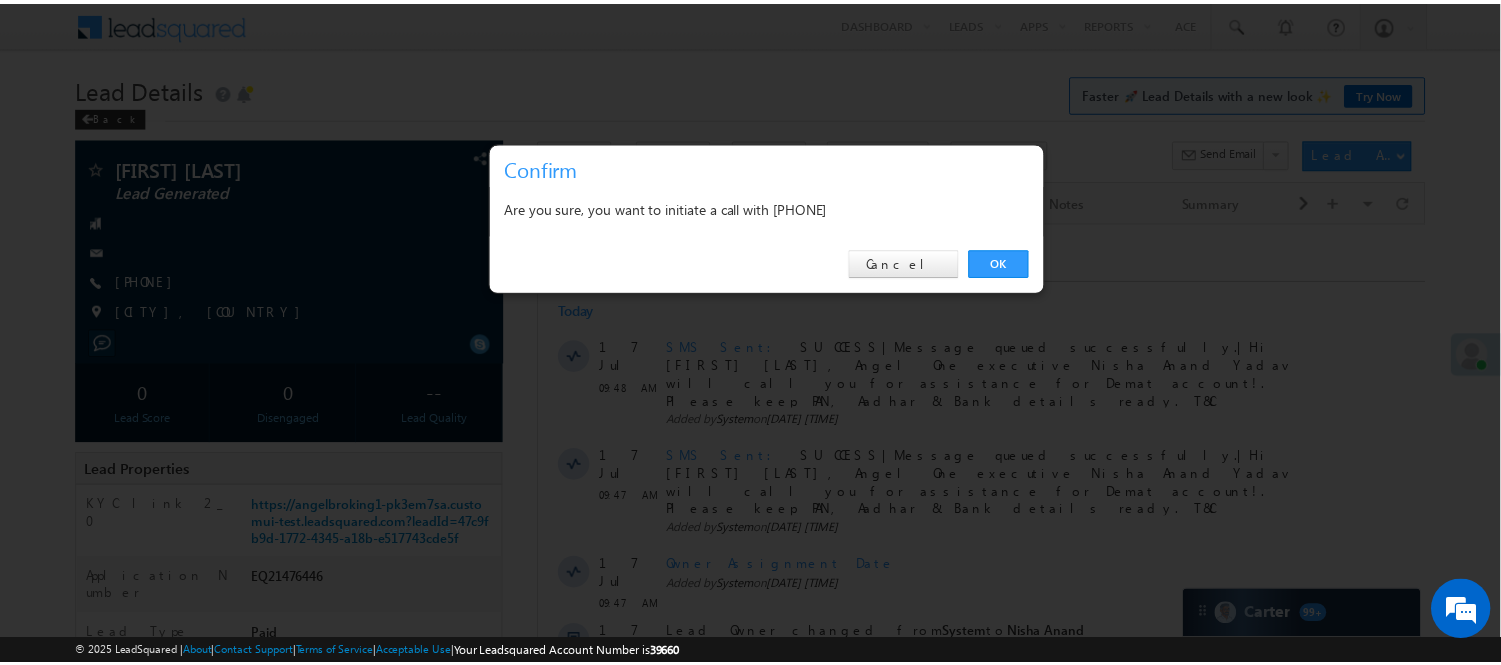 scroll, scrollTop: 0, scrollLeft: 0, axis: both 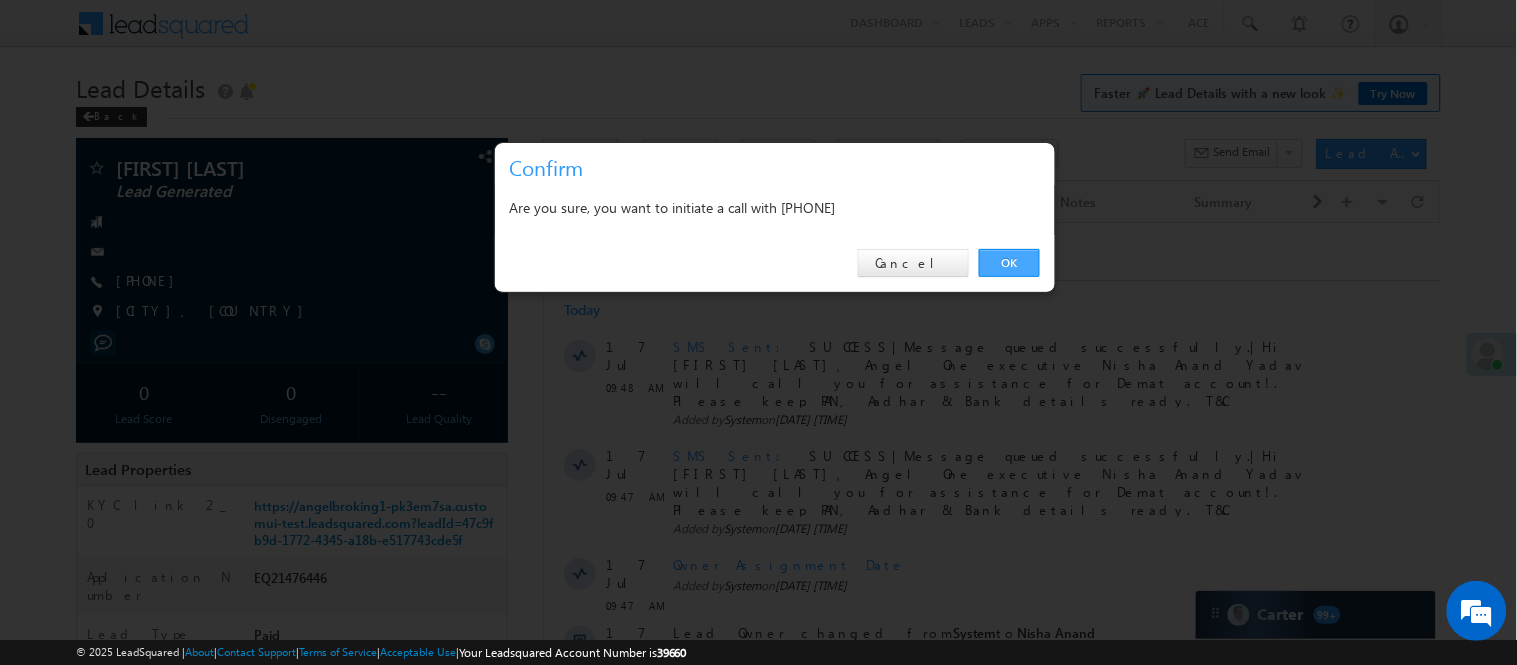 click on "OK" at bounding box center [1009, 263] 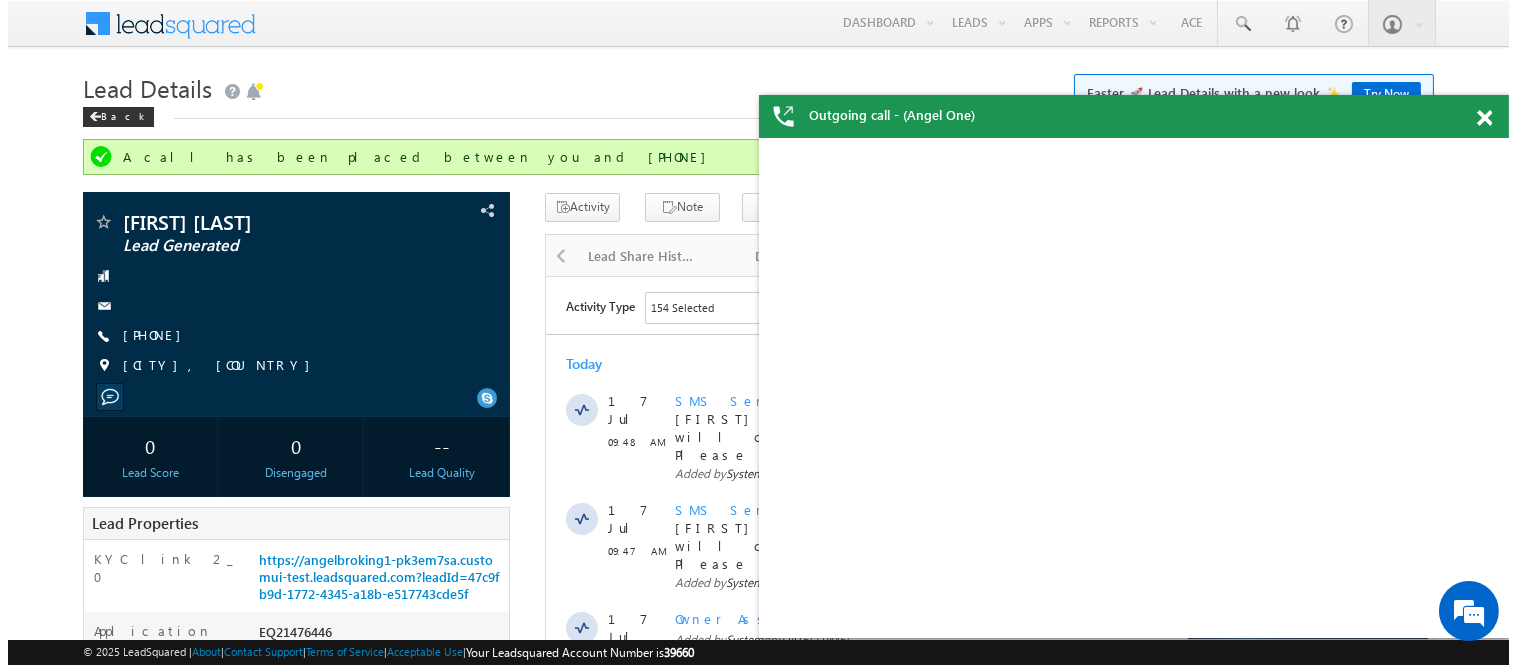 scroll, scrollTop: 0, scrollLeft: 0, axis: both 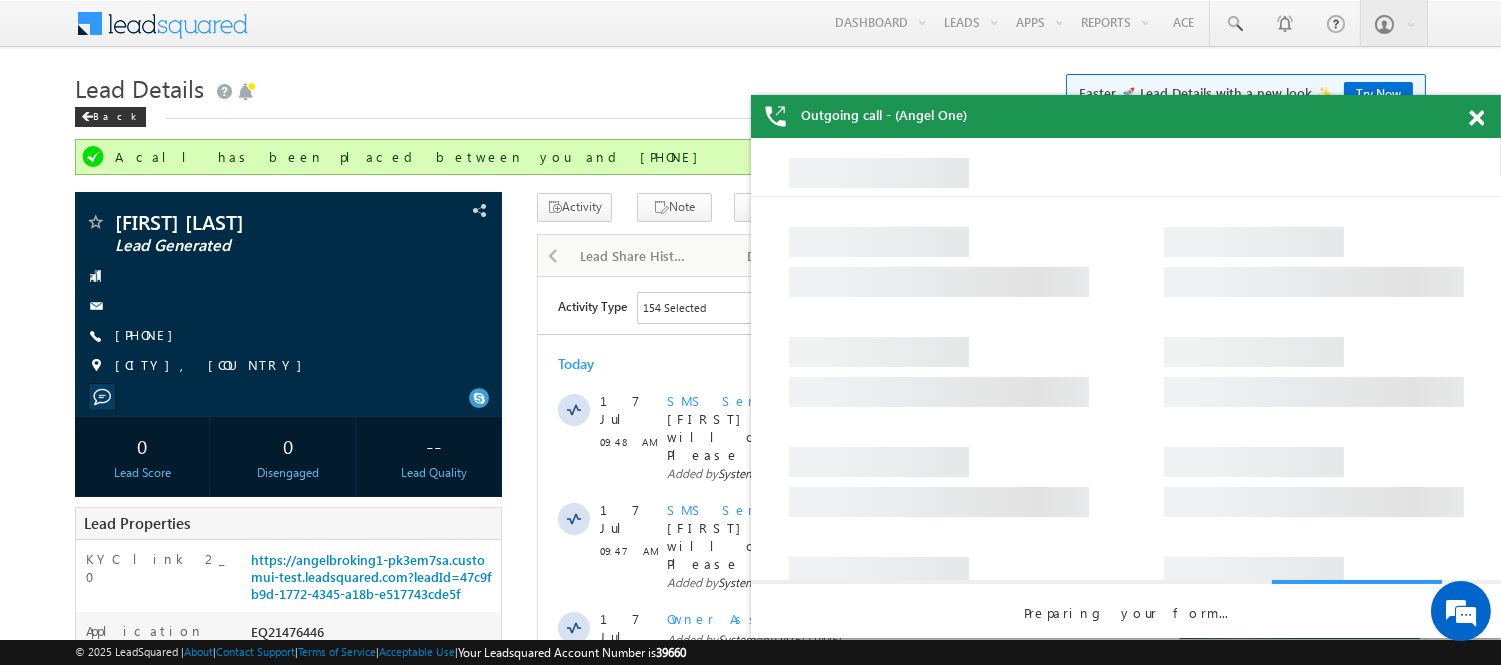click at bounding box center (1476, 118) 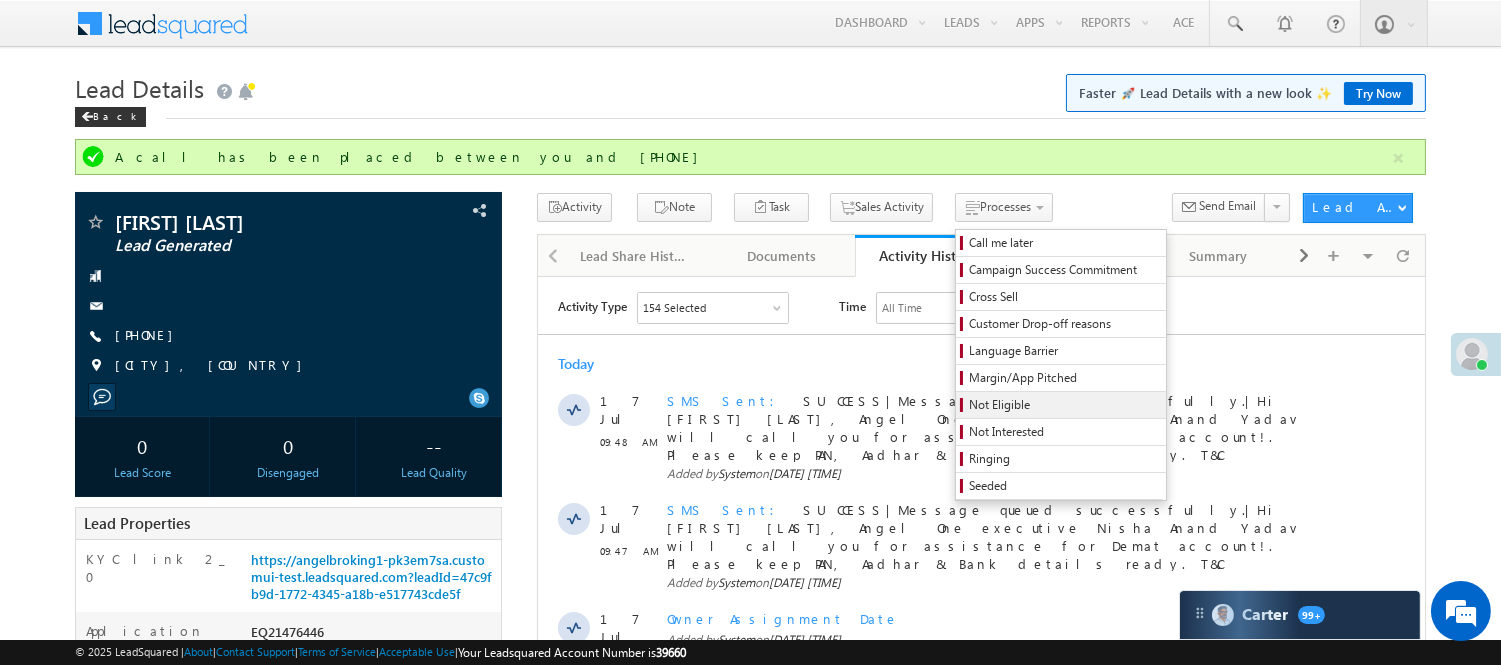 click on "Not Eligible" at bounding box center (1064, 405) 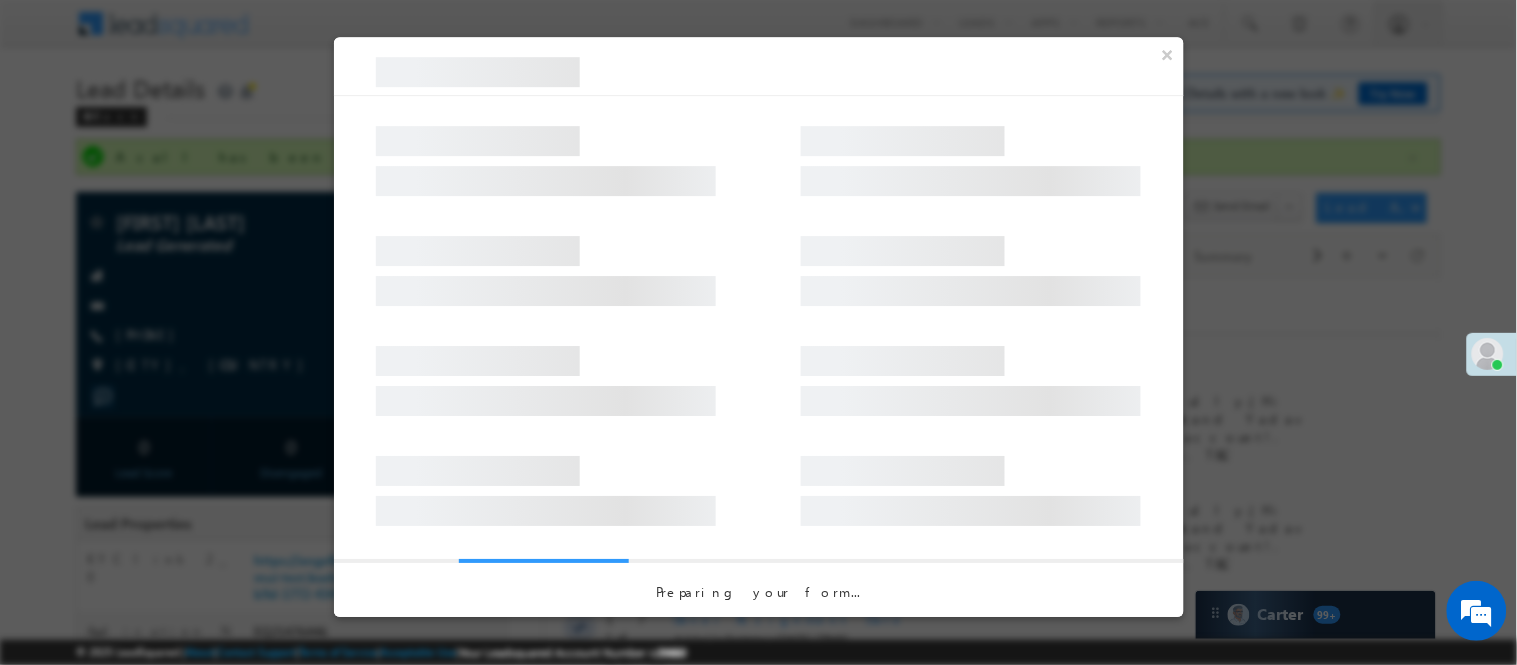 scroll, scrollTop: 0, scrollLeft: 0, axis: both 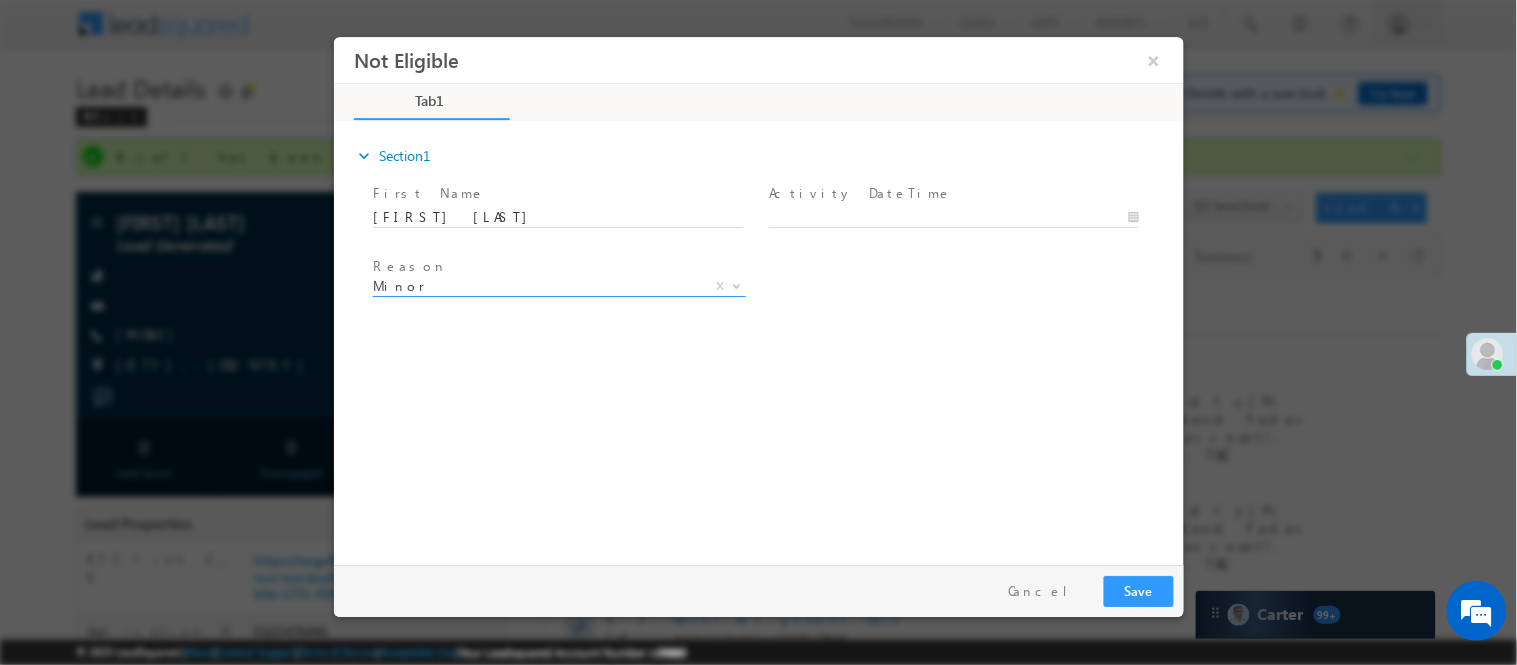 click on "Minor" at bounding box center [534, 285] 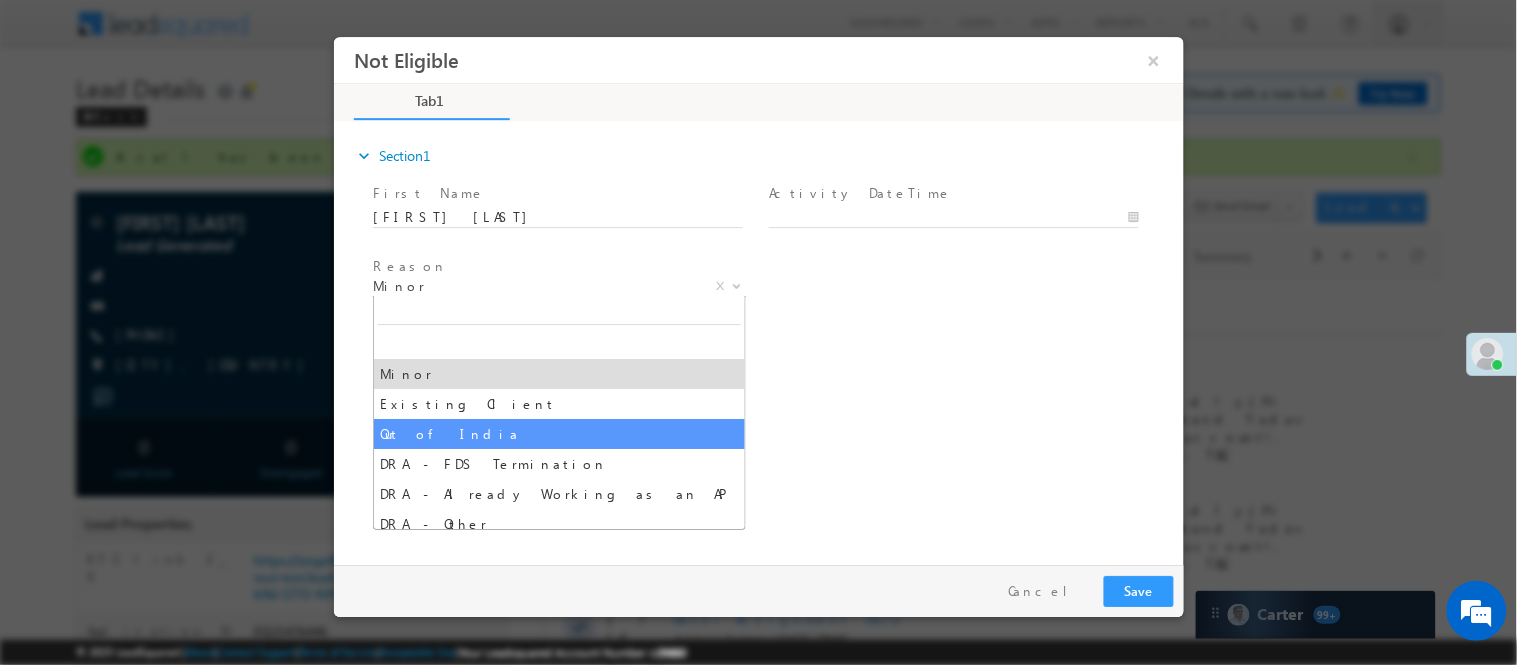 select on "Out of India" 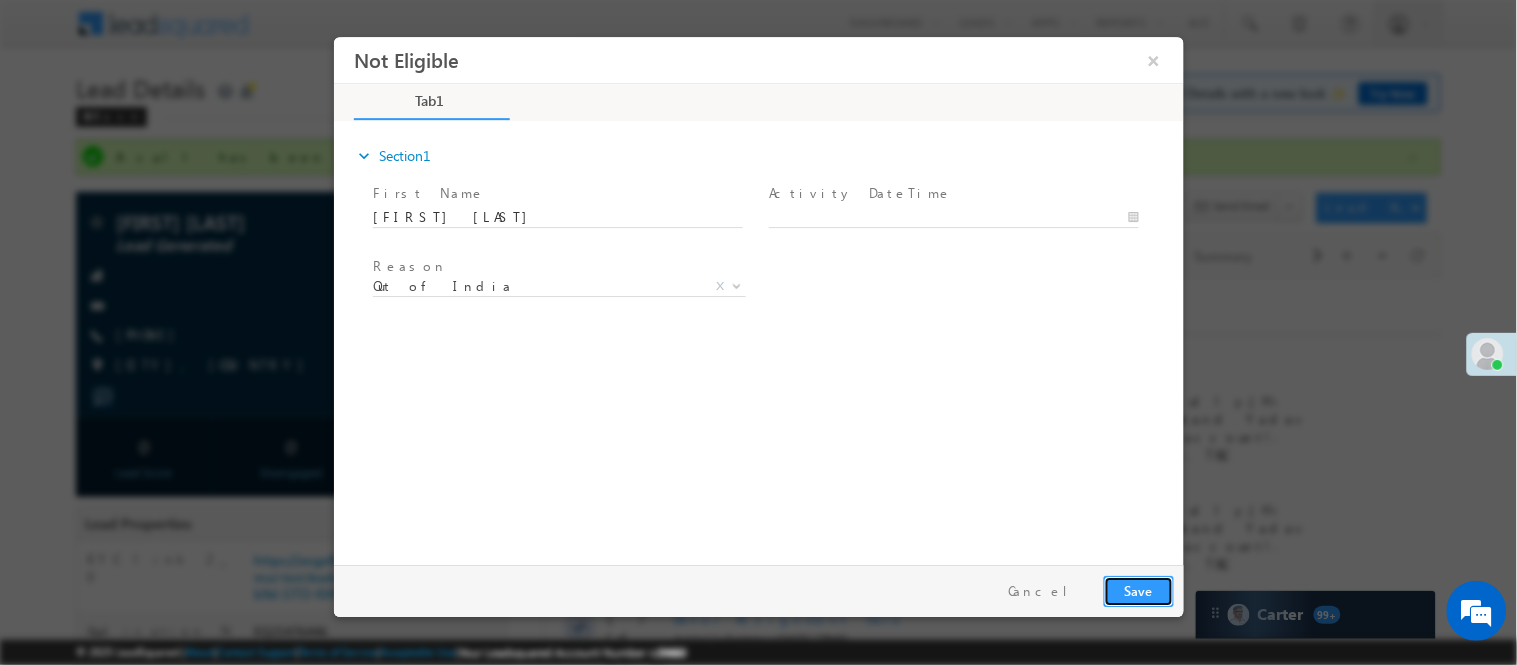 click on "Save" at bounding box center [1138, 590] 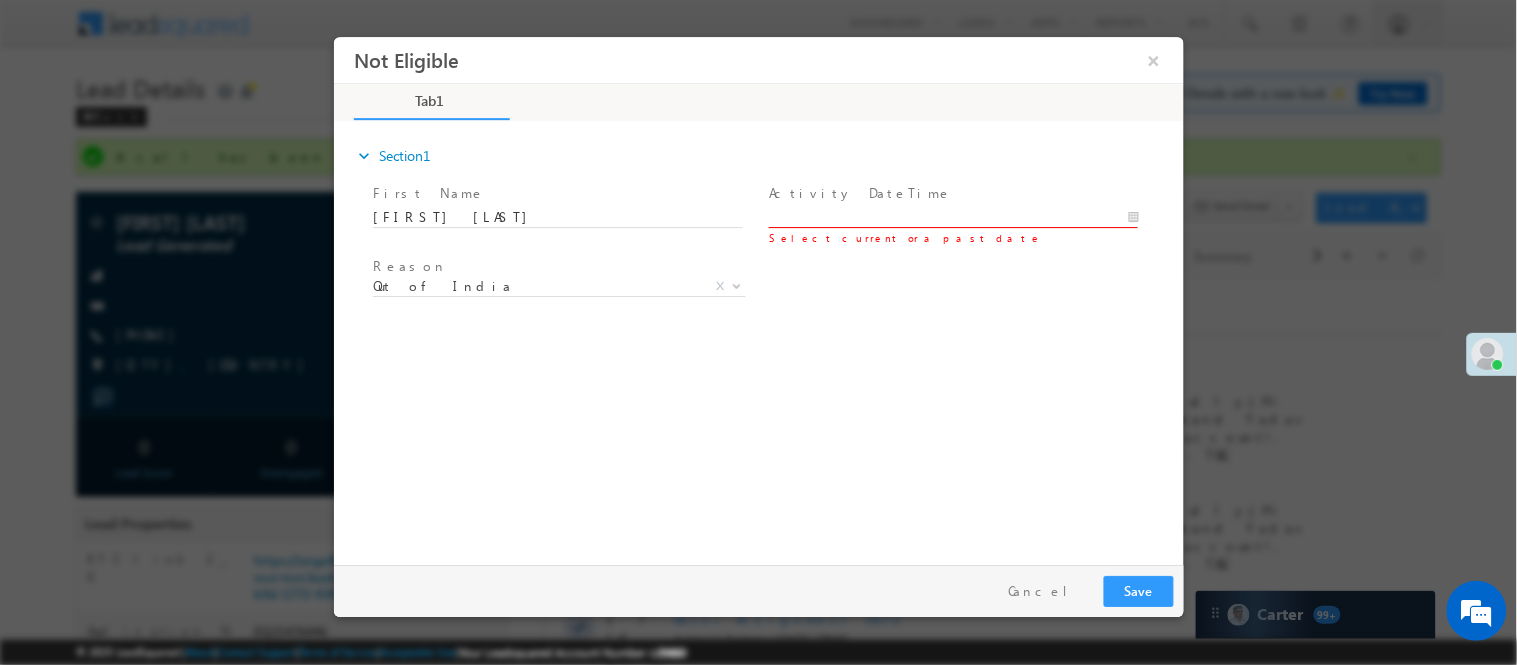 click on "Select current or a past date" at bounding box center (962, 217) 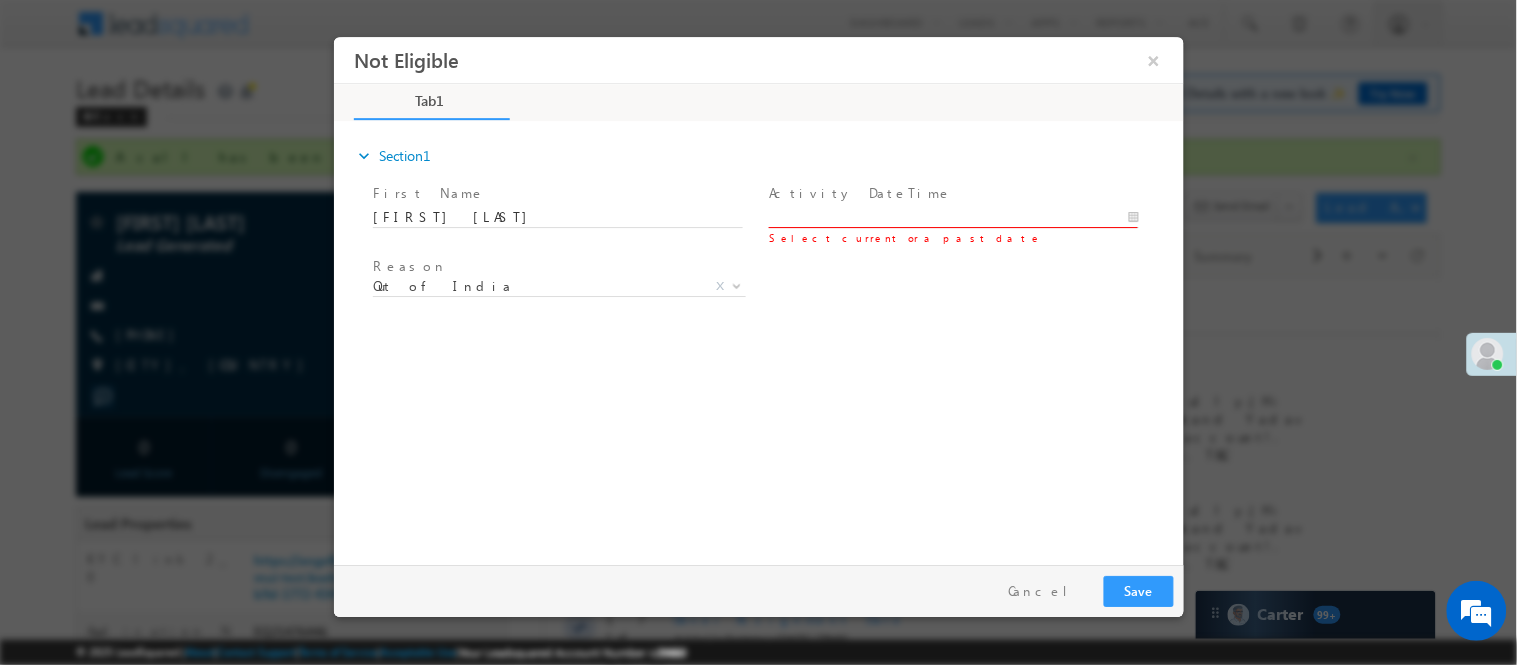 type on "[DATE] [TIME]" 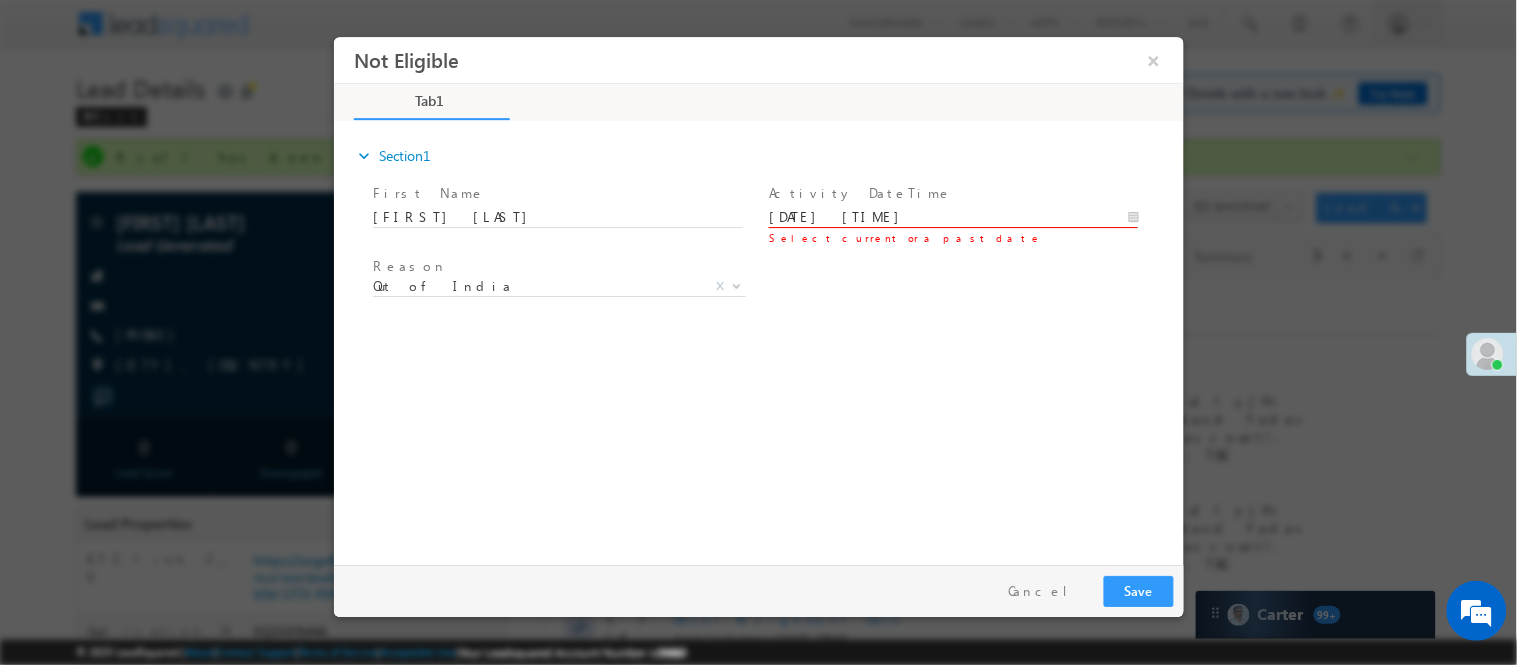 click on "[DATE] [TIME]" at bounding box center (953, 217) 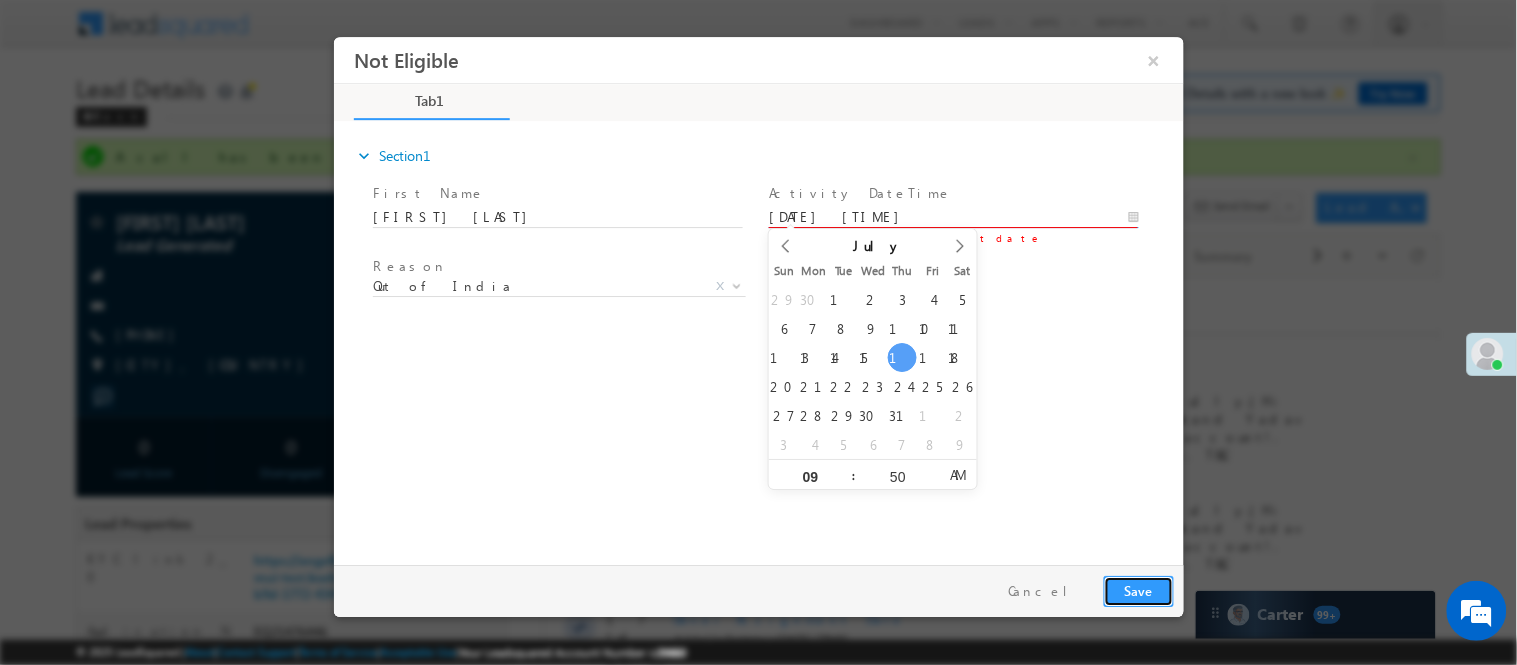 click on "Save" at bounding box center (1138, 590) 